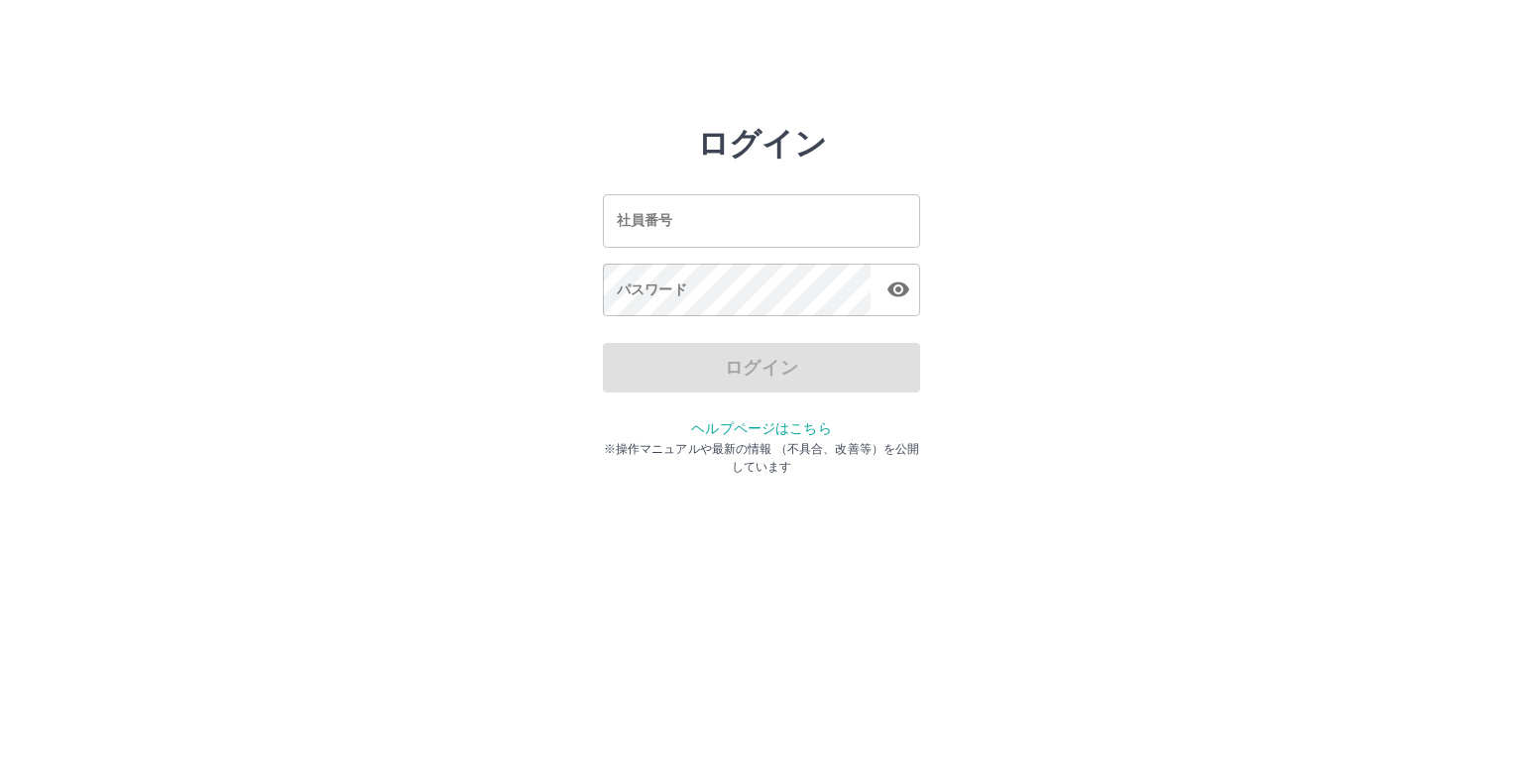 scroll, scrollTop: 0, scrollLeft: 0, axis: both 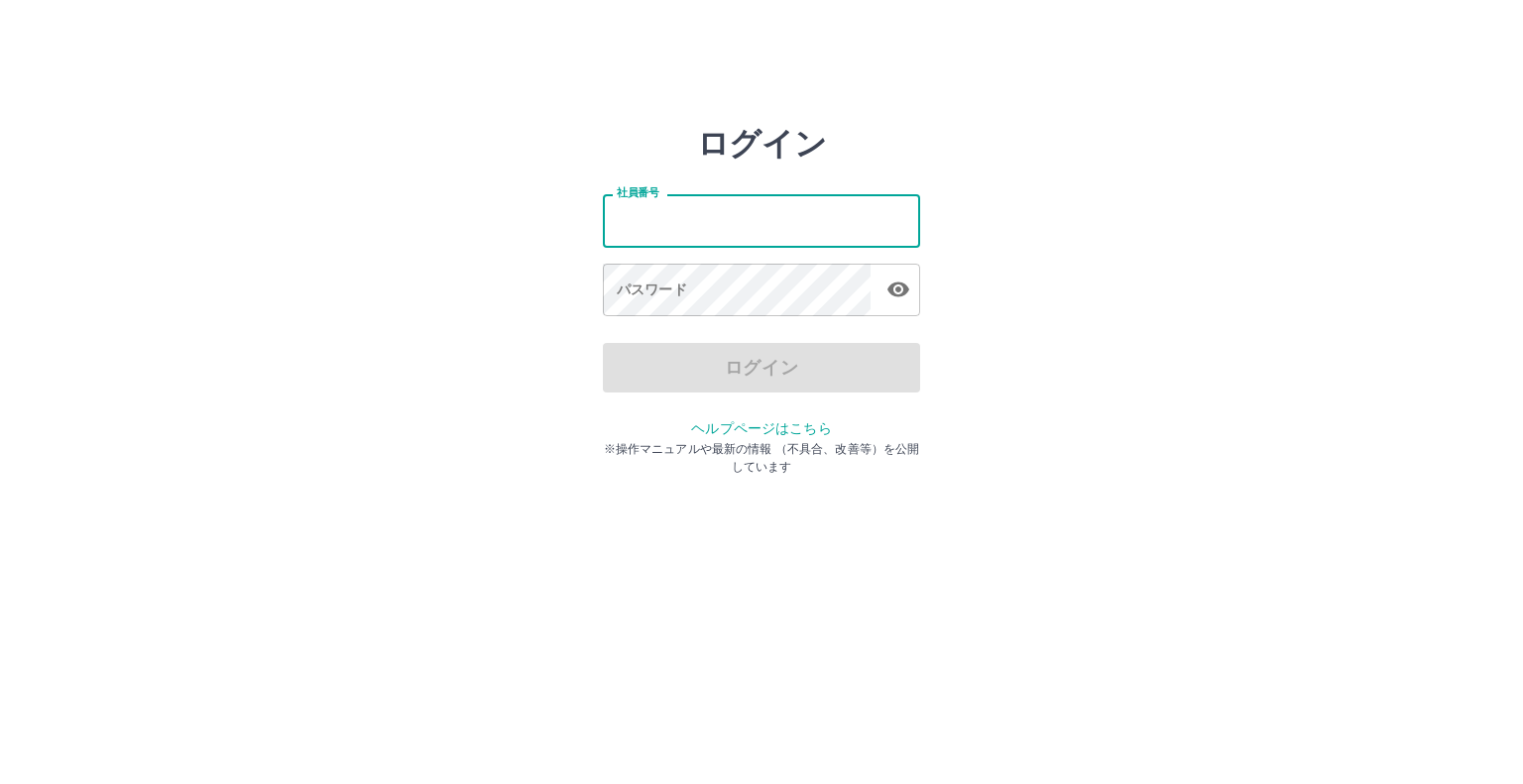 type on "*******" 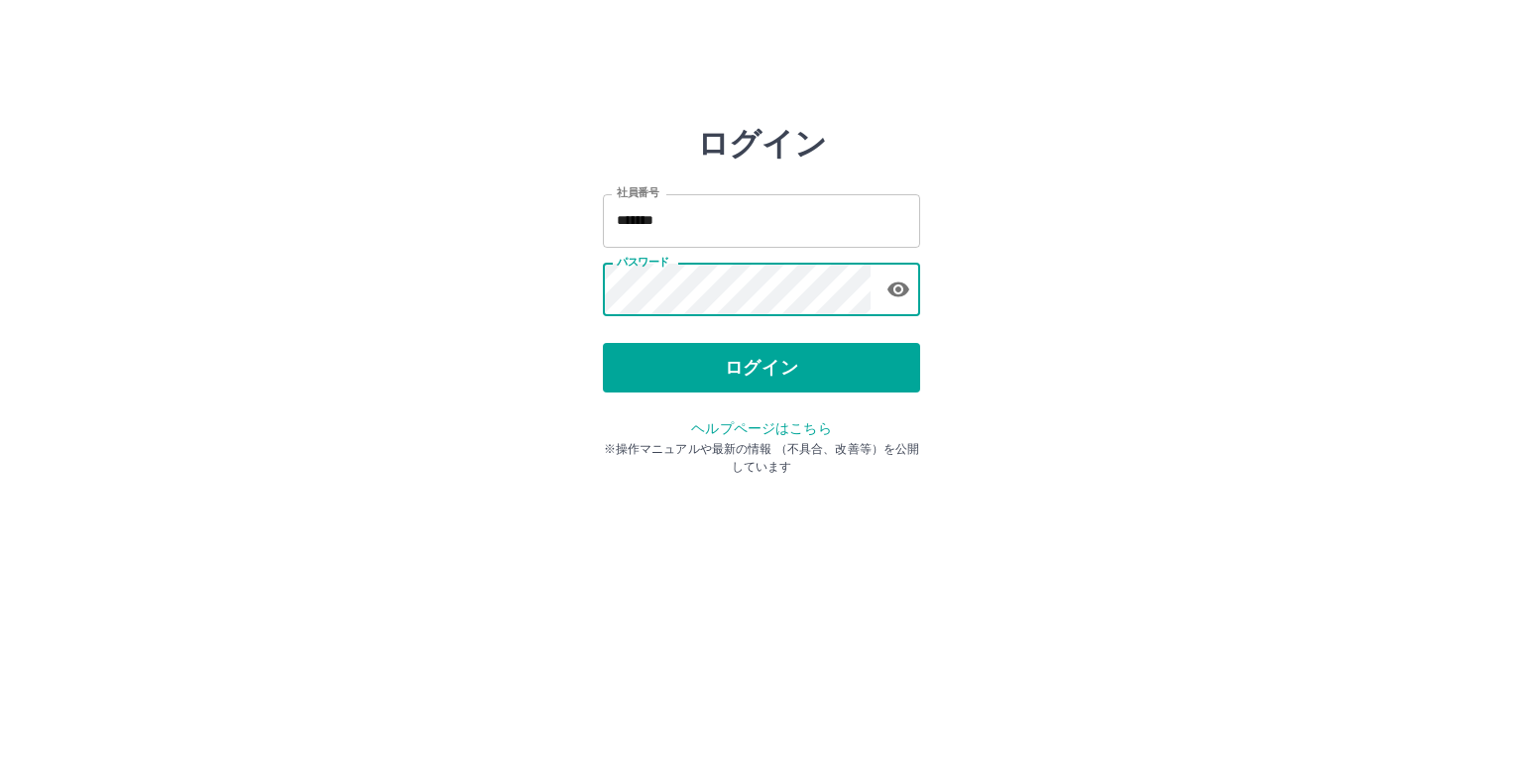drag, startPoint x: 768, startPoint y: 372, endPoint x: 766, endPoint y: 359, distance: 13.152946 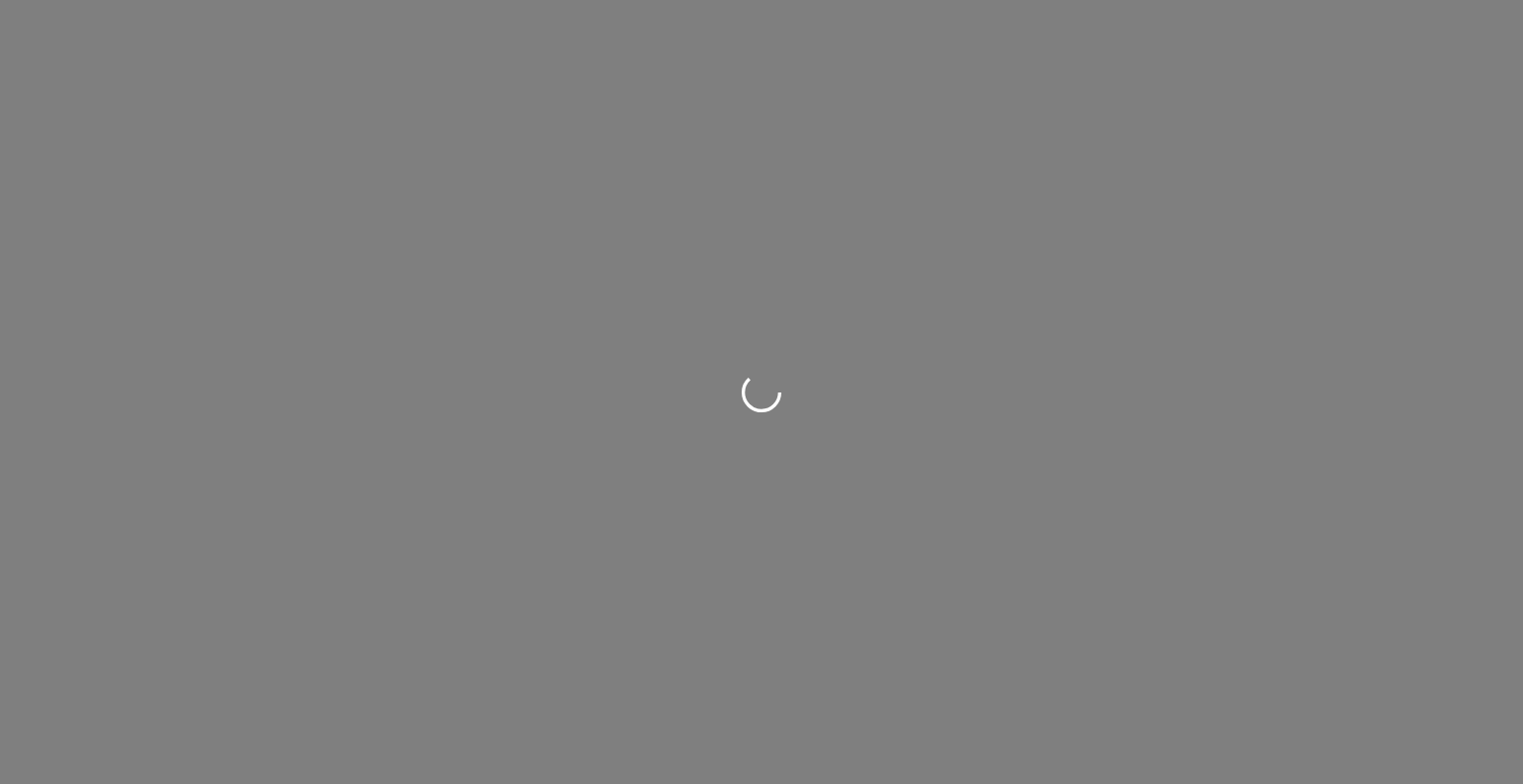 scroll, scrollTop: 0, scrollLeft: 0, axis: both 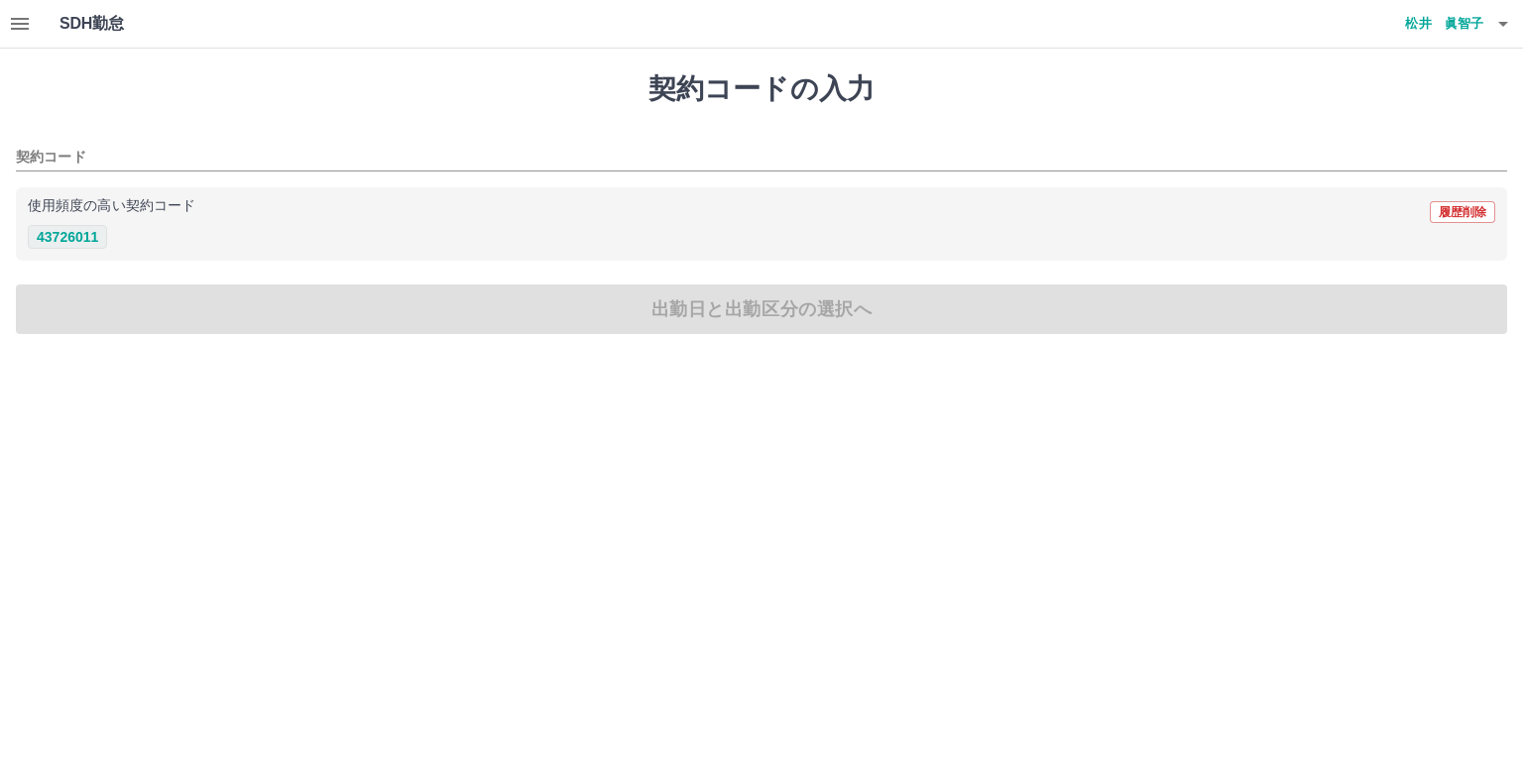drag, startPoint x: 80, startPoint y: 234, endPoint x: 90, endPoint y: 228, distance: 11.661904 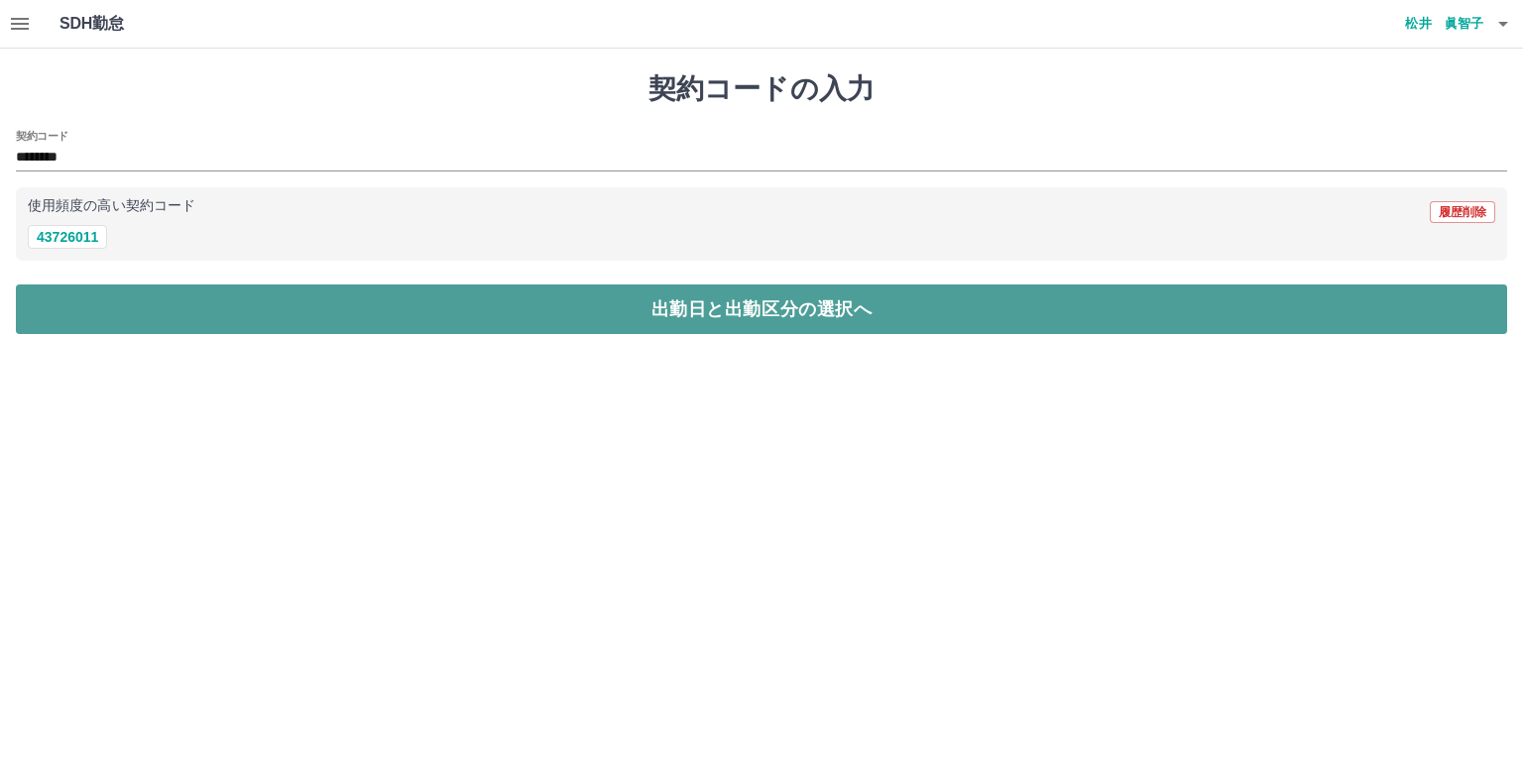 click on "出勤日と出勤区分の選択へ" at bounding box center [762, 309] 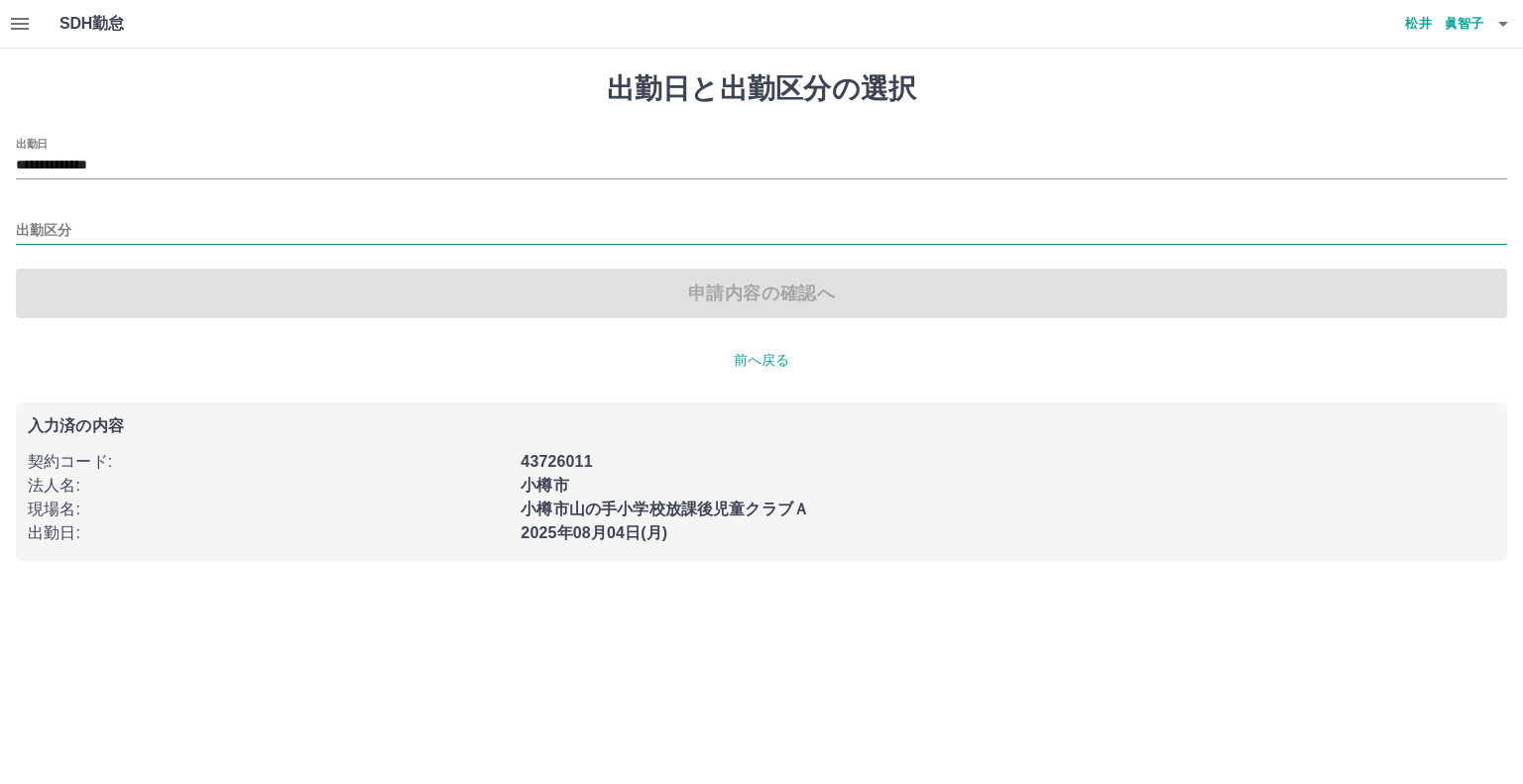 click on "出勤区分" at bounding box center [762, 231] 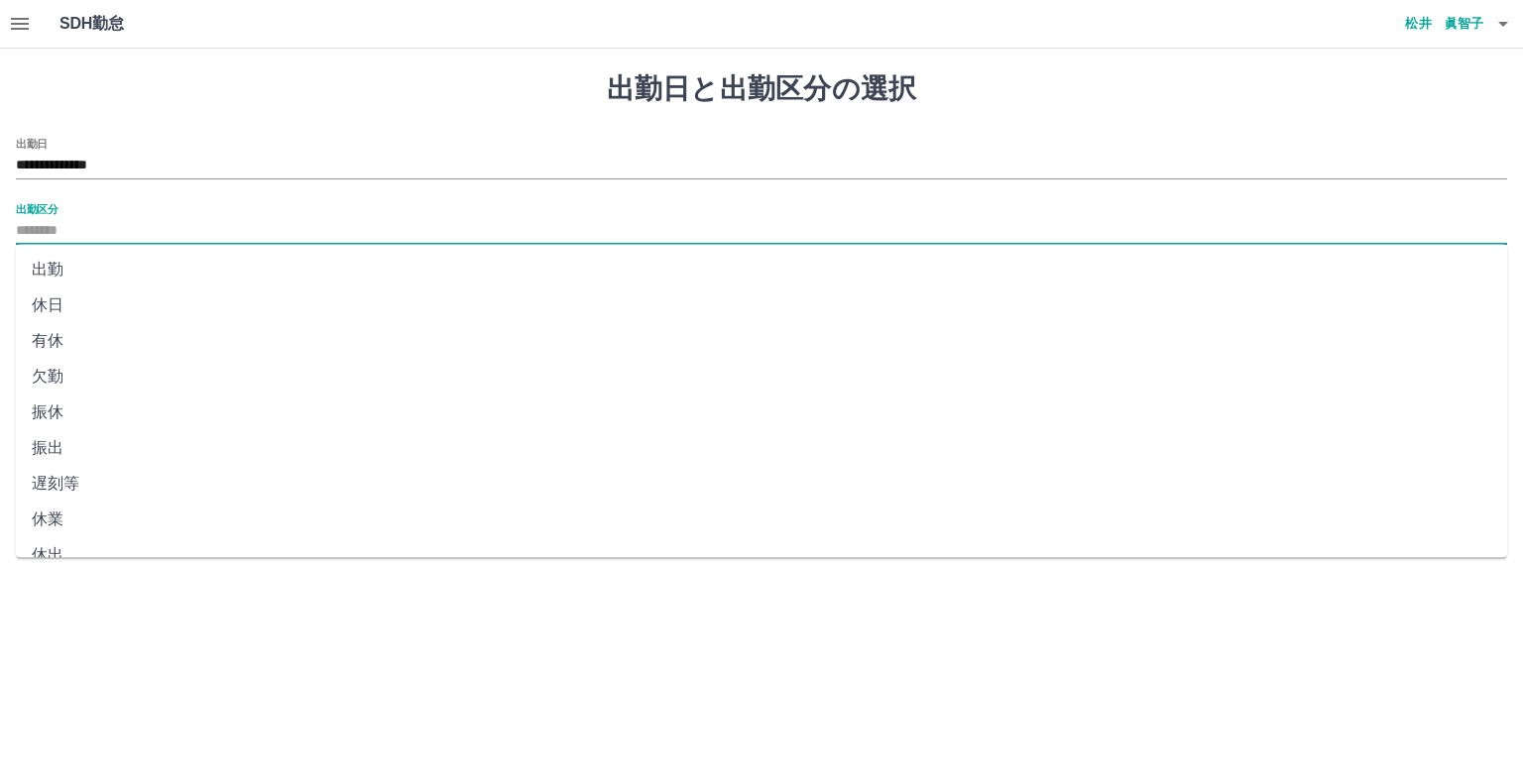 click on "出勤" at bounding box center [762, 270] 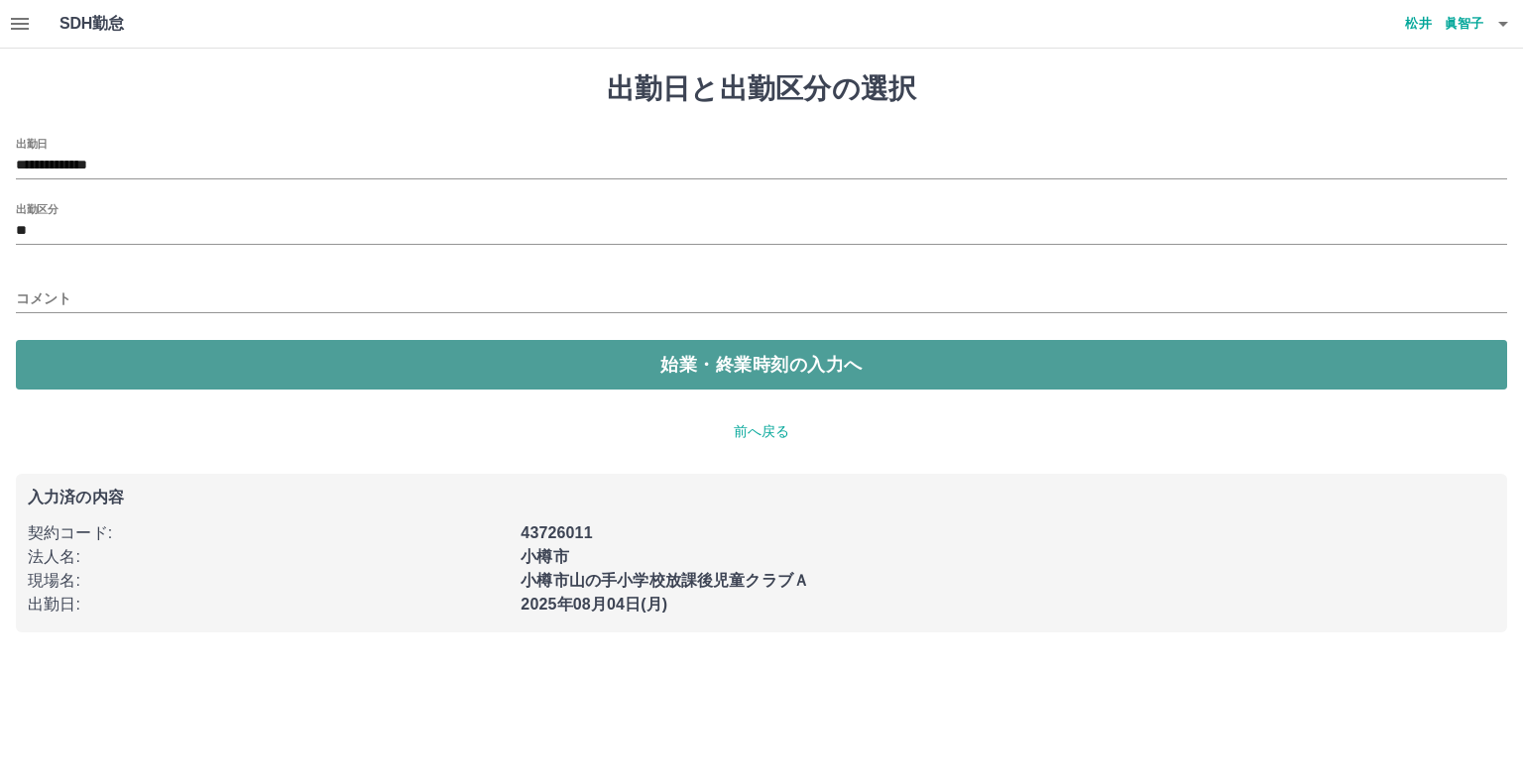 click on "始業・終業時刻の入力へ" at bounding box center [762, 365] 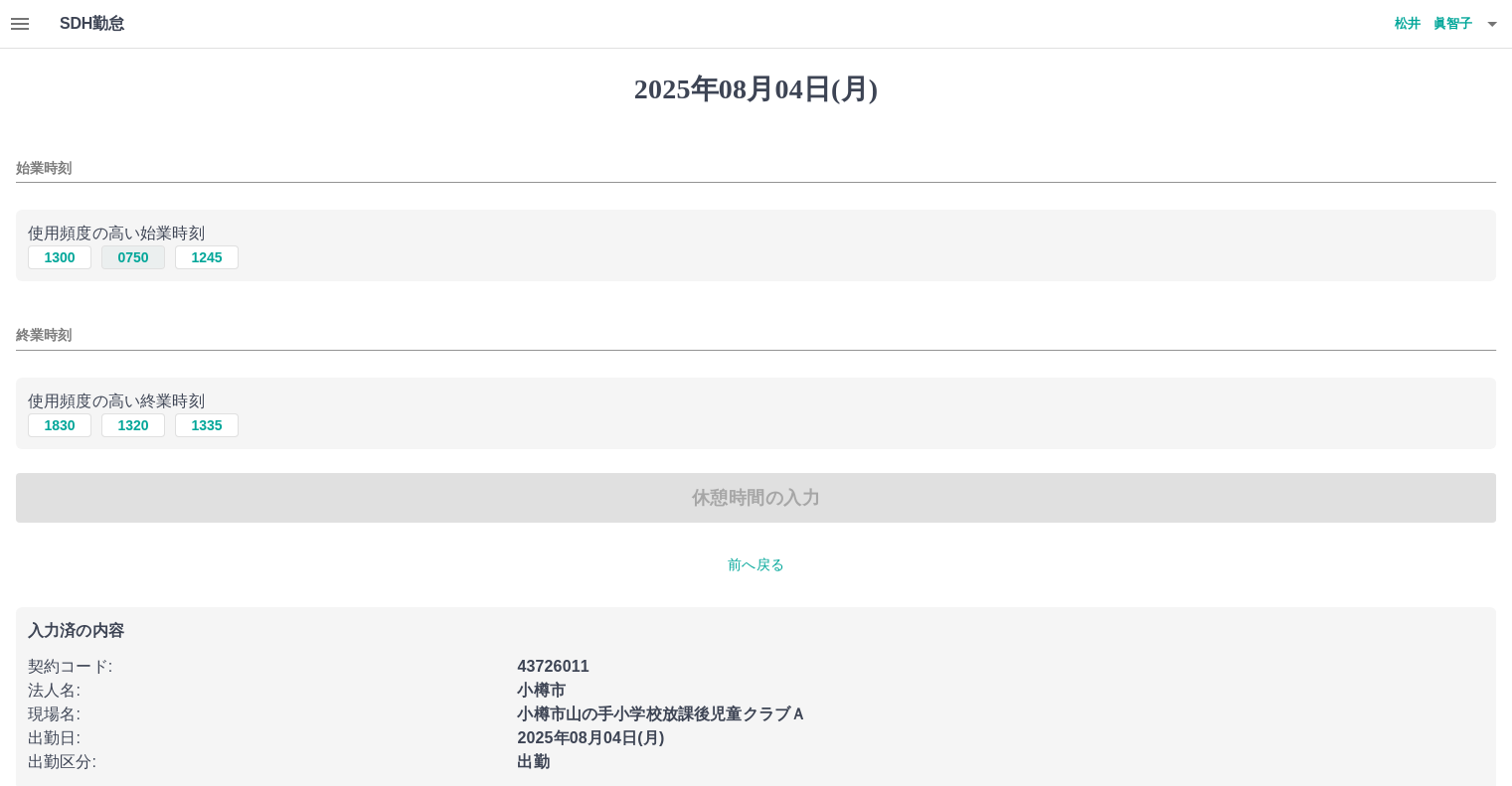 click on "0750" at bounding box center (133, 257) 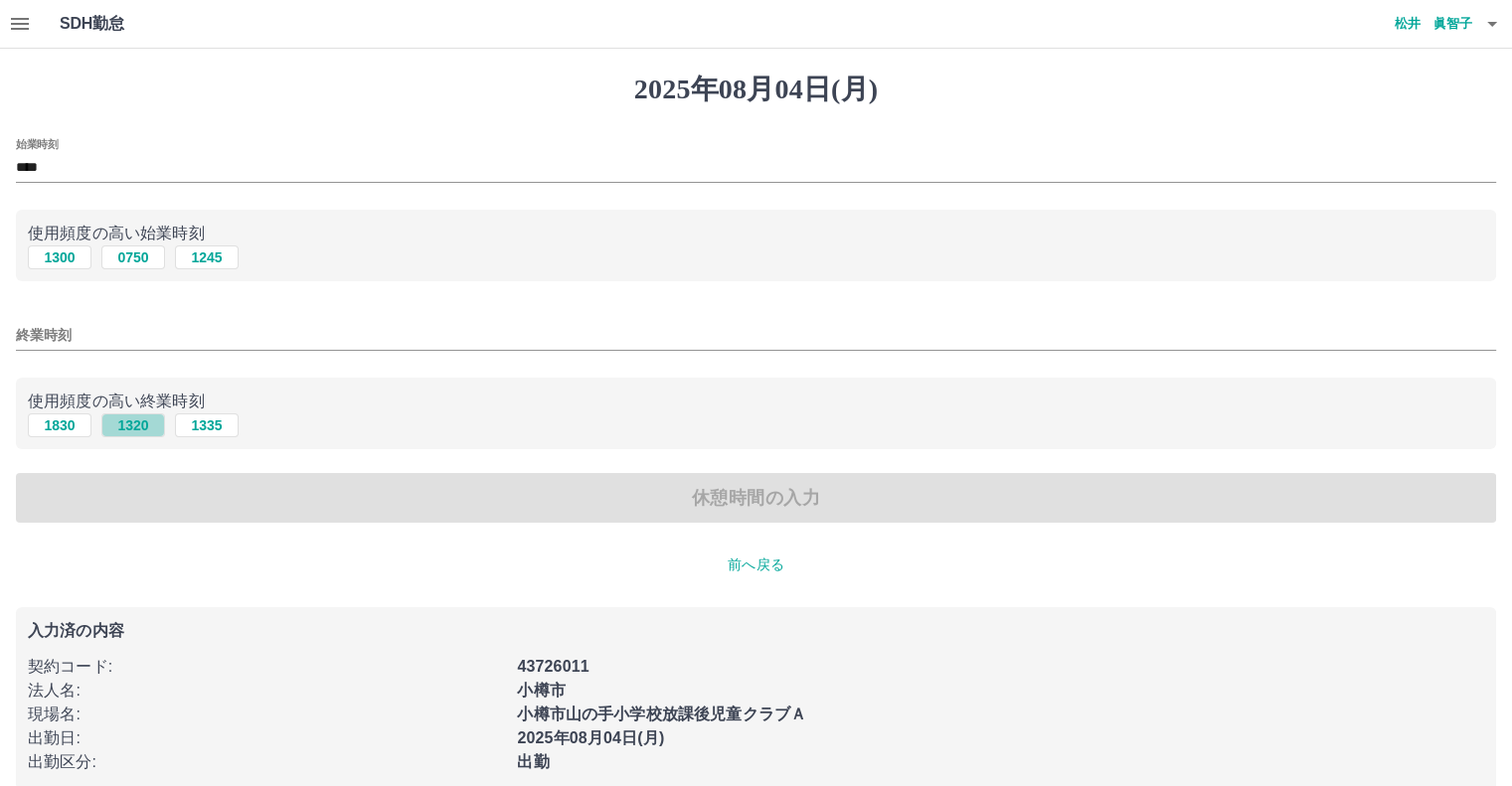 click on "1320" at bounding box center (133, 425) 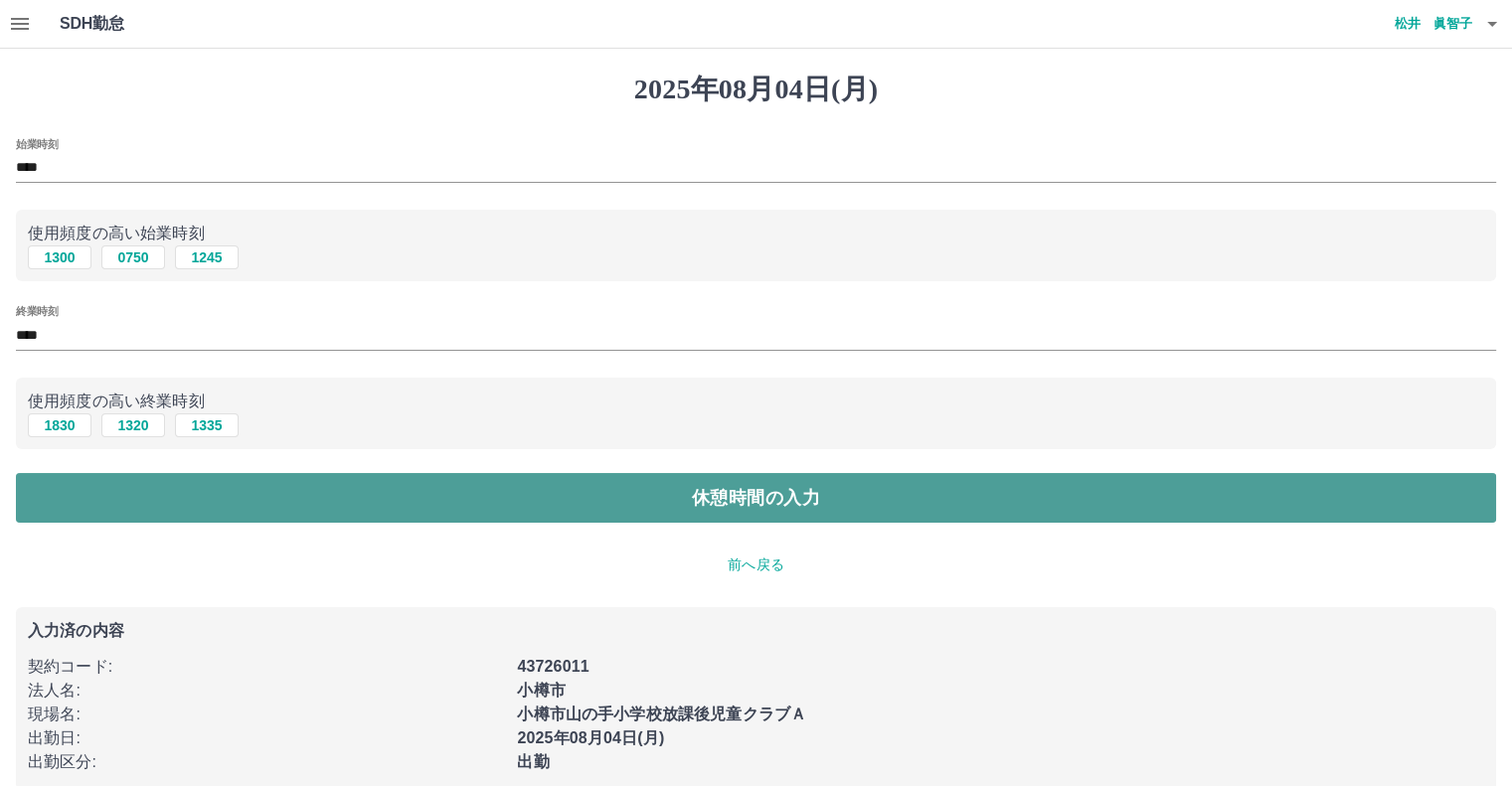 click on "休憩時間の入力" at bounding box center (756, 498) 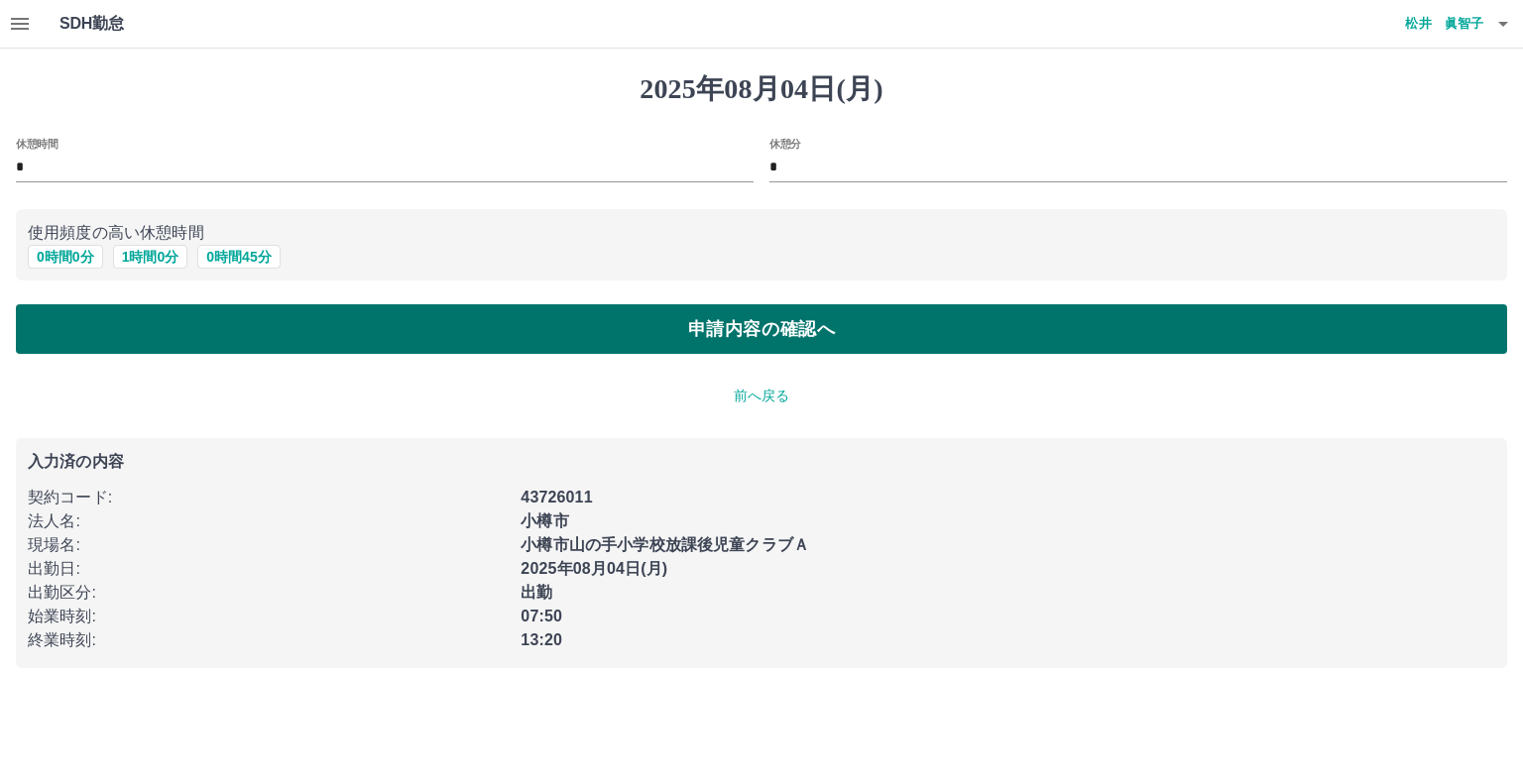 click on "申請内容の確認へ" at bounding box center [762, 329] 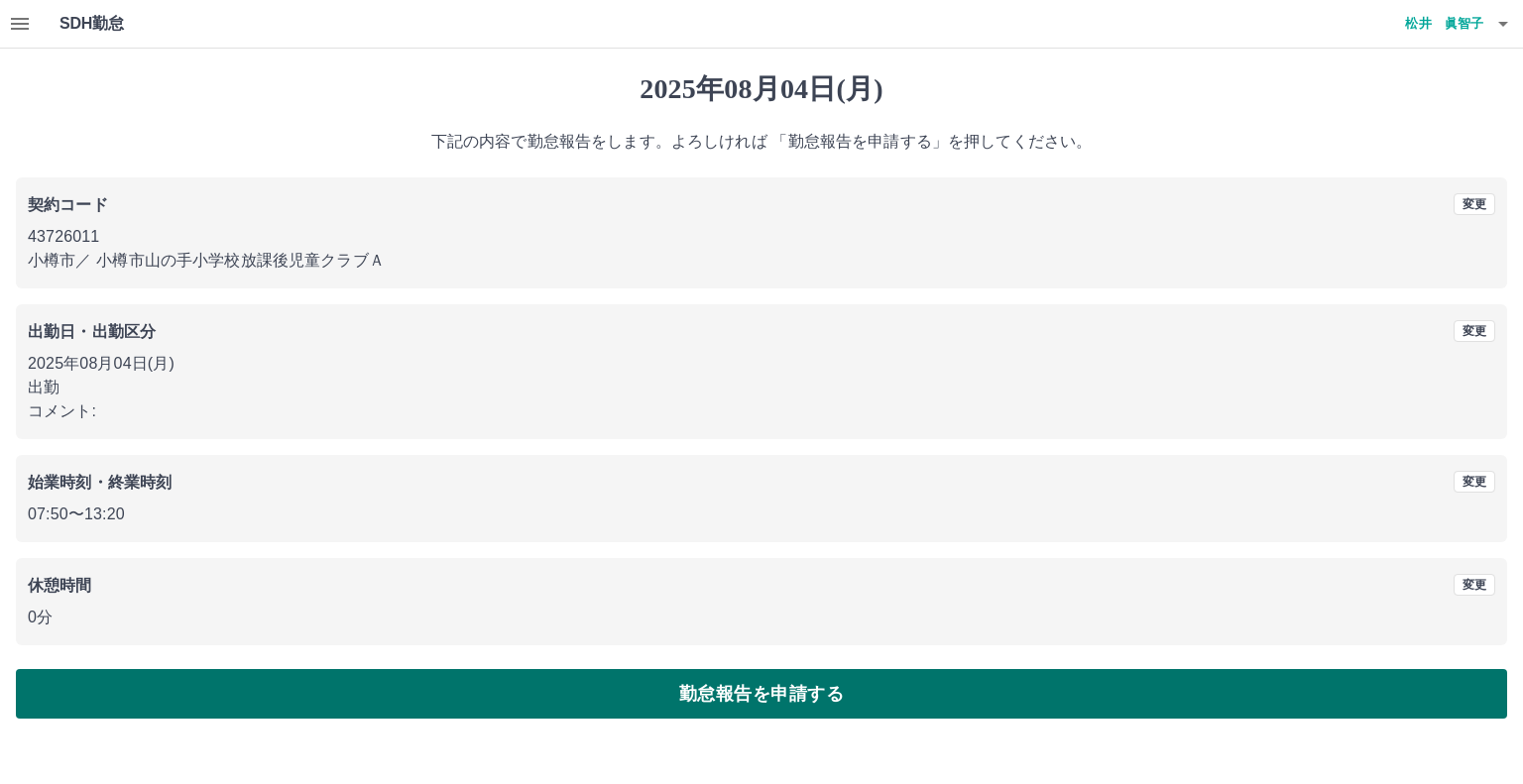 click on "勤怠報告を申請する" at bounding box center (762, 694) 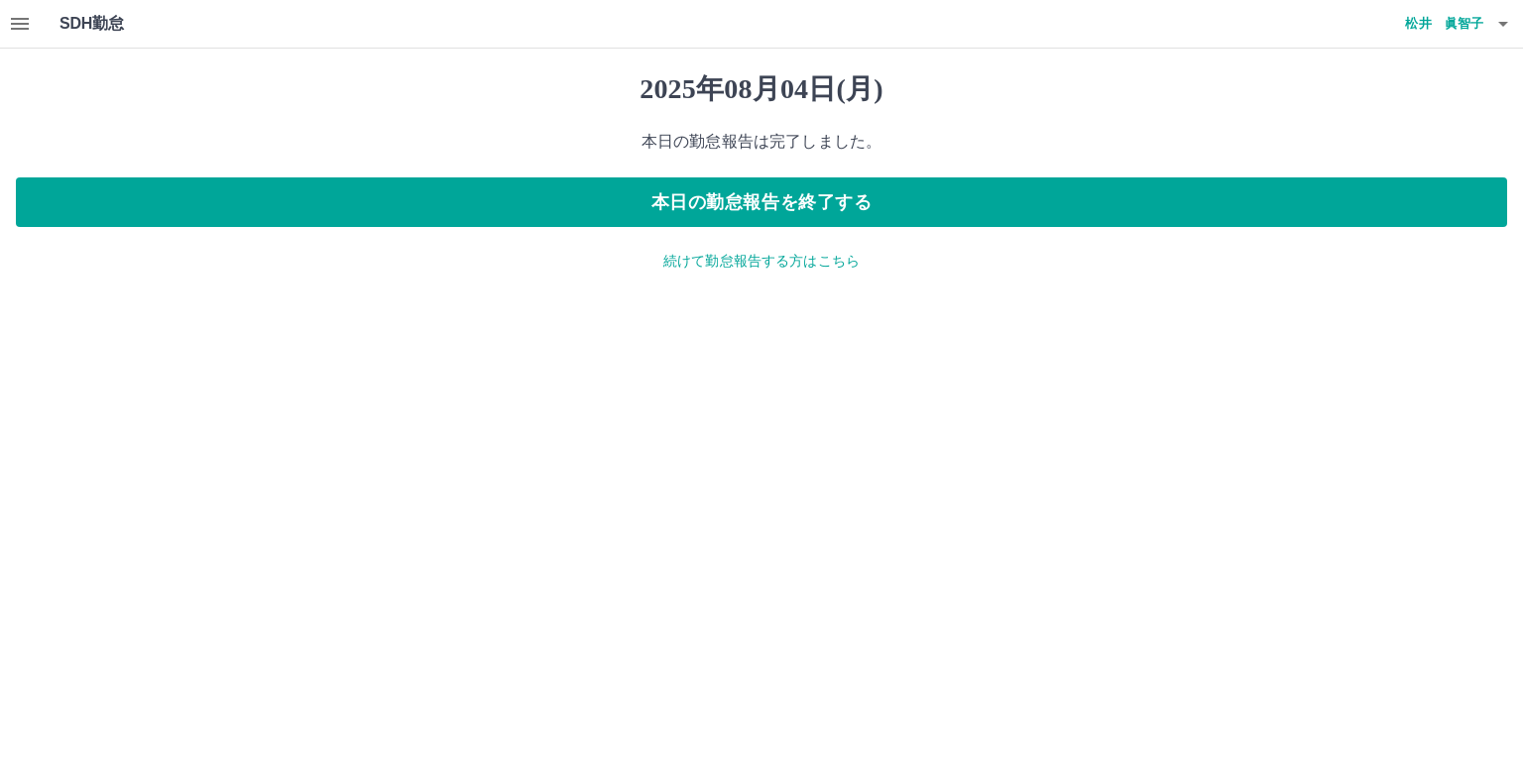 click on "続けて勤怠報告する方はこちら" at bounding box center (762, 261) 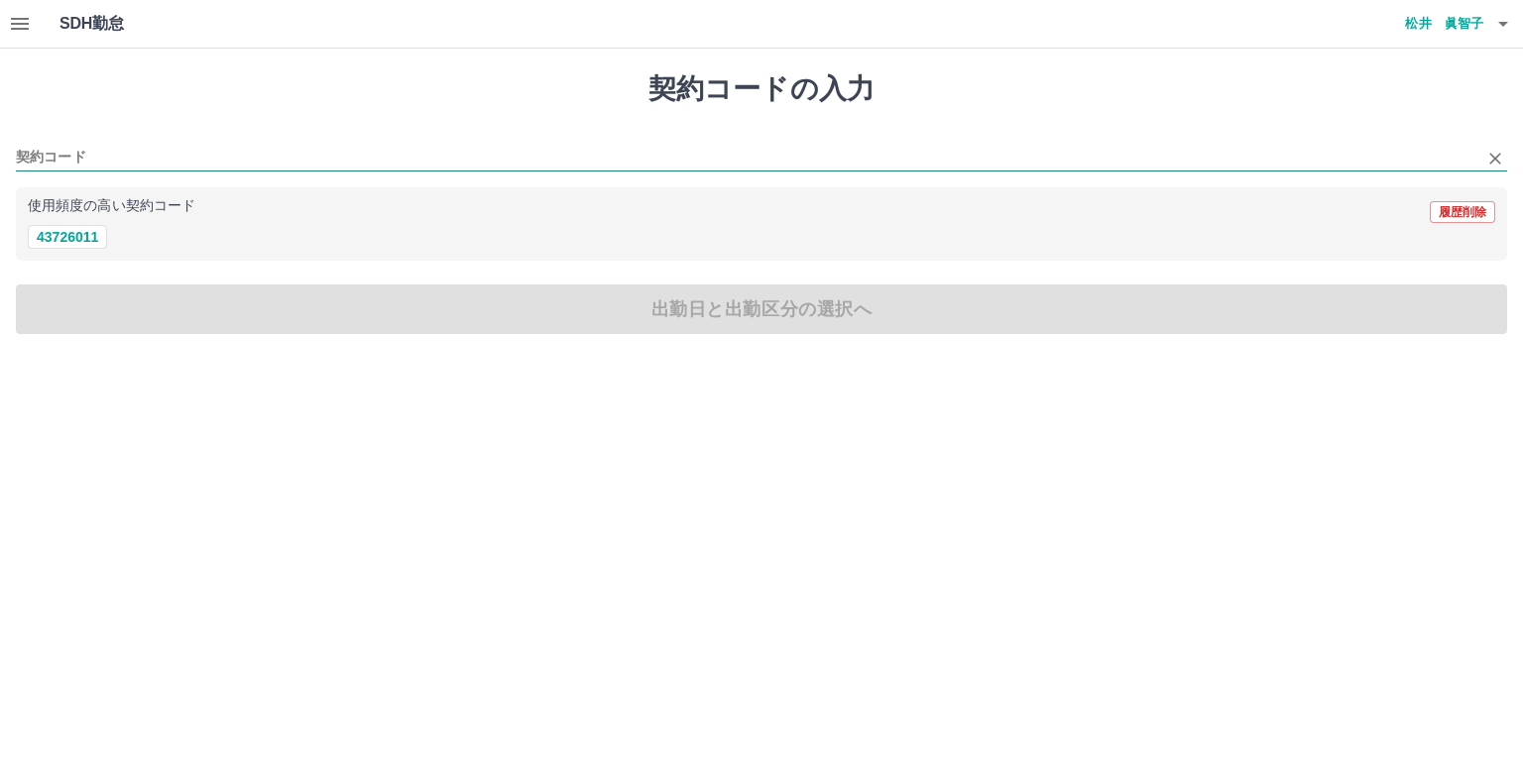 click on "契約コード" at bounding box center [747, 158] 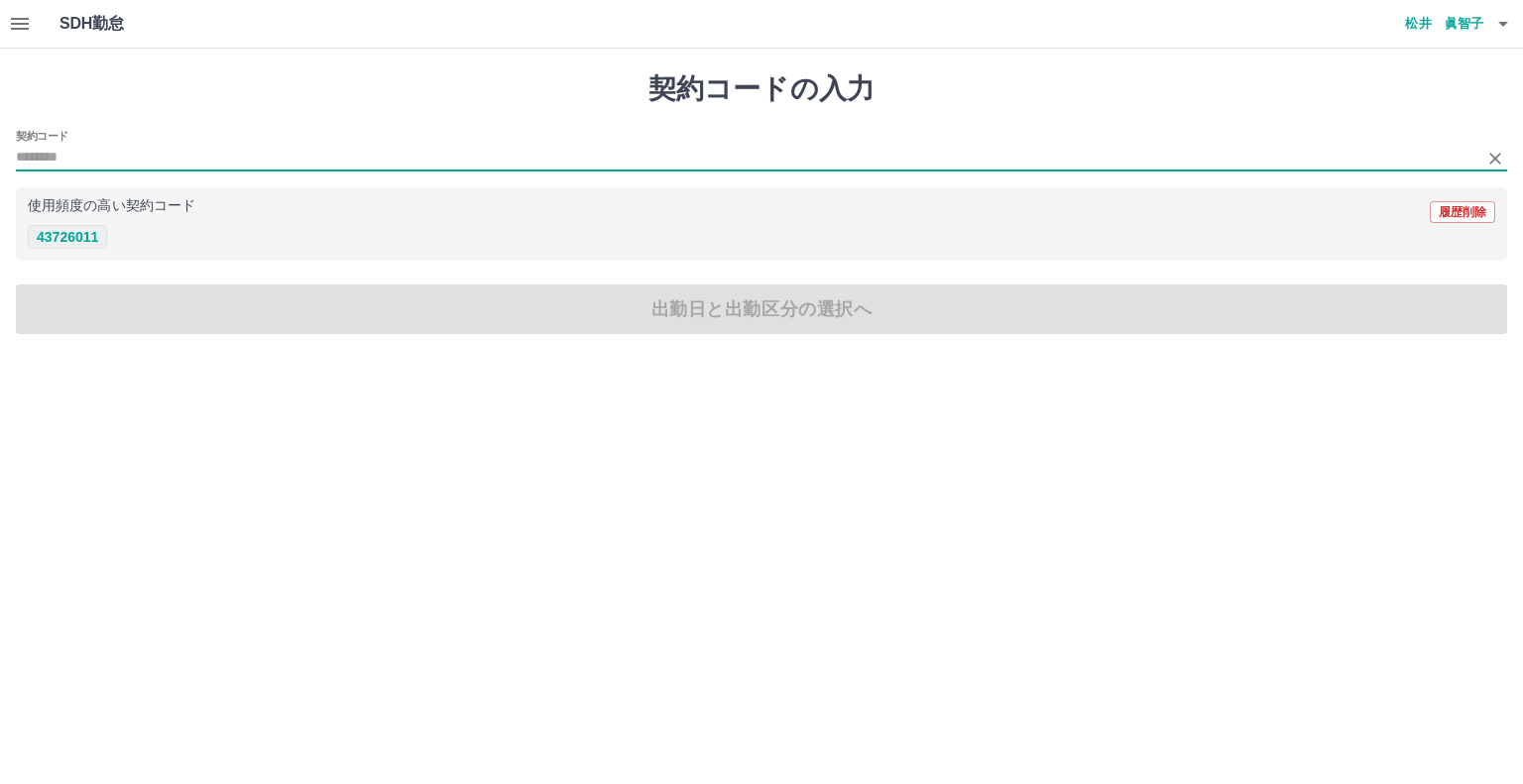 click on "43726011" at bounding box center [67, 237] 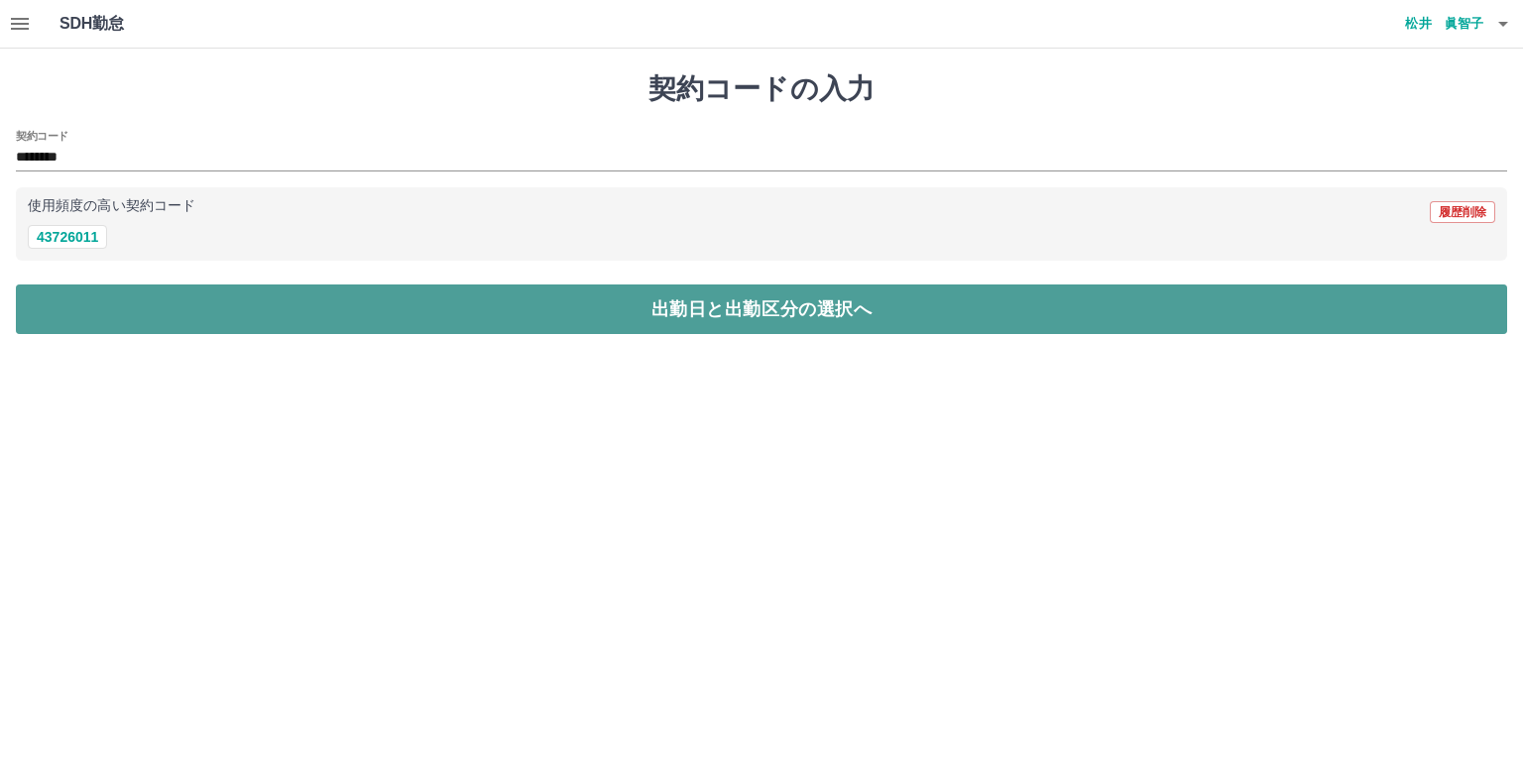 click on "出勤日と出勤区分の選択へ" at bounding box center [762, 309] 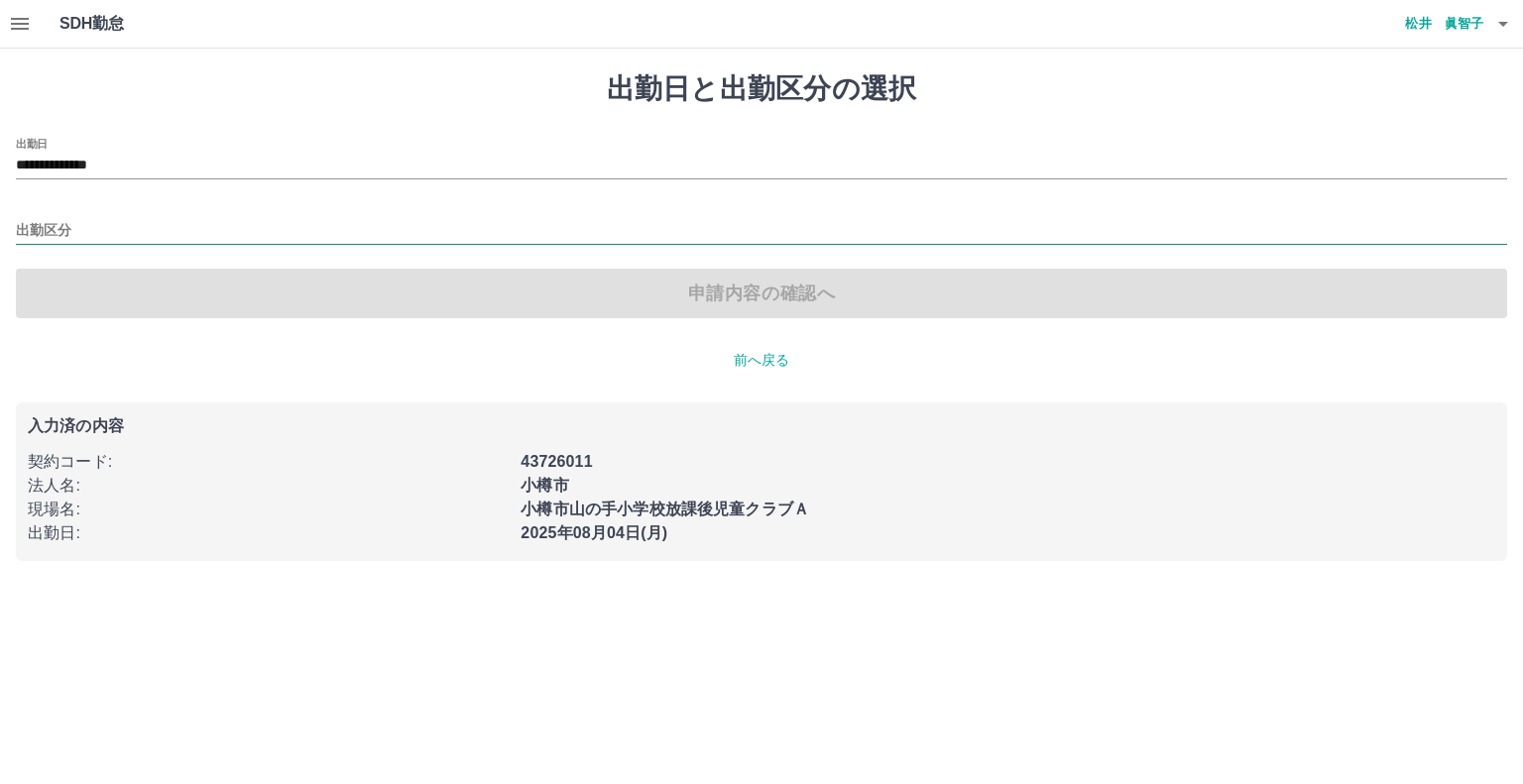 click on "出勤区分" at bounding box center [762, 231] 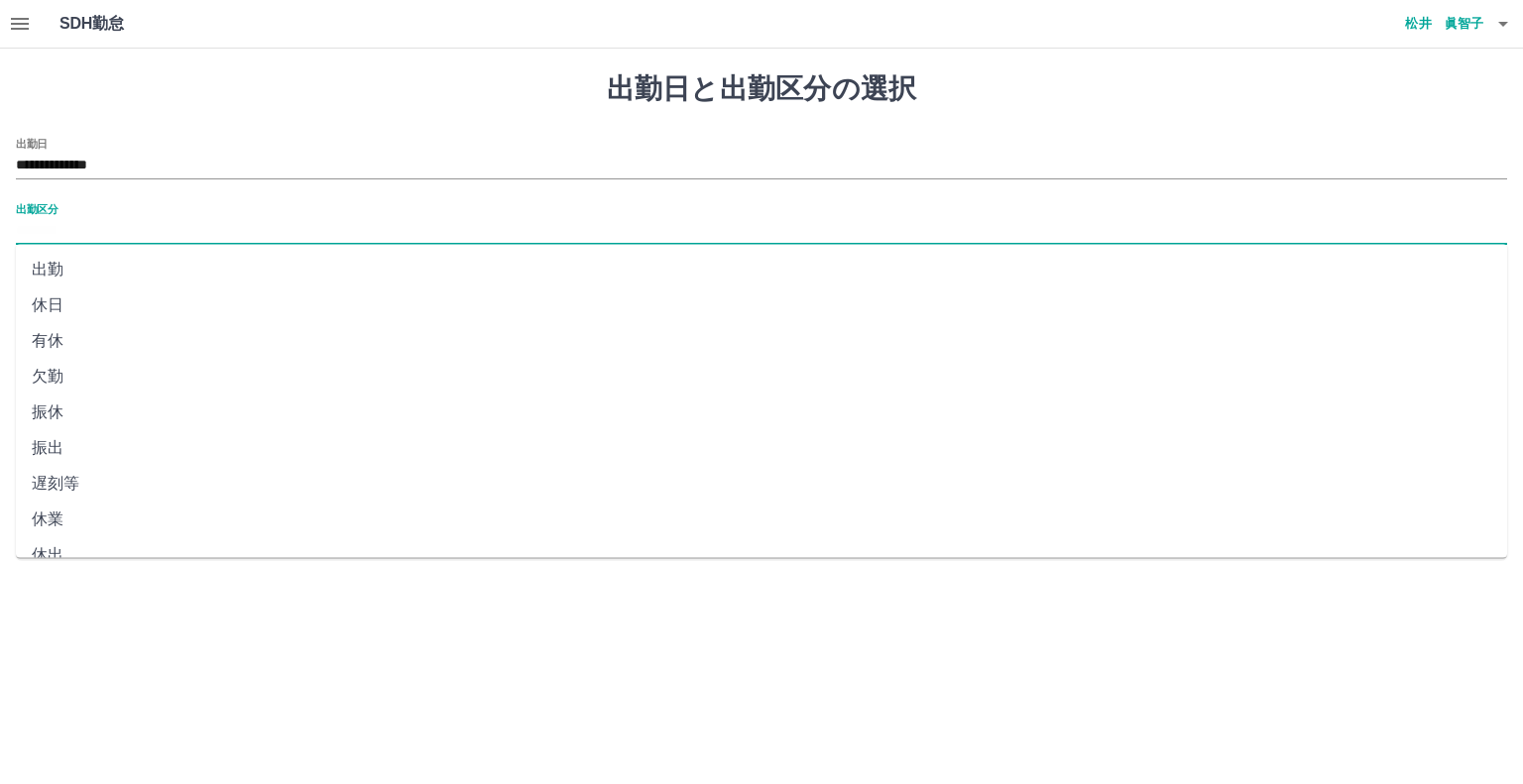 click on "休日" at bounding box center [762, 305] 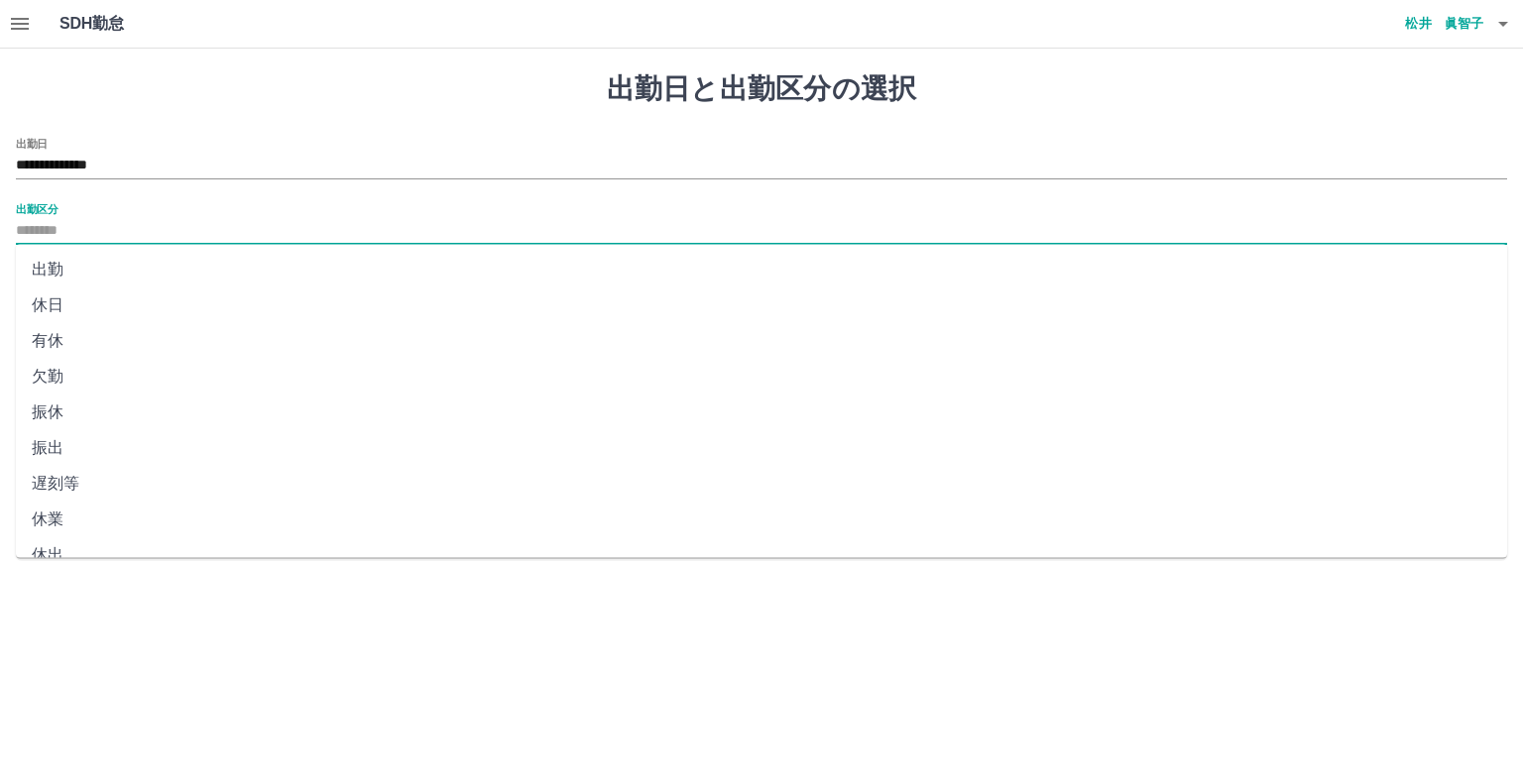 type on "**" 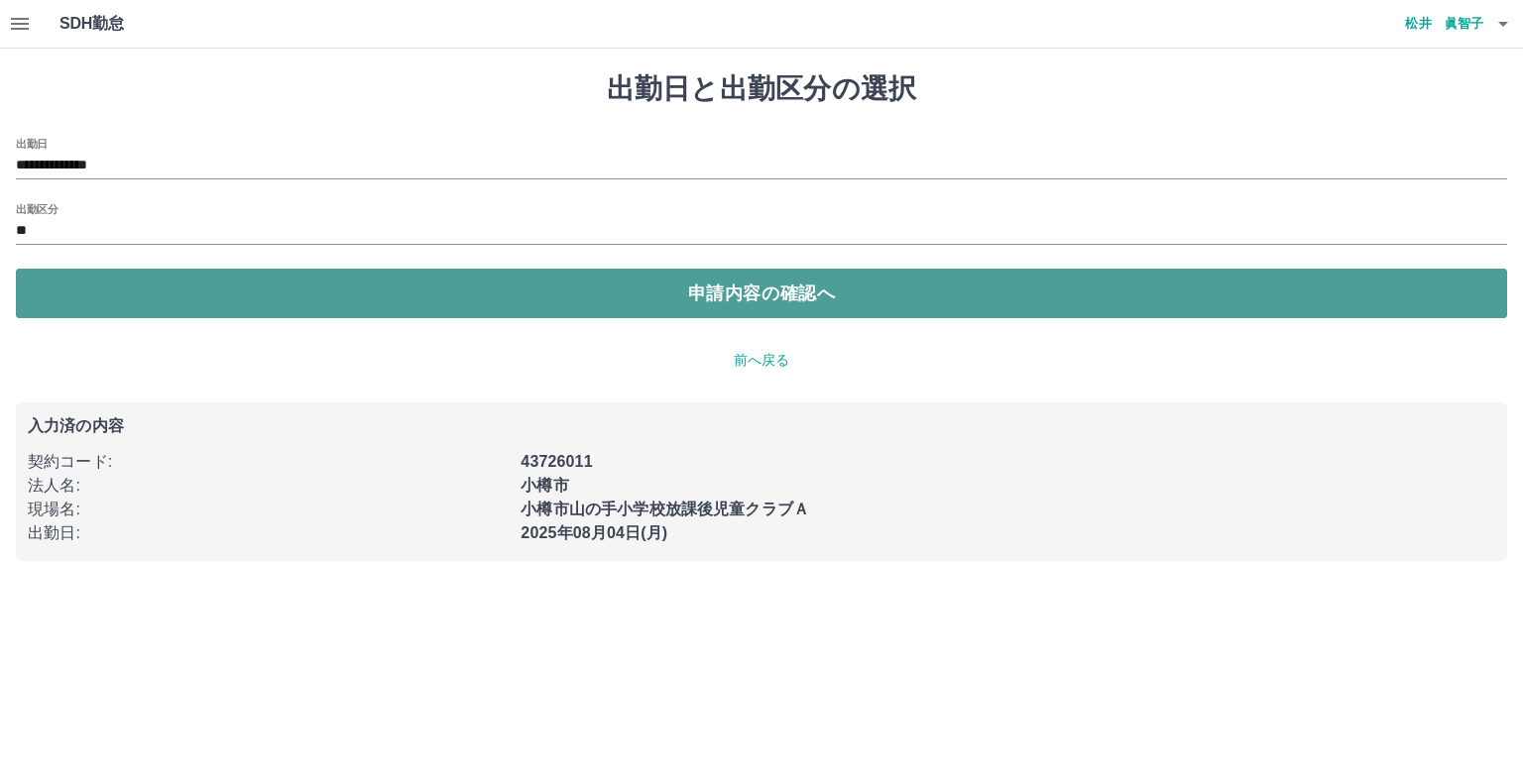 click on "申請内容の確認へ" at bounding box center (762, 293) 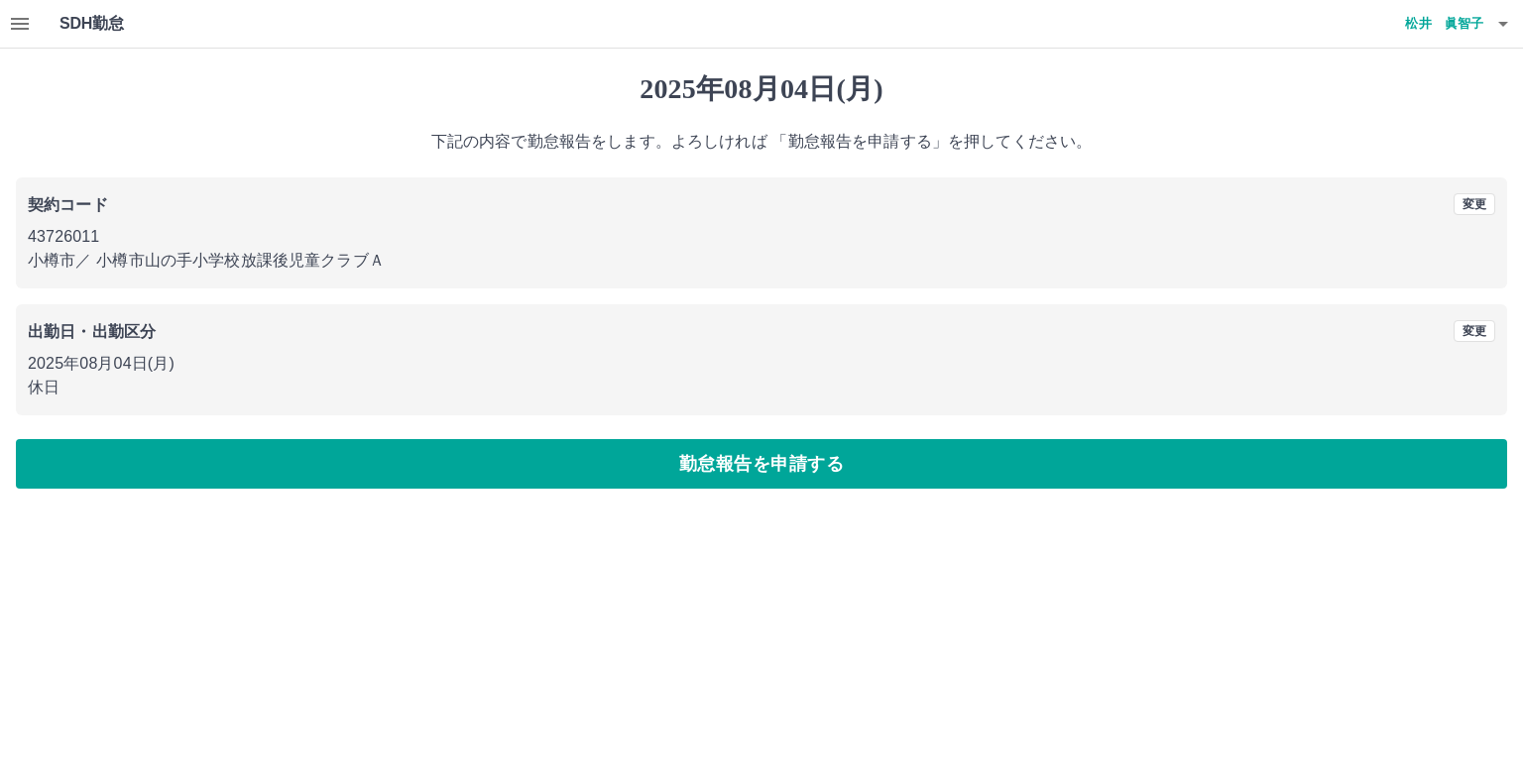 click on "2025年08月04日(月)" at bounding box center [762, 364] 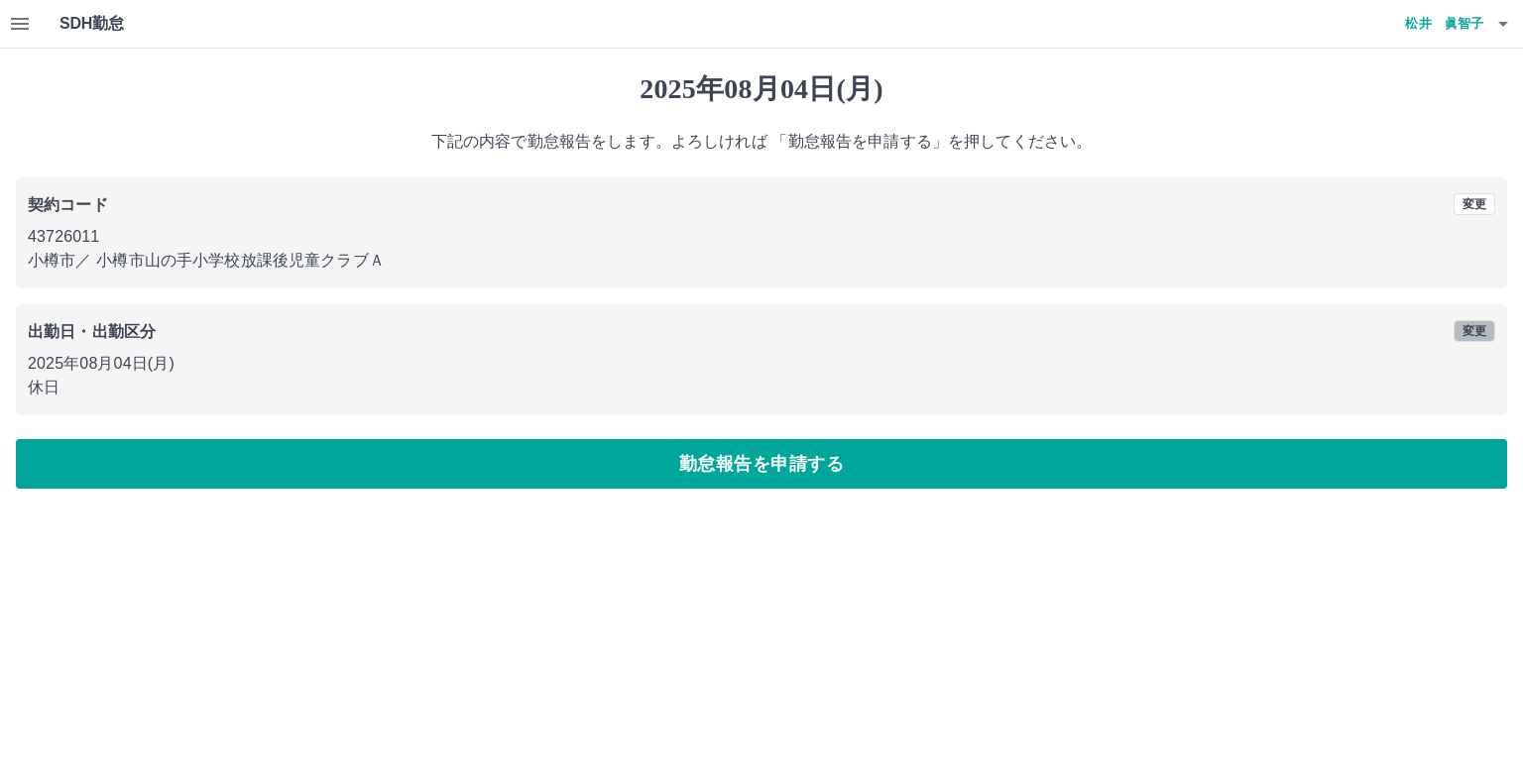 click on "変更" at bounding box center (1474, 331) 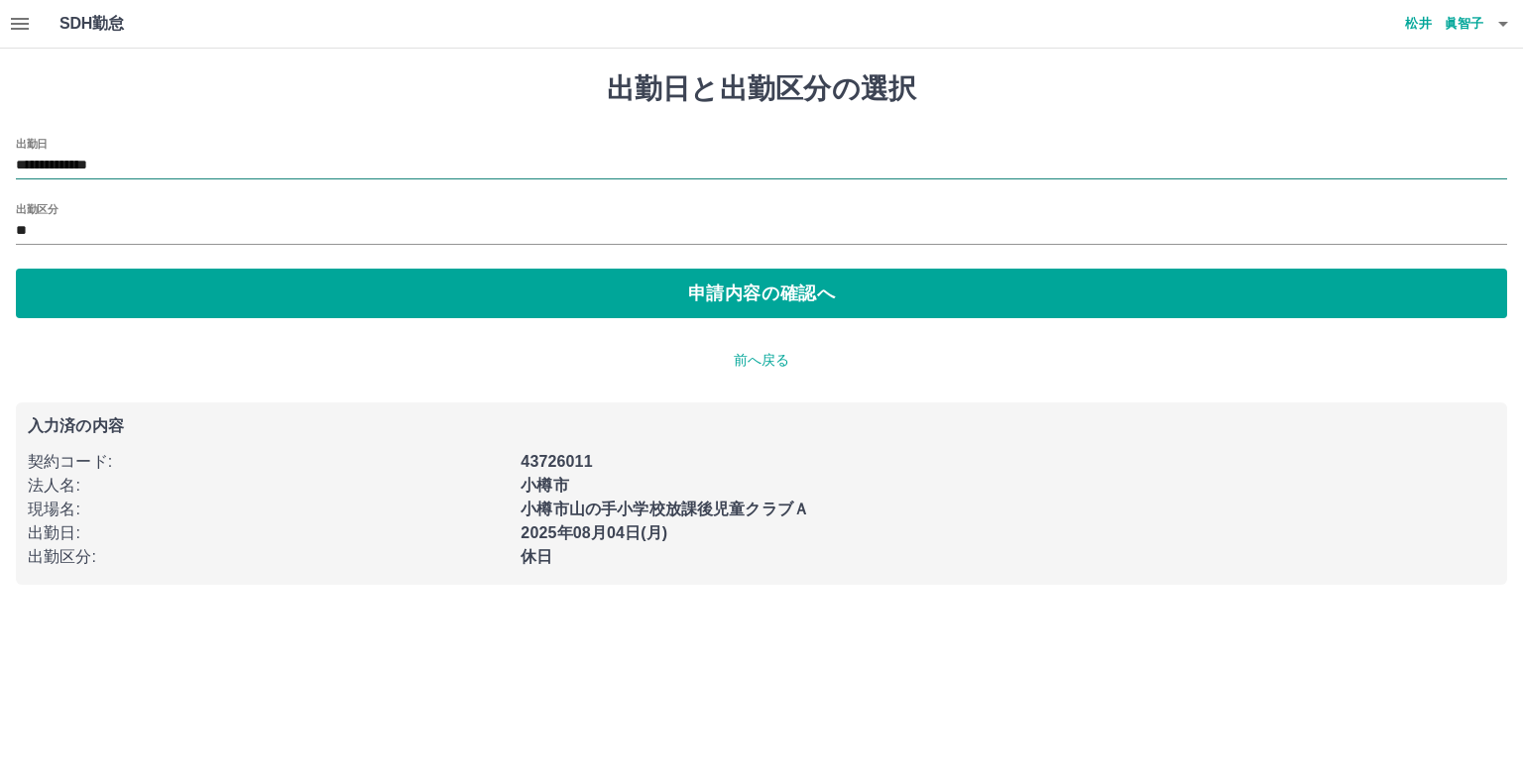 click on "**********" at bounding box center (762, 166) 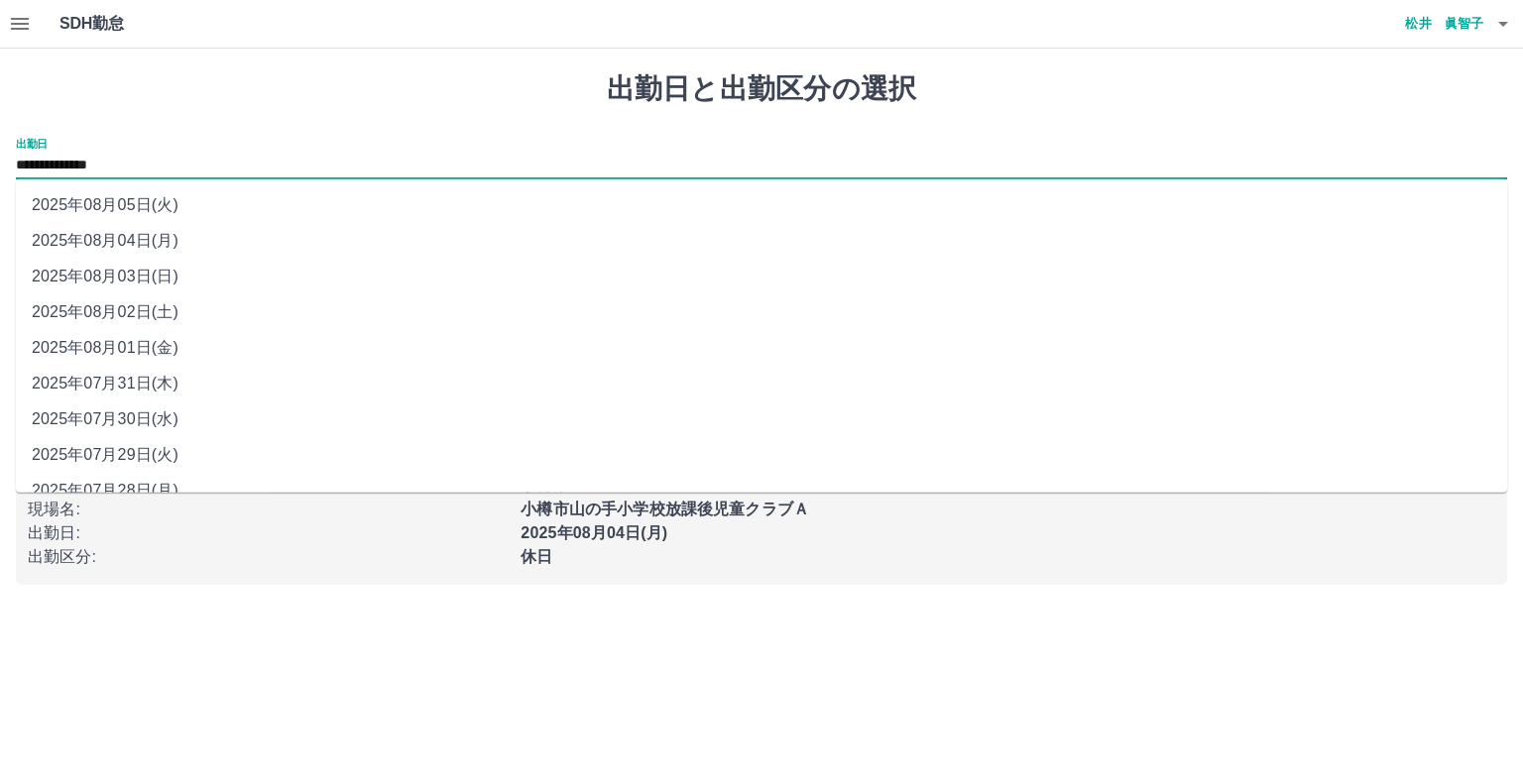 click on "2025年08月05日(火)" at bounding box center (762, 205) 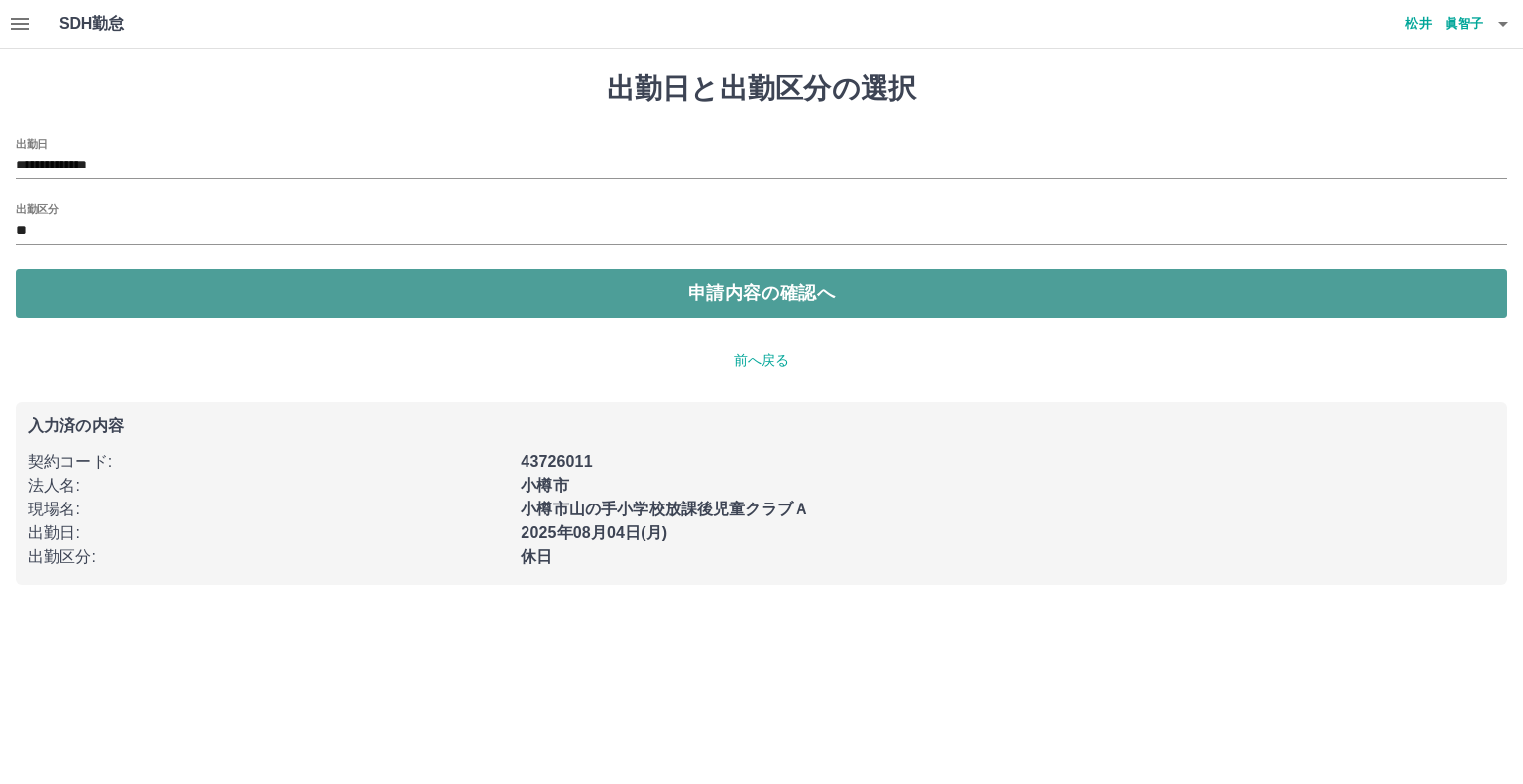 click on "申請内容の確認へ" at bounding box center (762, 293) 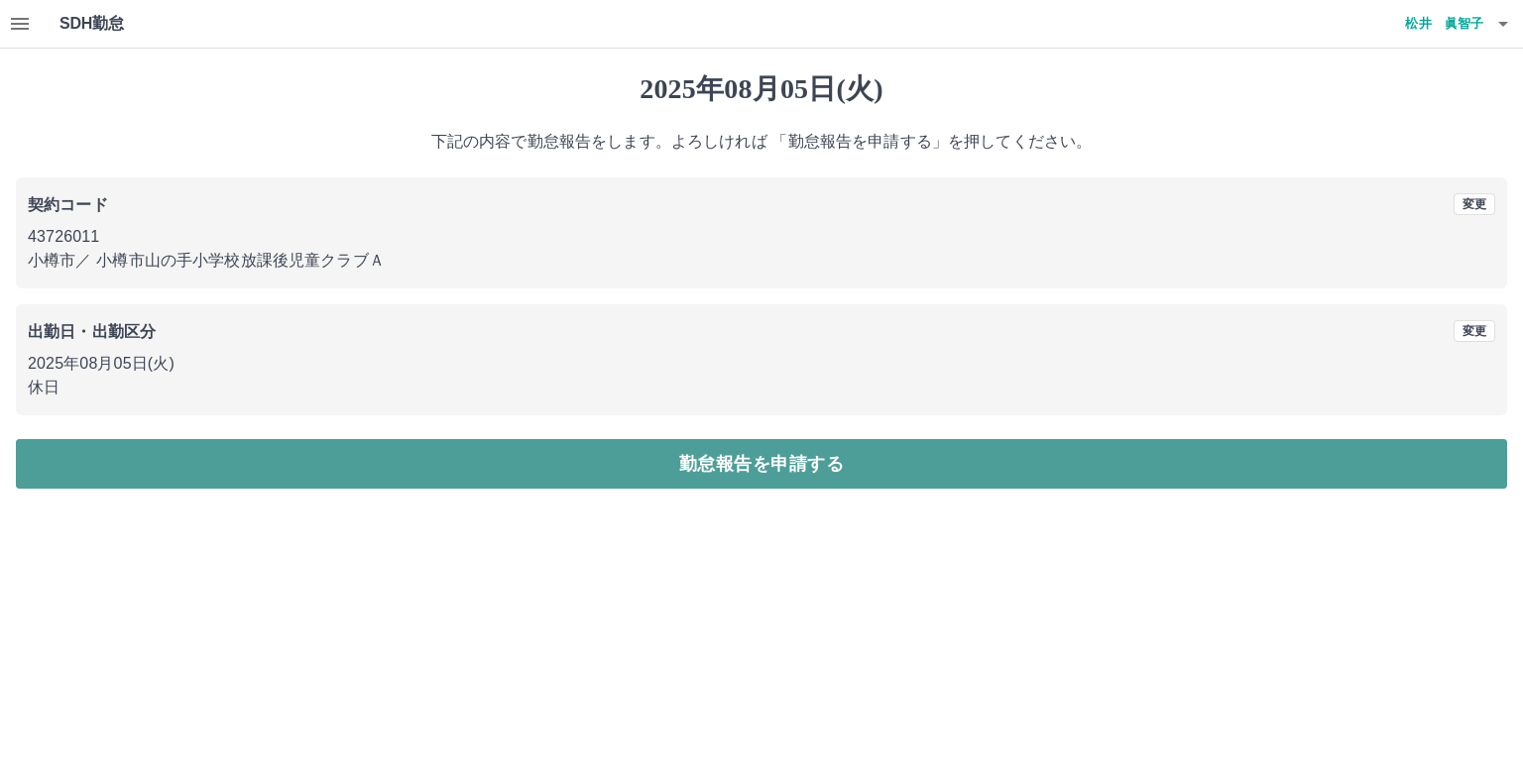 click on "勤怠報告を申請する" at bounding box center [762, 464] 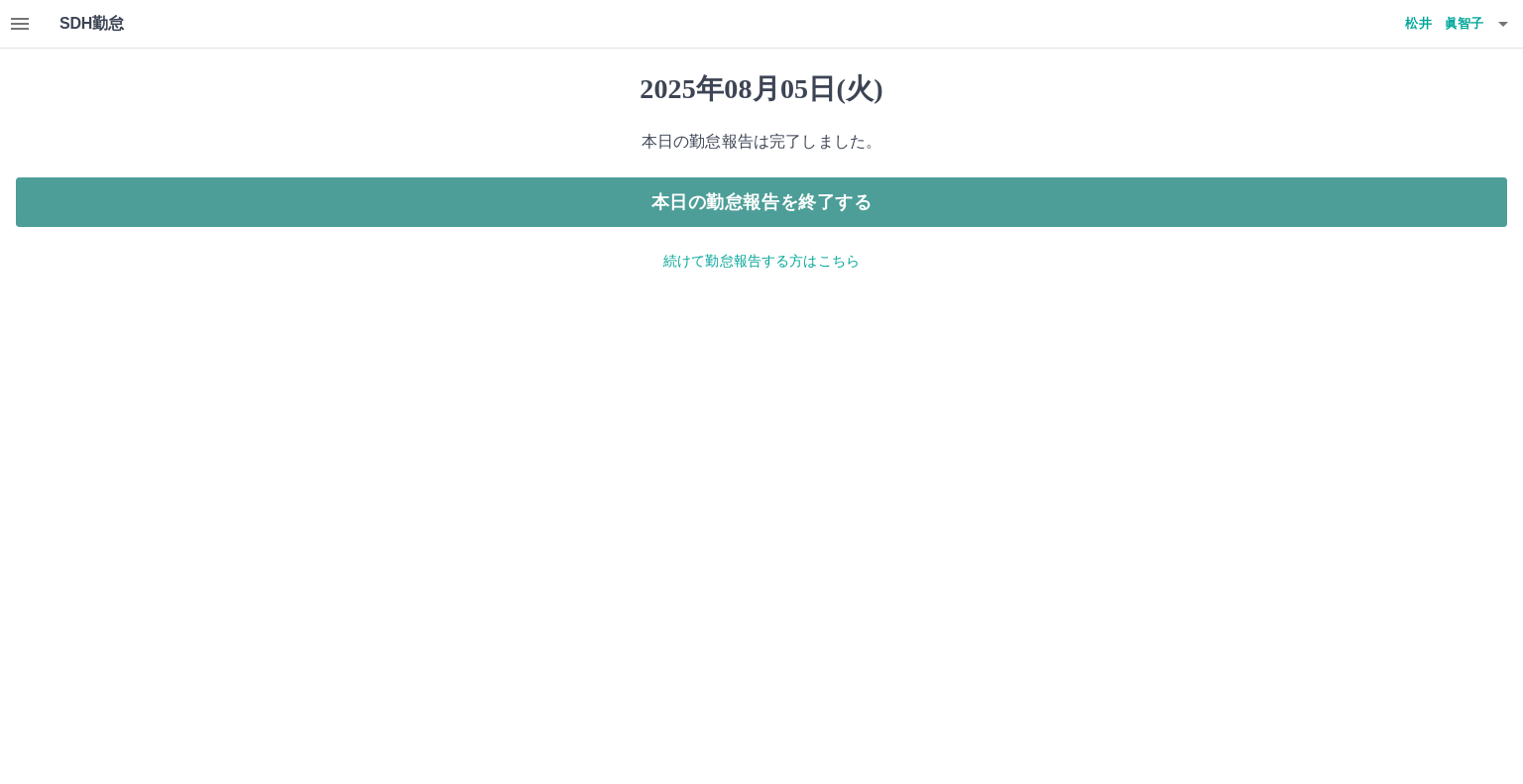 click on "本日の勤怠報告を終了する" at bounding box center (762, 202) 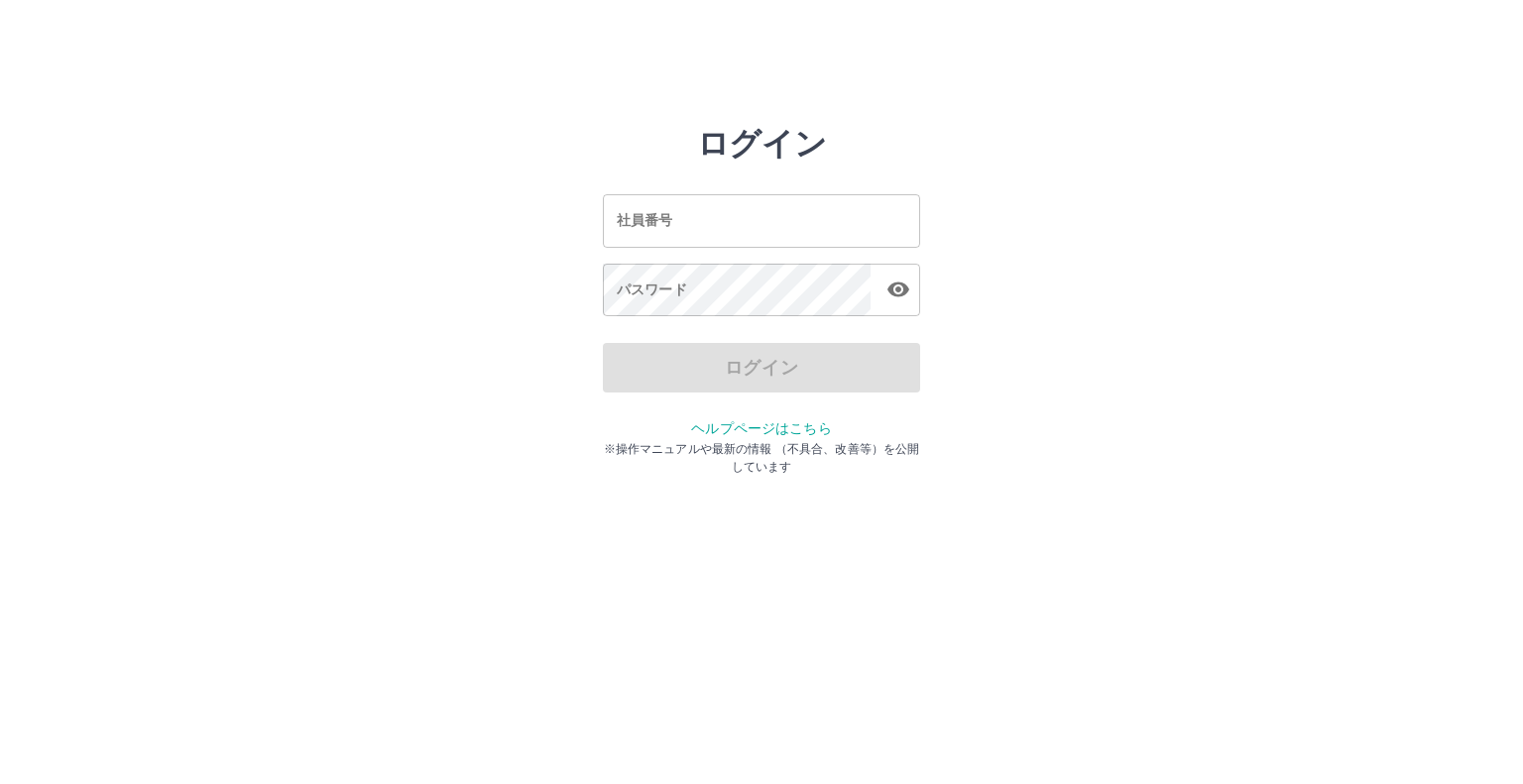 scroll, scrollTop: 0, scrollLeft: 0, axis: both 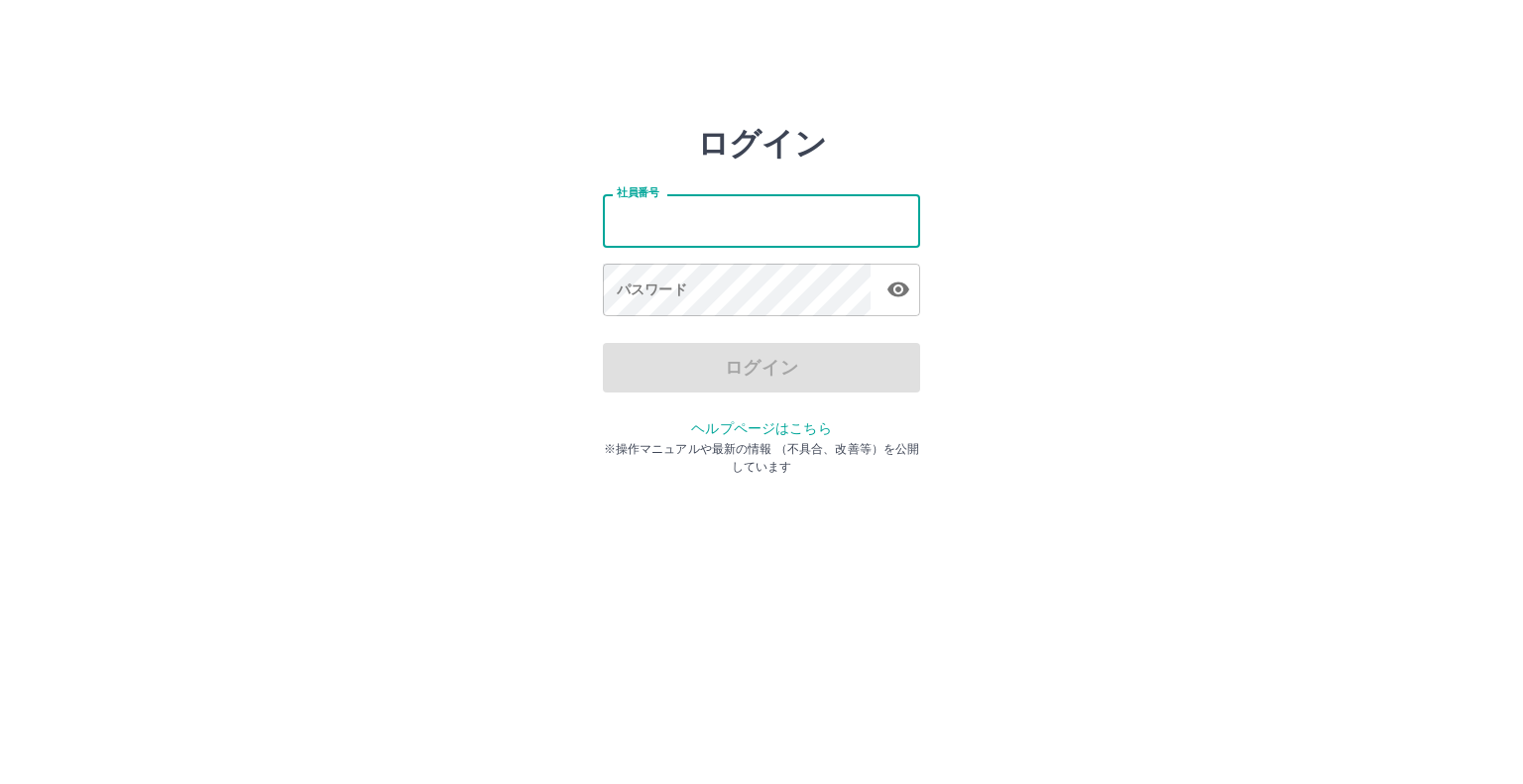 click on "社員番号" at bounding box center (762, 220) 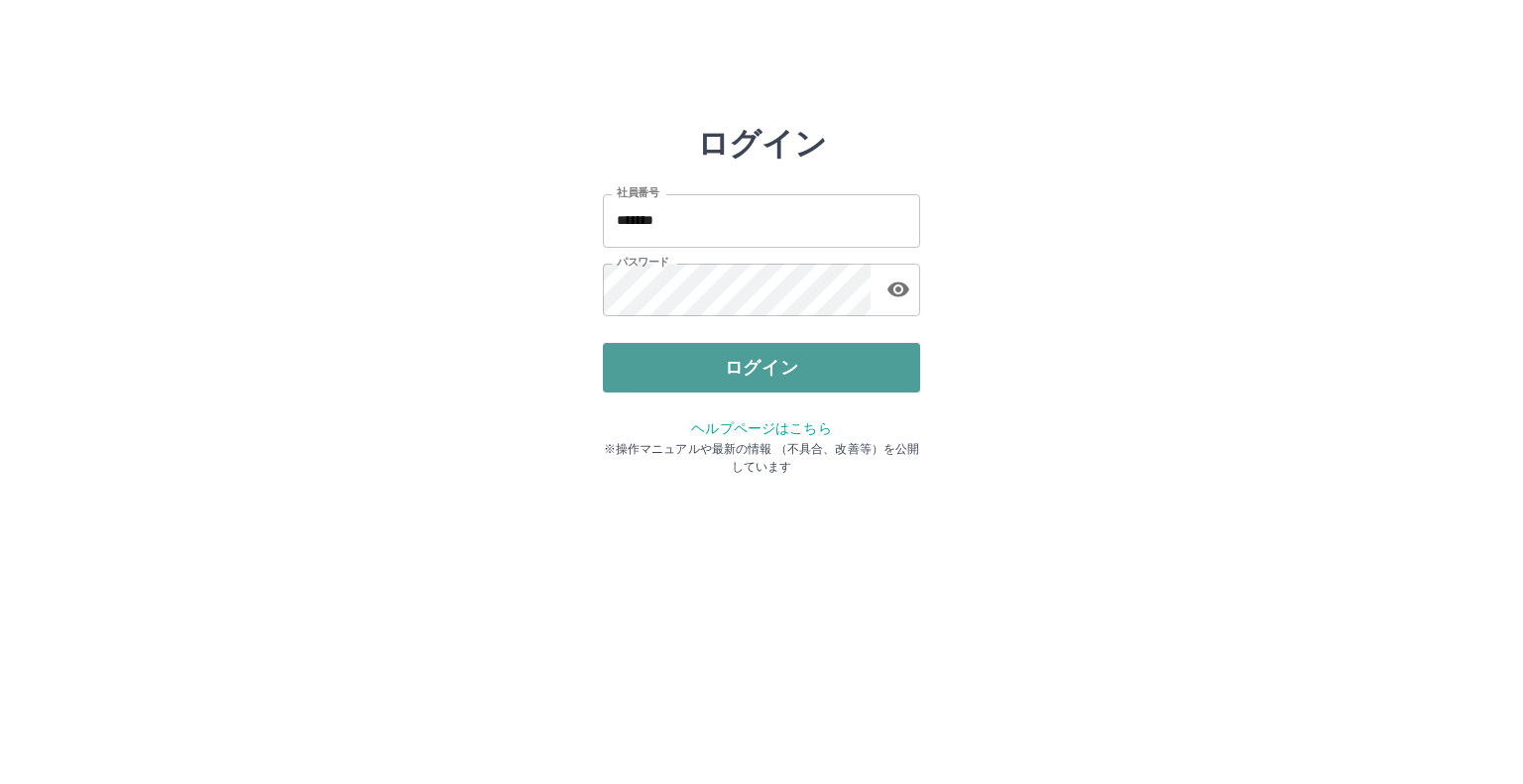 click on "ログイン" at bounding box center [762, 368] 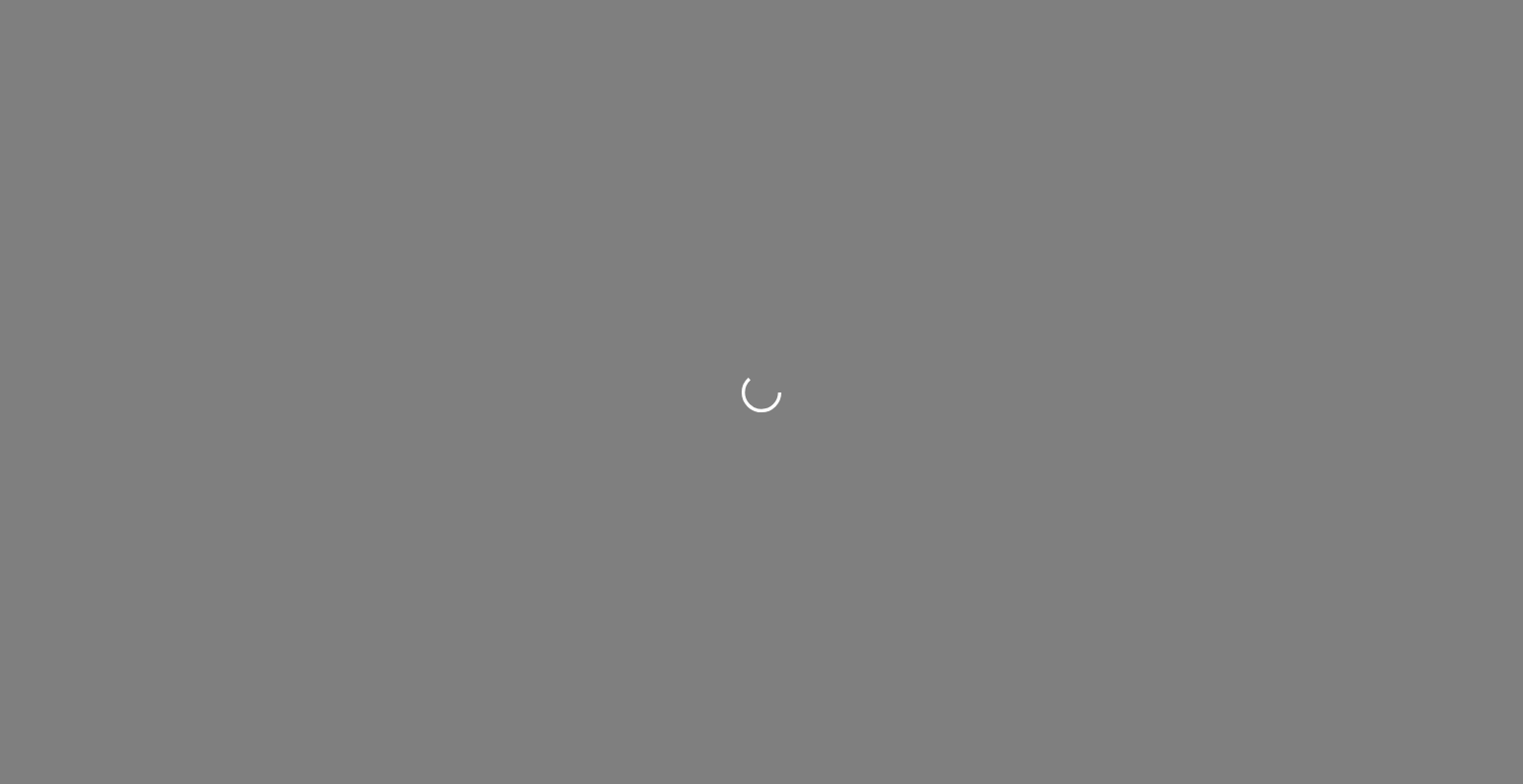 scroll, scrollTop: 0, scrollLeft: 0, axis: both 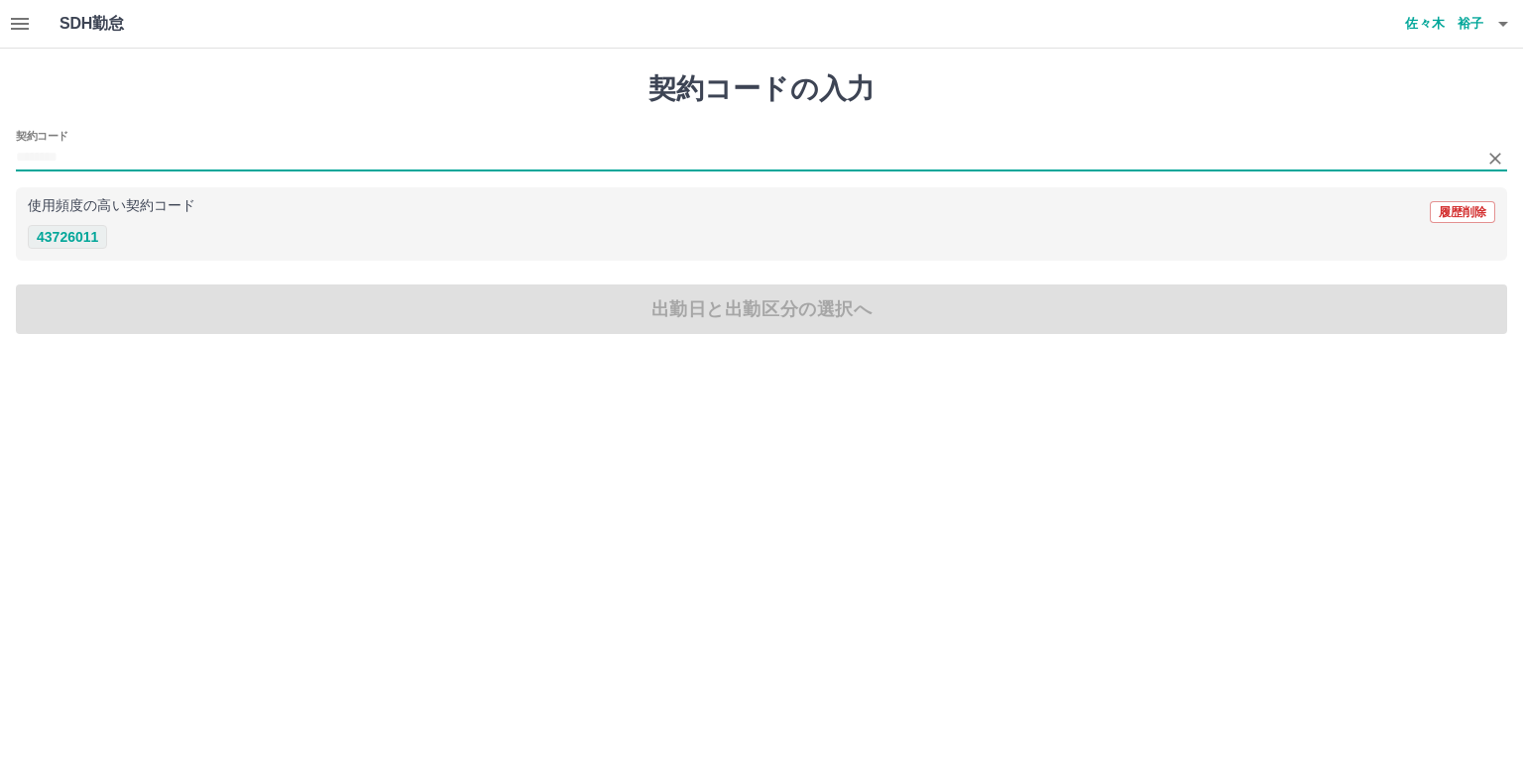 drag, startPoint x: 84, startPoint y: 153, endPoint x: 101, endPoint y: 228, distance: 76.90254 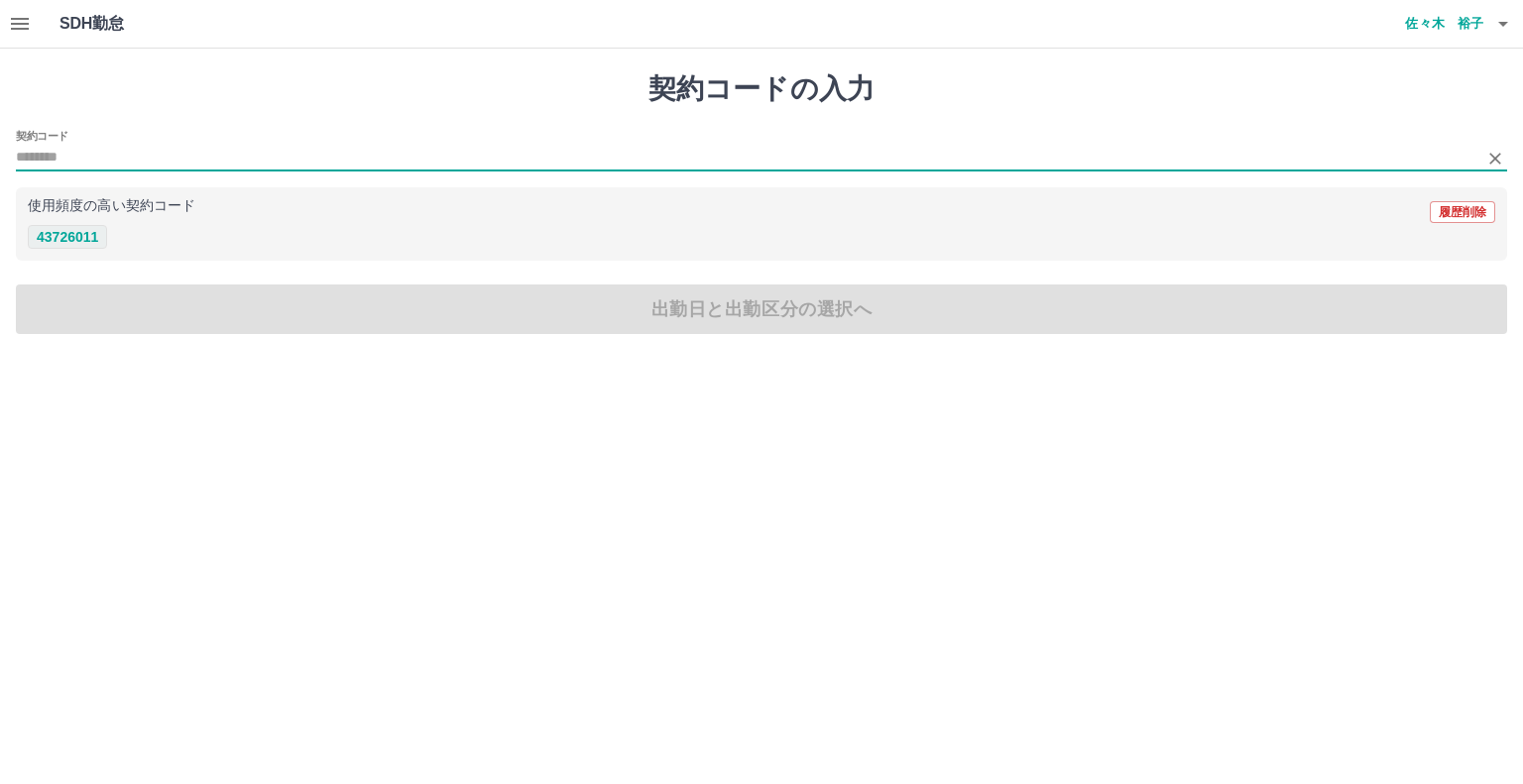 click on "契約コード 使用頻度の高い契約コード 履歴削除 43726011" at bounding box center (762, 195) 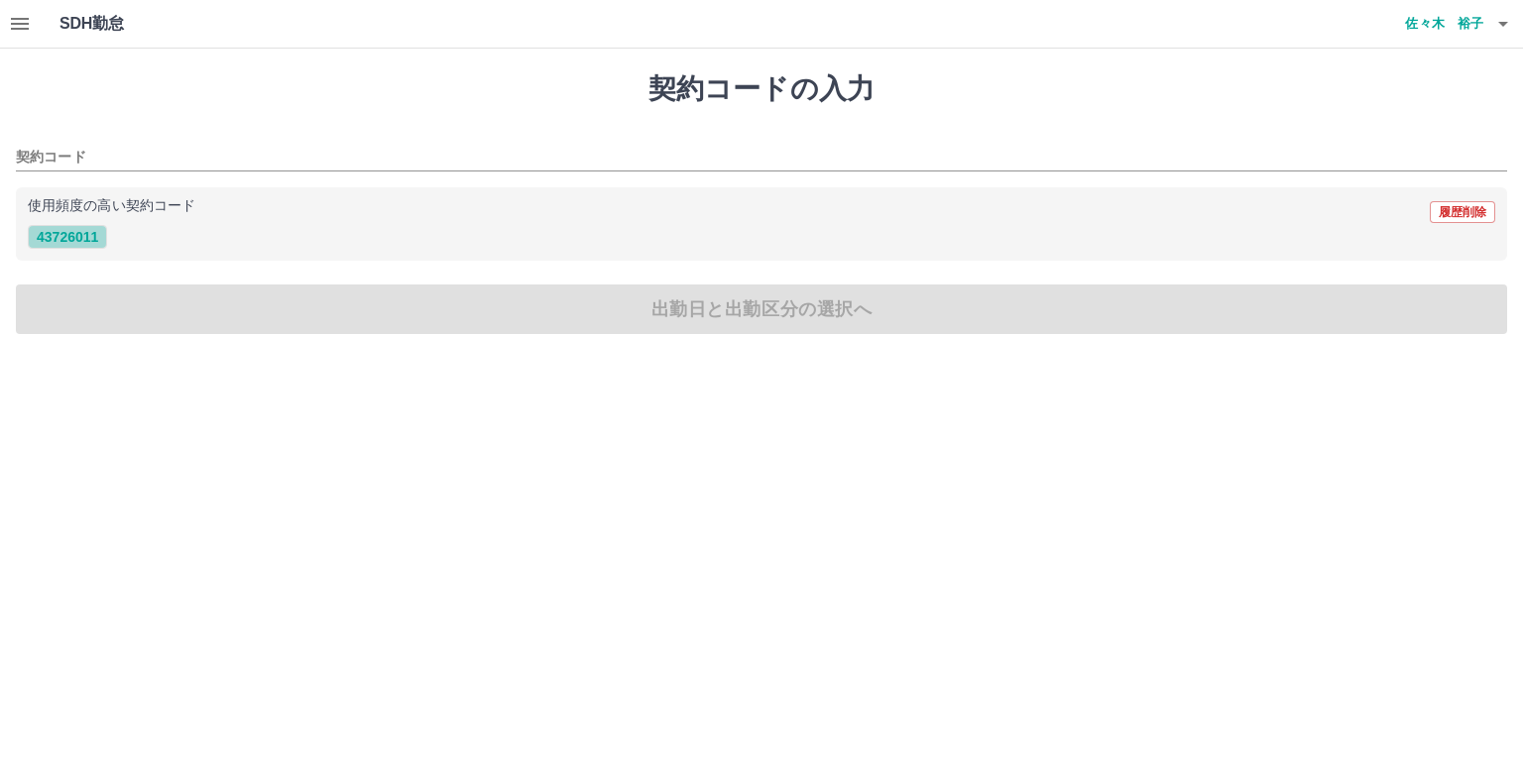 click on "43726011" at bounding box center (67, 237) 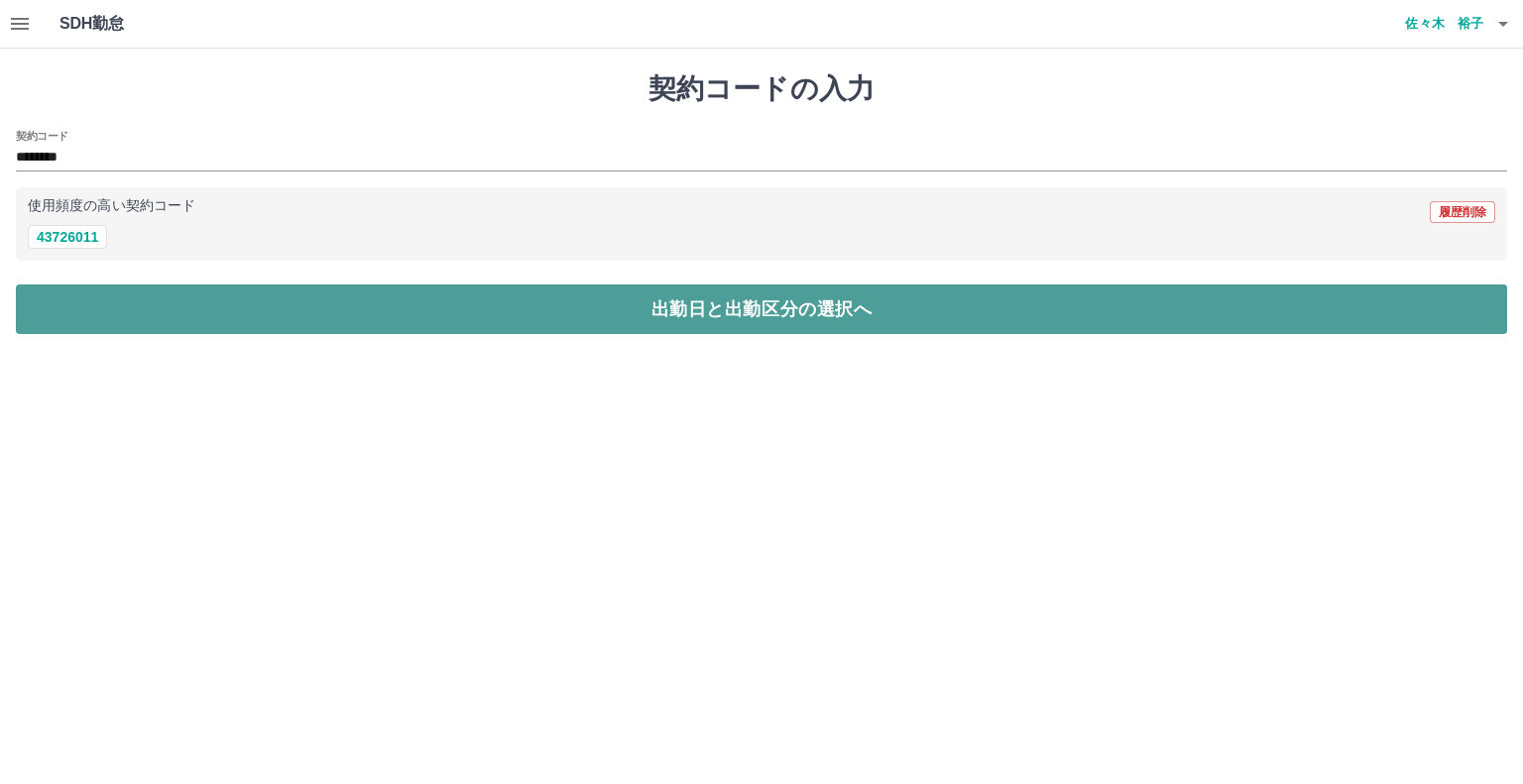 click on "出勤日と出勤区分の選択へ" at bounding box center [762, 309] 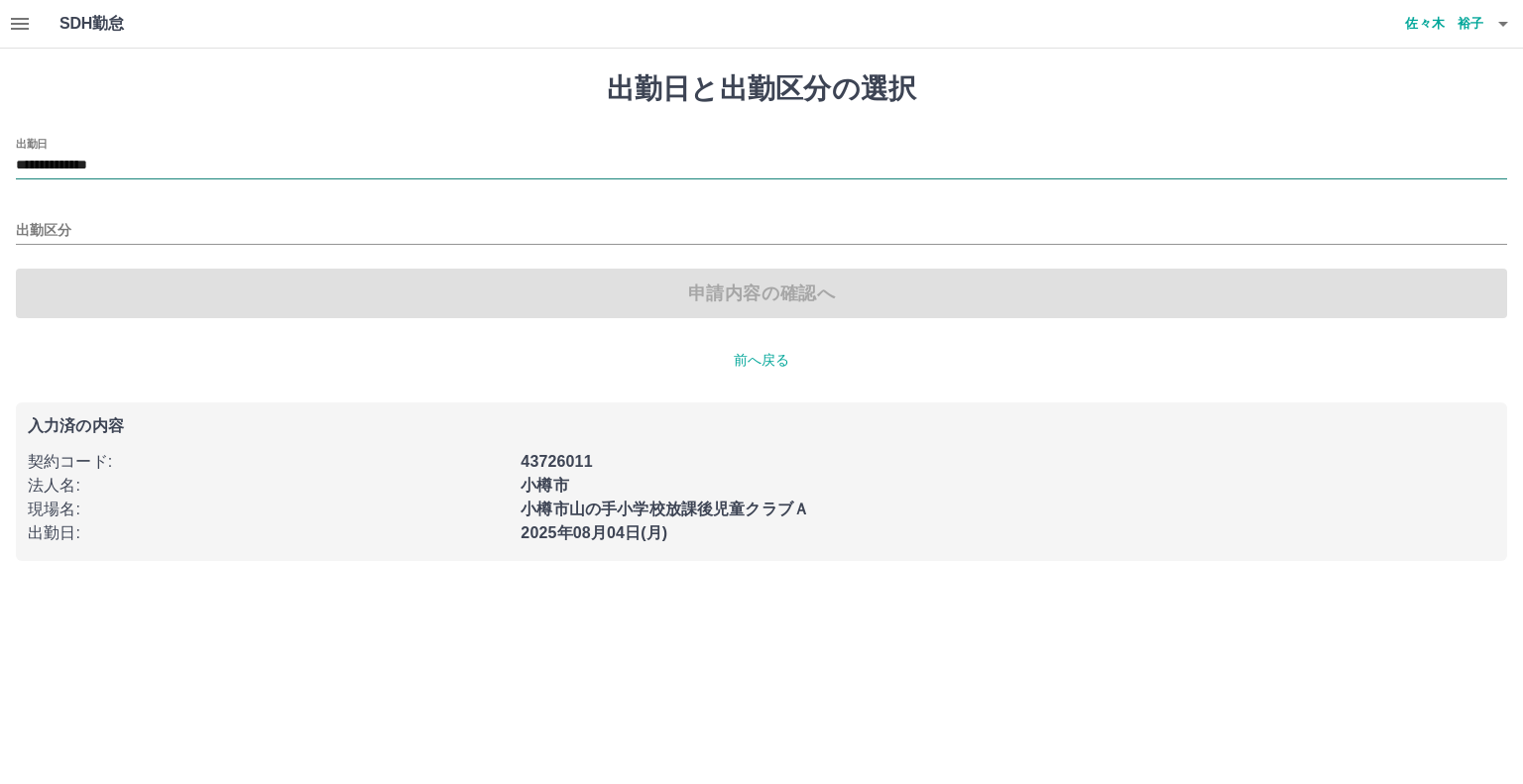 click on "**********" at bounding box center [762, 166] 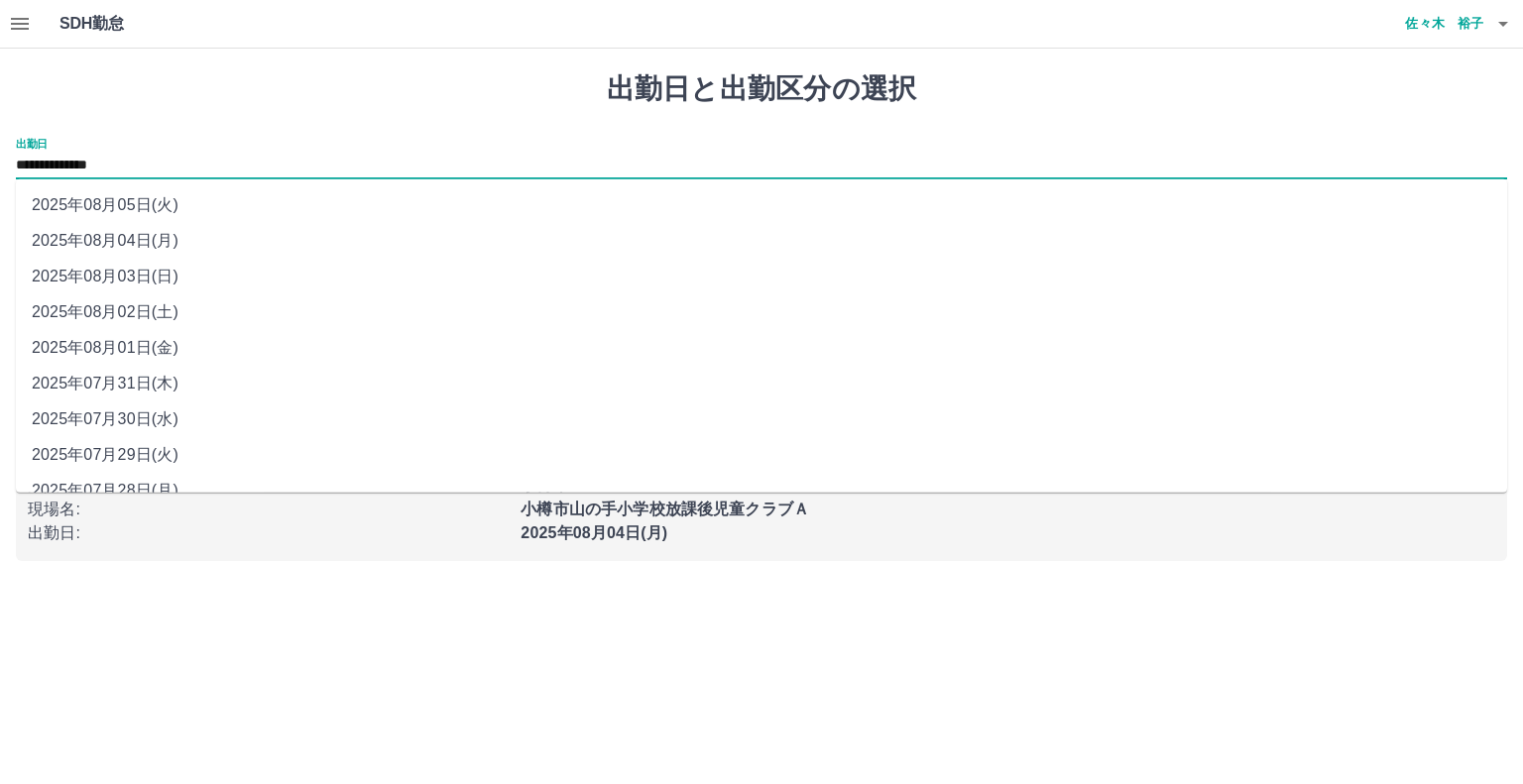 click on "2025年08月01日(金)" at bounding box center [762, 348] 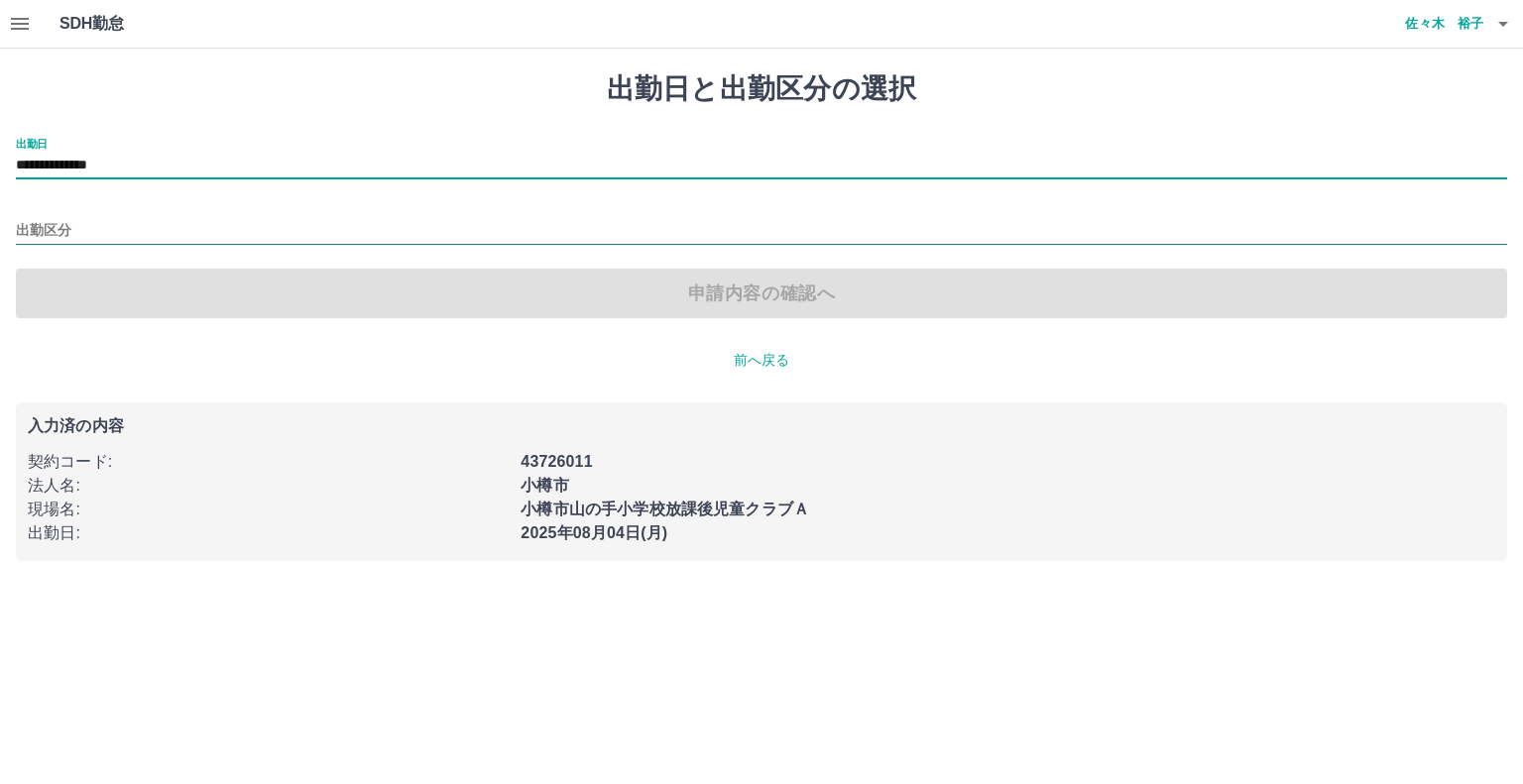 click on "出勤区分" at bounding box center (762, 231) 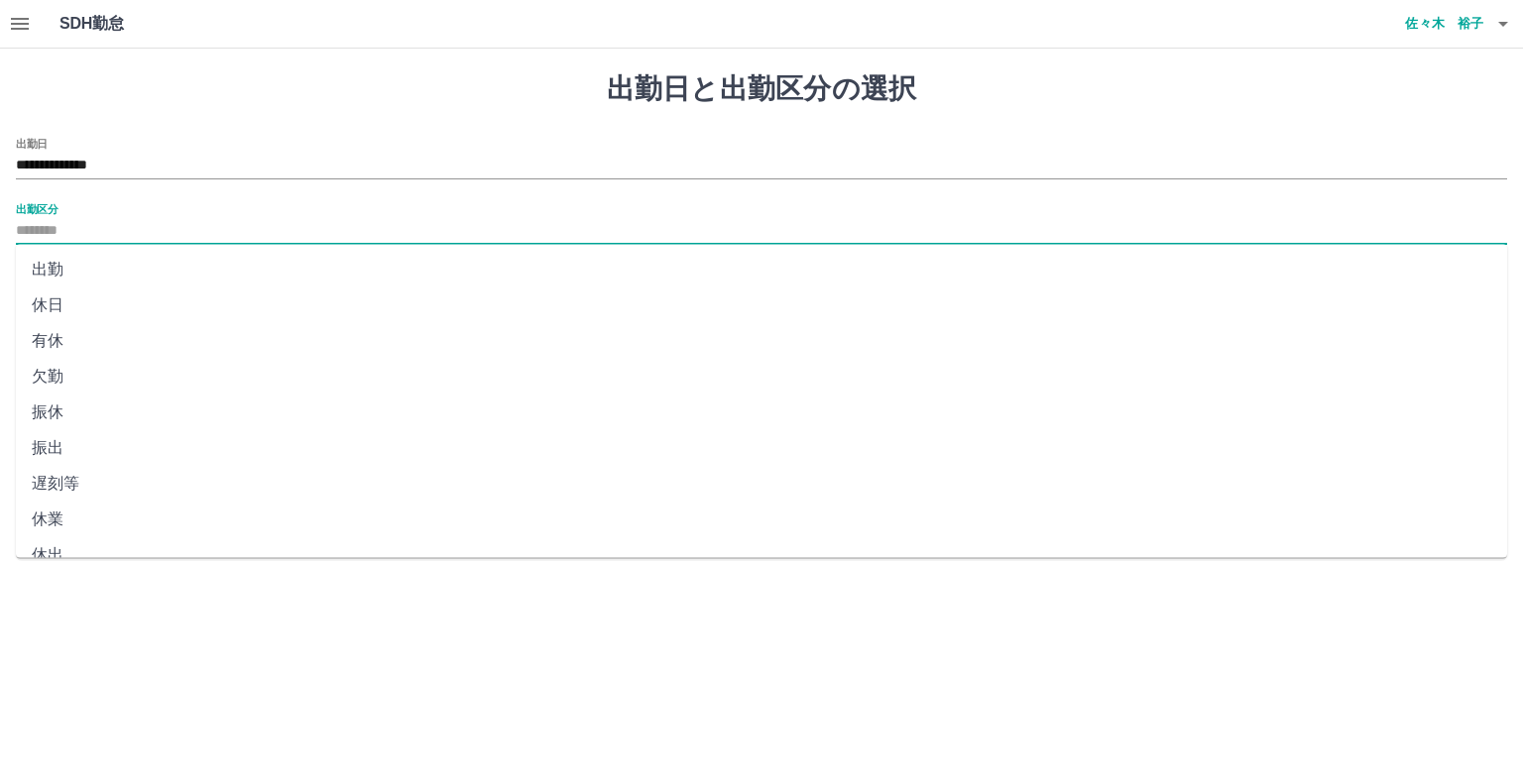 click on "出勤" at bounding box center (762, 270) 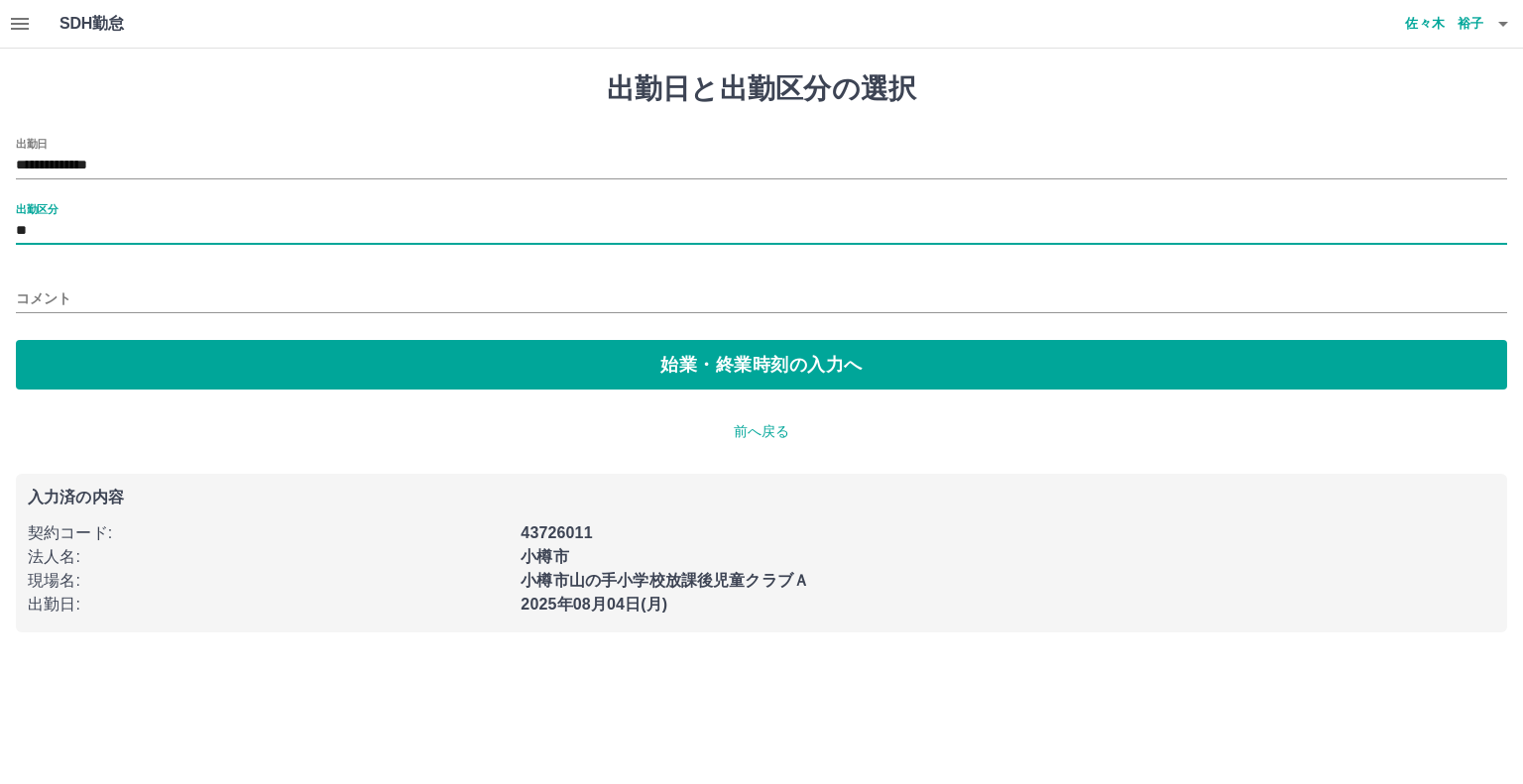 type on "**" 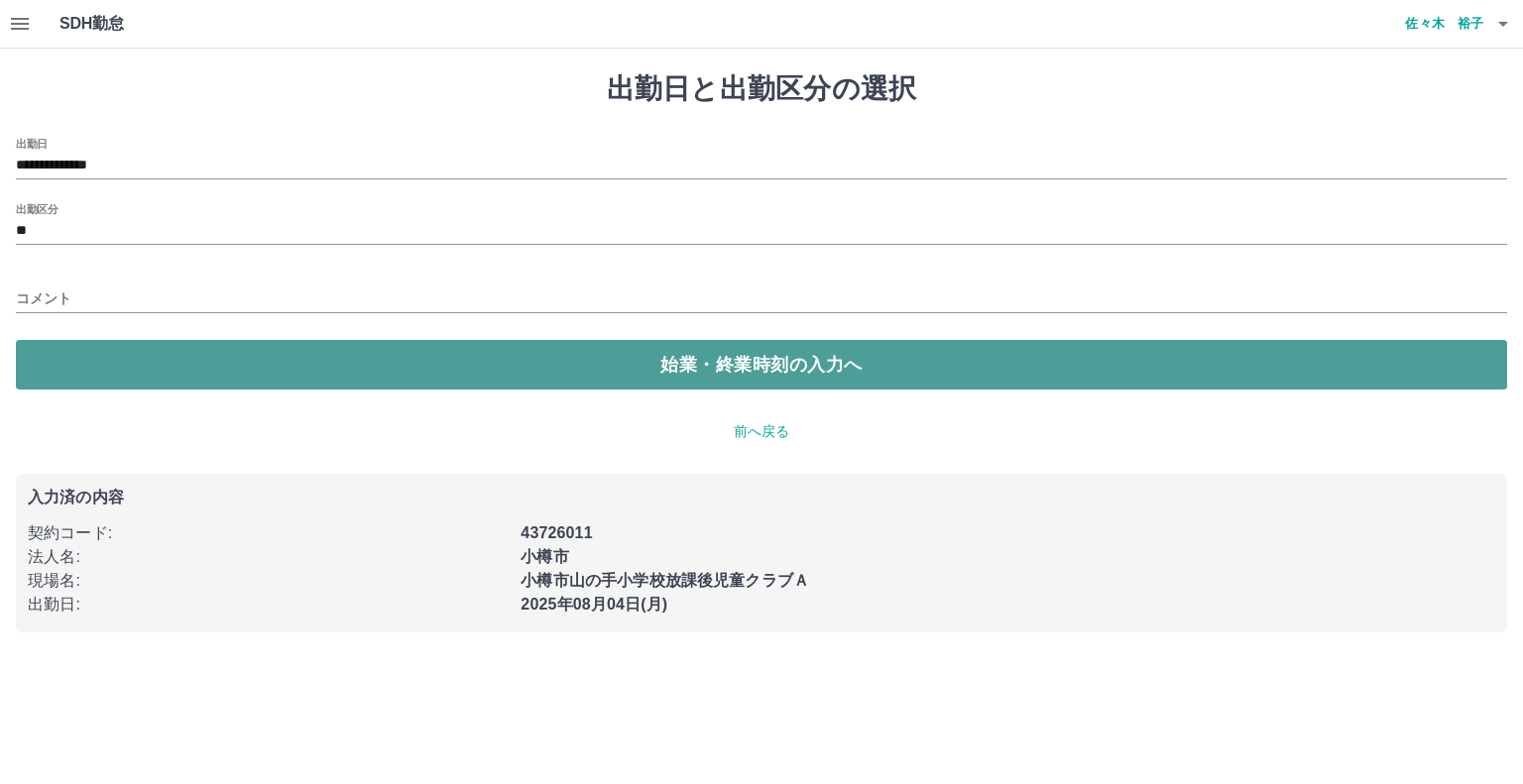 click on "始業・終業時刻の入力へ" at bounding box center [762, 365] 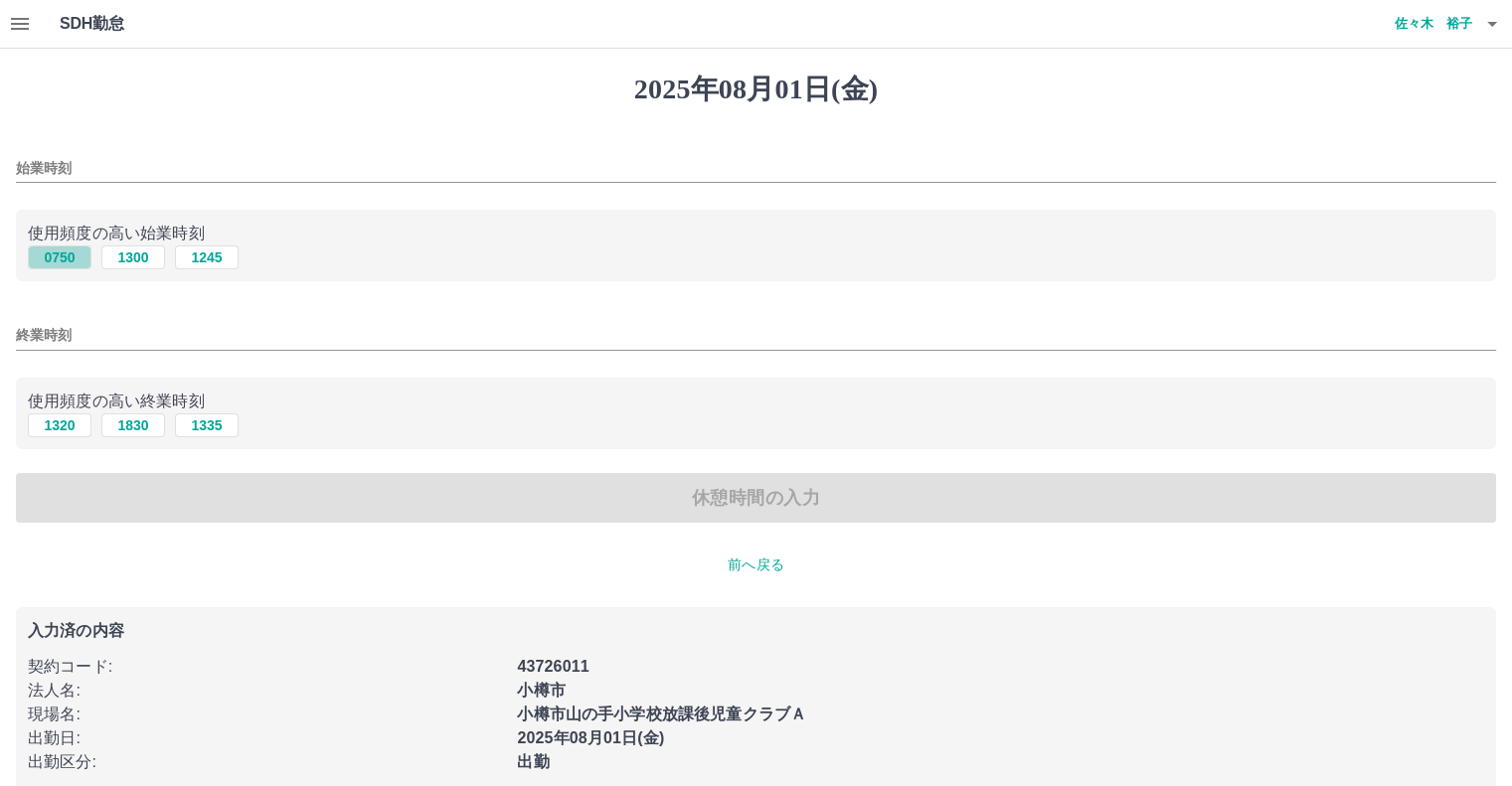 click on "0750" at bounding box center (60, 257) 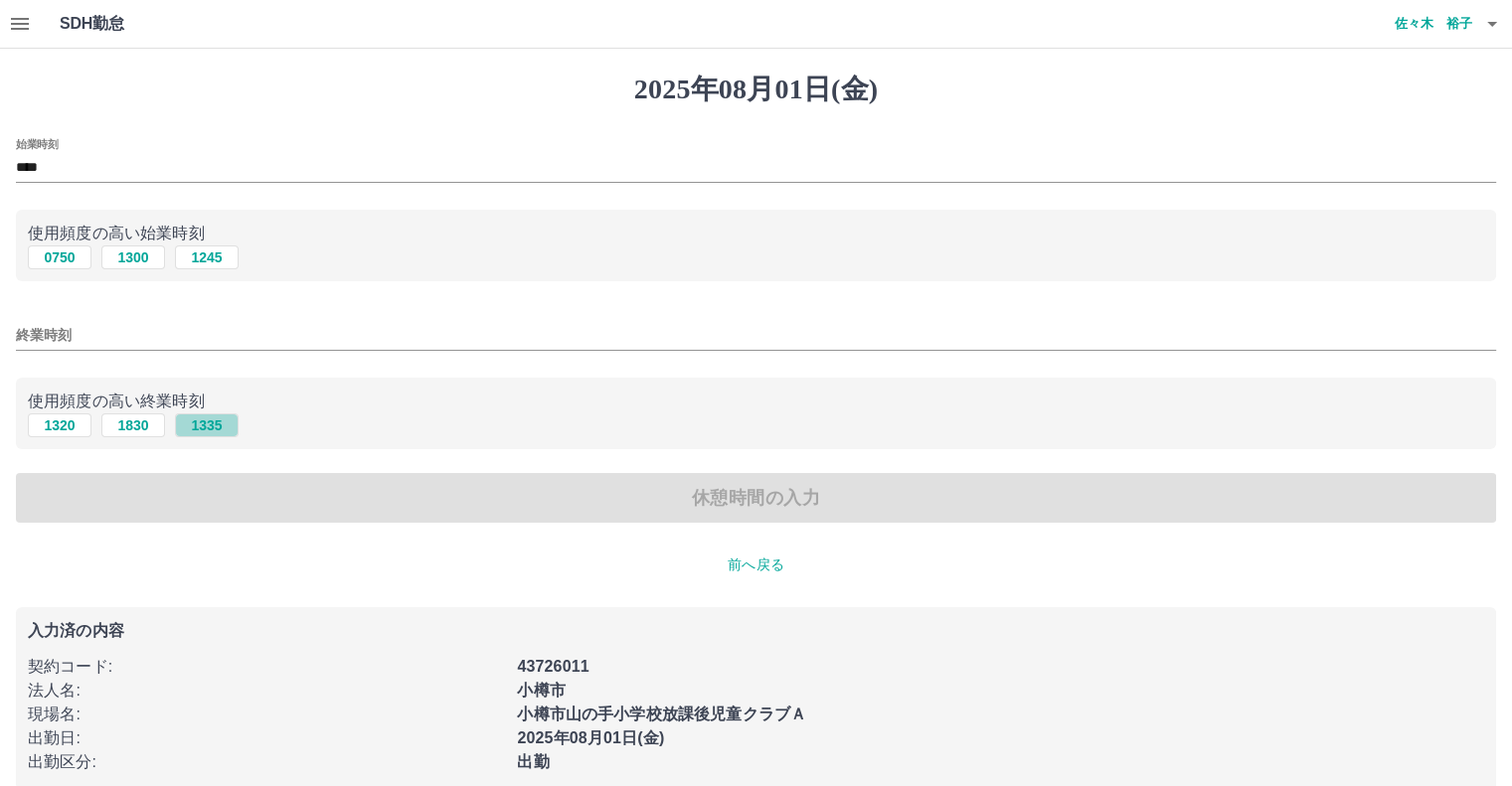 click on "1335" at bounding box center (207, 425) 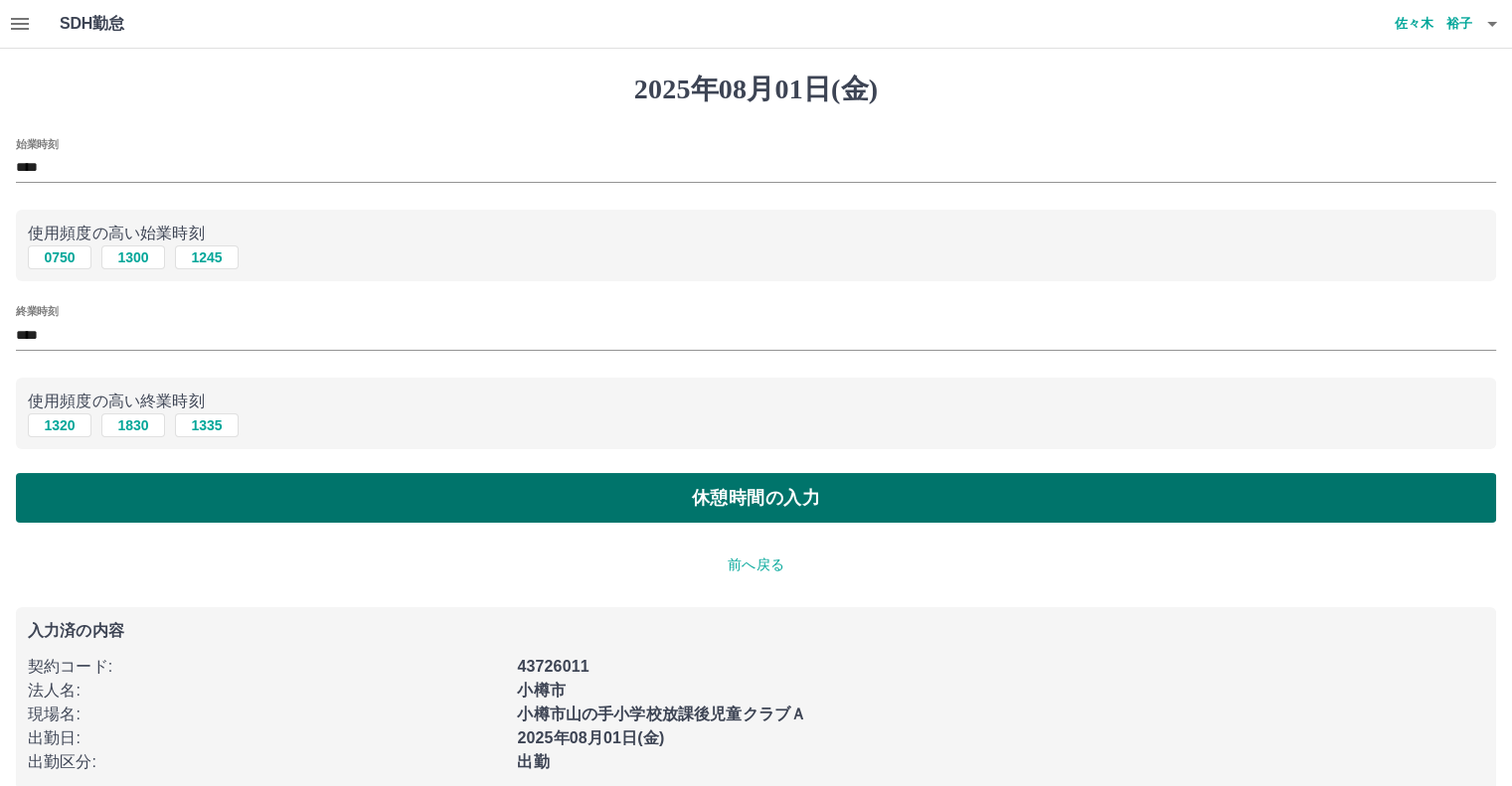 click on "休憩時間の入力" at bounding box center (756, 498) 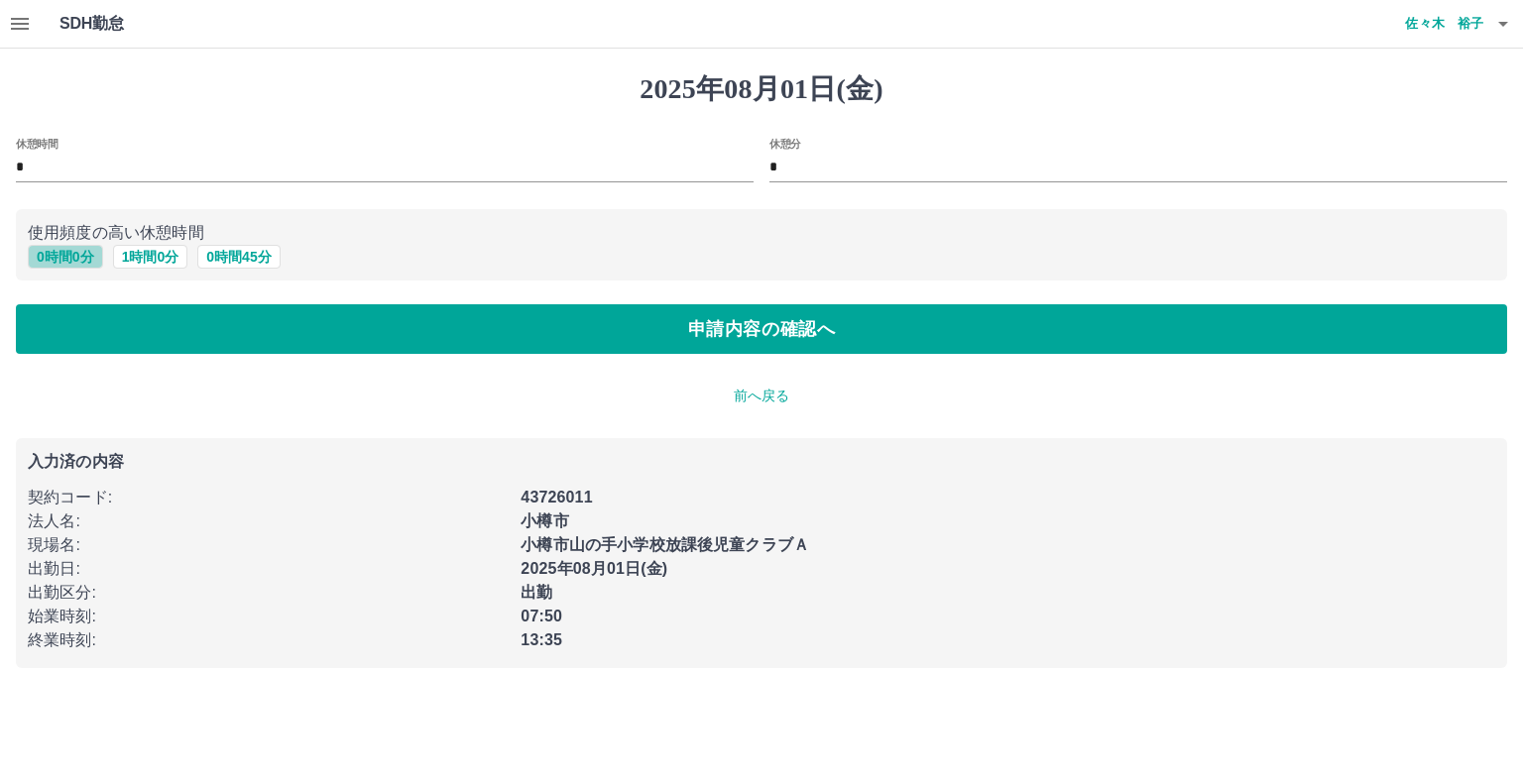 click on "0 時間 0 分" at bounding box center [65, 257] 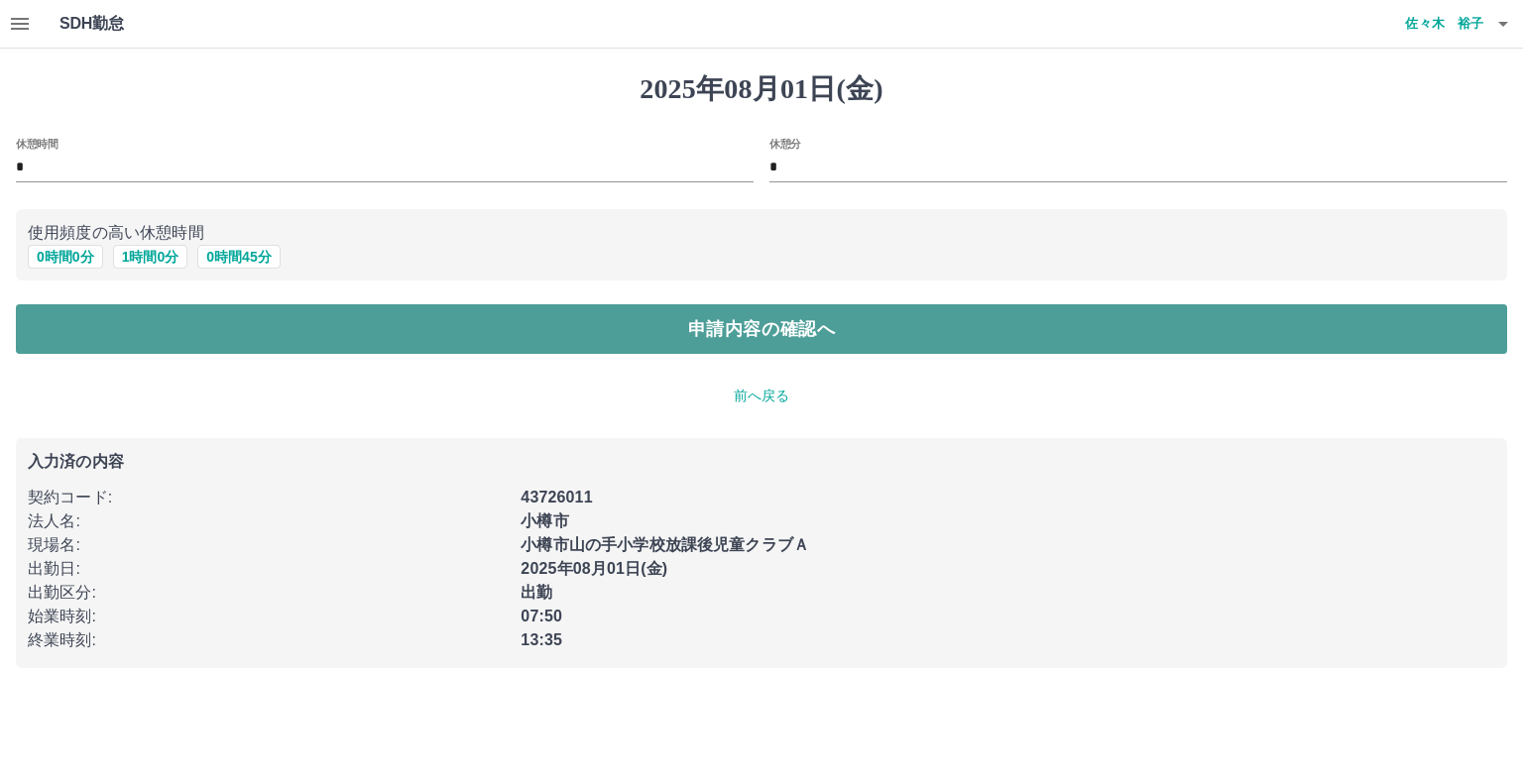 click on "申請内容の確認へ" at bounding box center [762, 329] 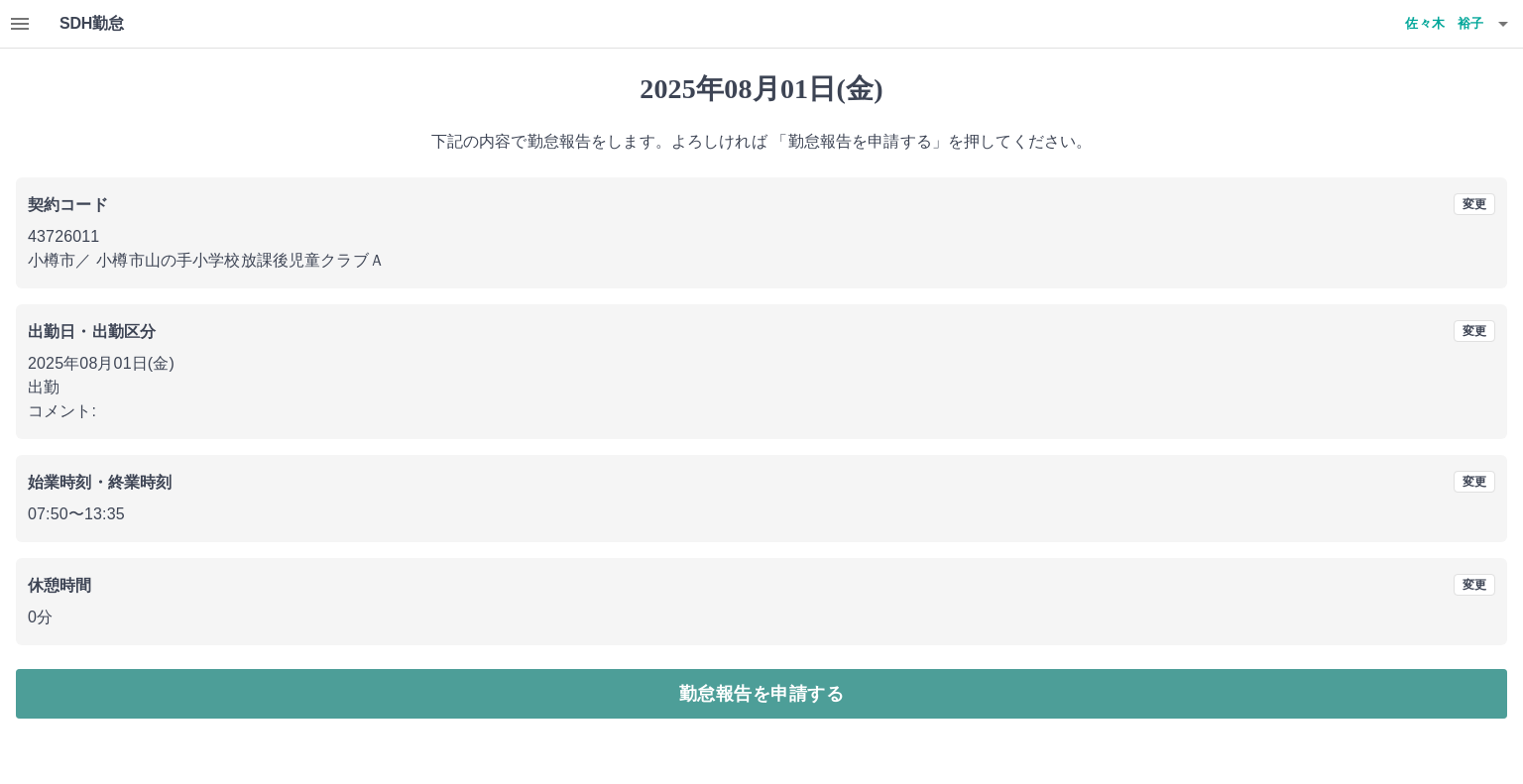 click on "勤怠報告を申請する" at bounding box center (762, 694) 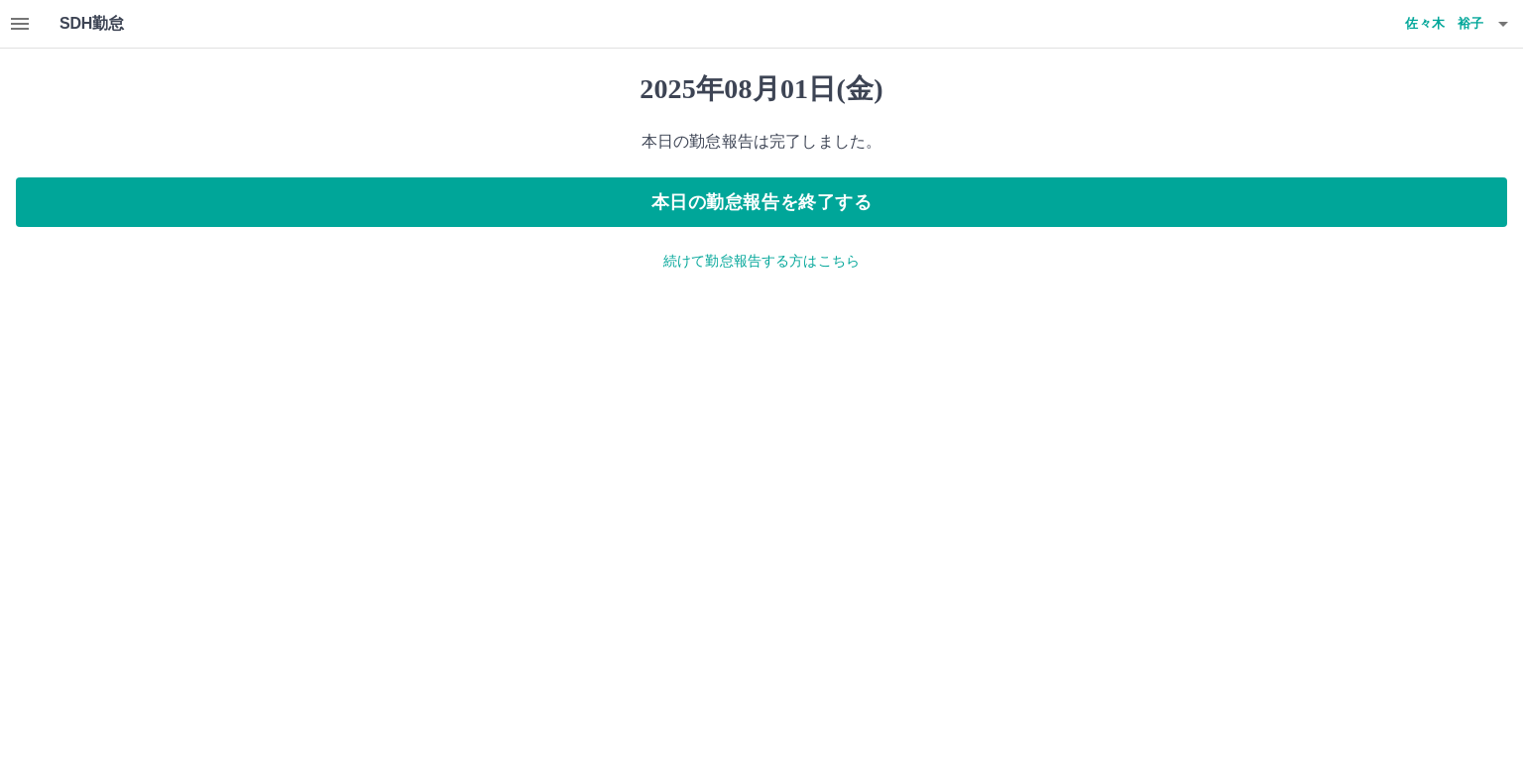 click on "続けて勤怠報告する方はこちら" at bounding box center (762, 261) 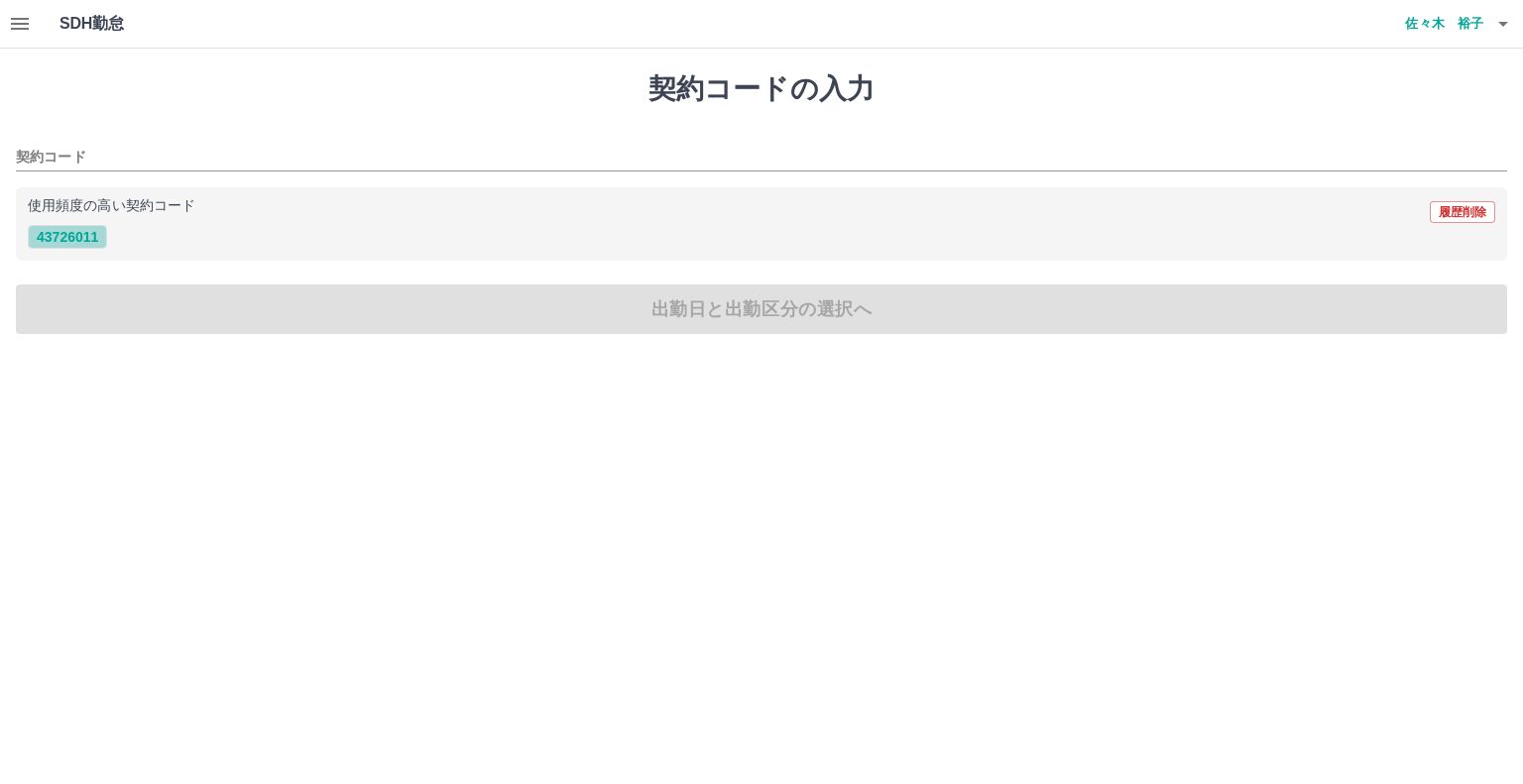 click on "43726011" at bounding box center (67, 237) 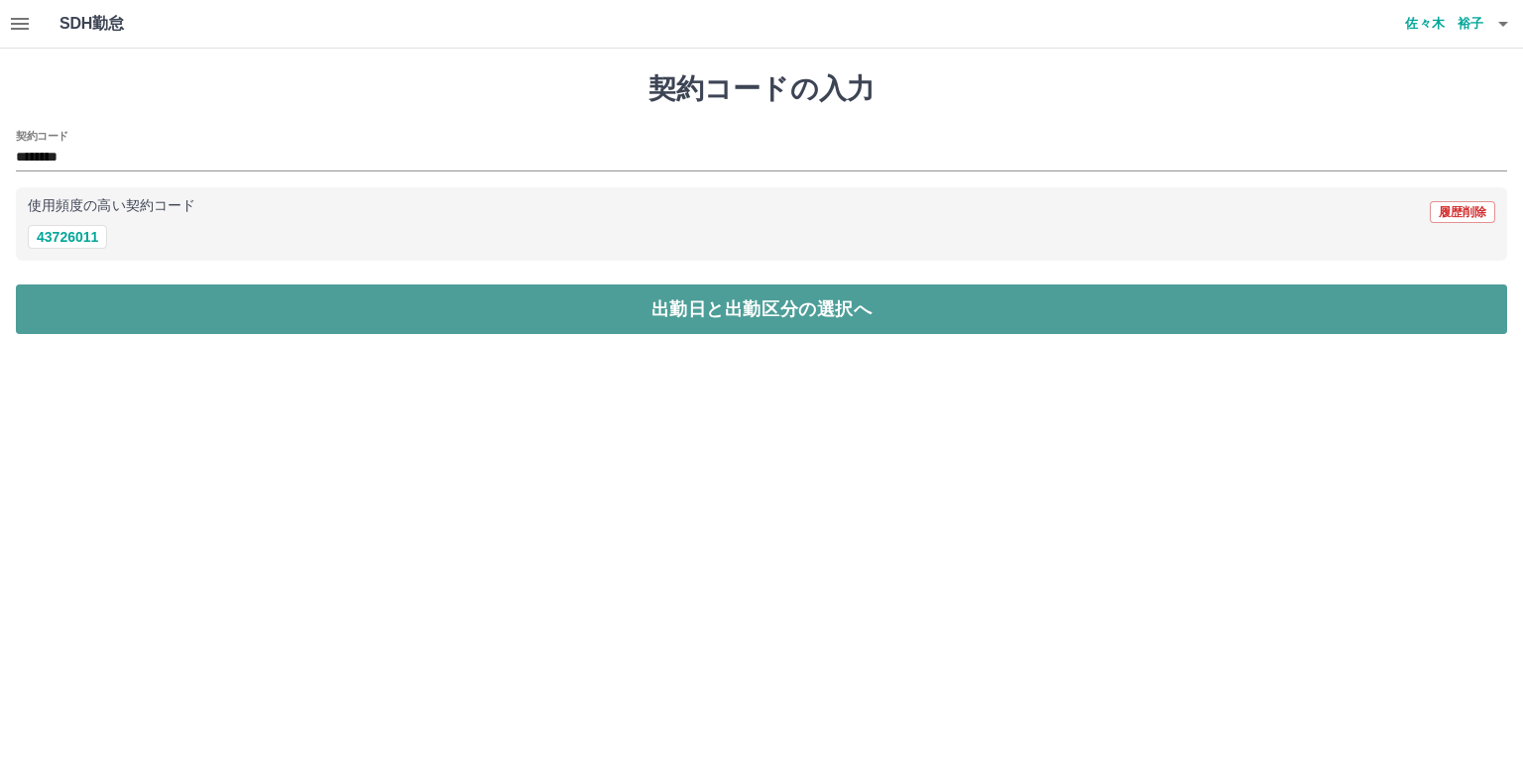 click on "出勤日と出勤区分の選択へ" at bounding box center (762, 309) 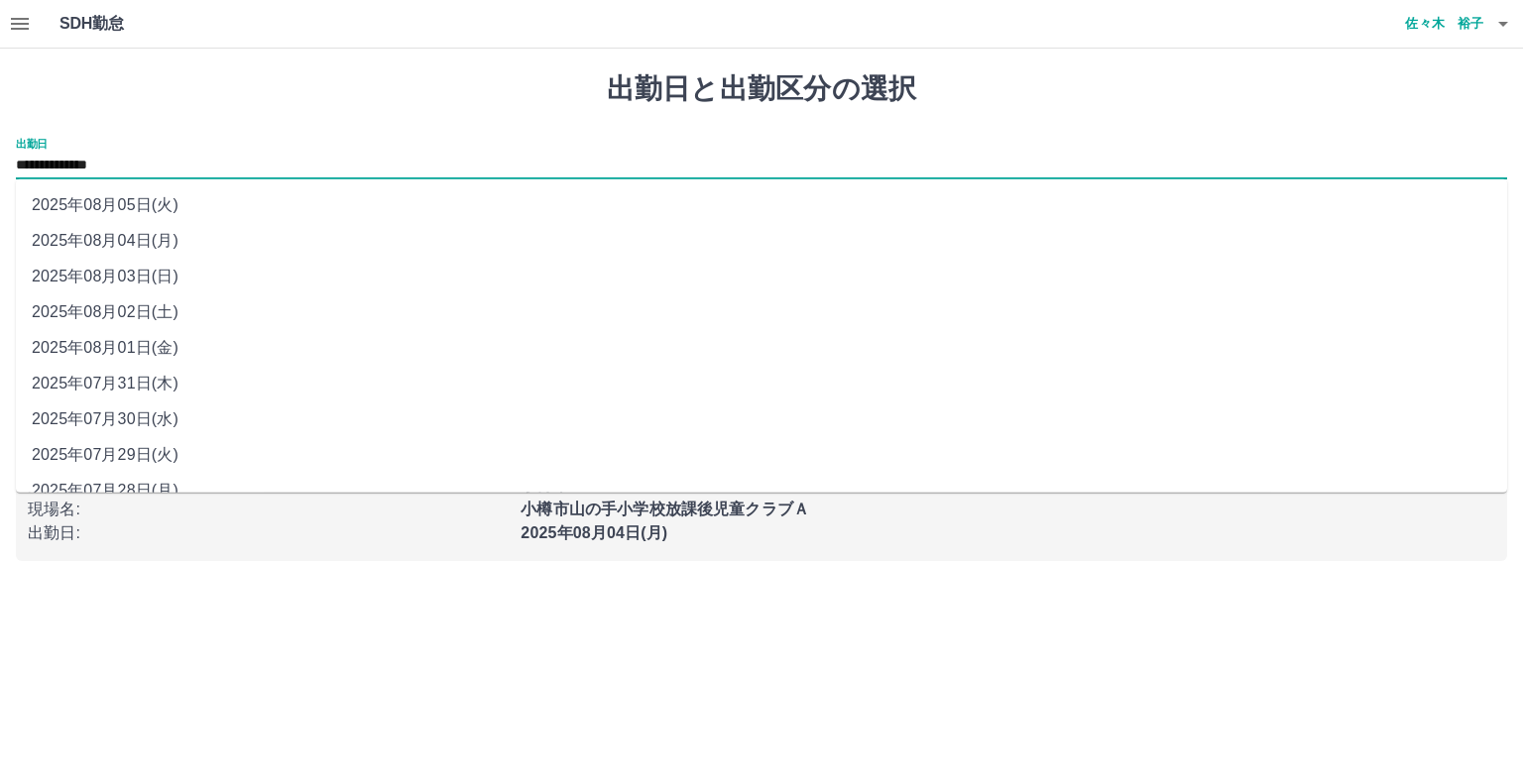 click on "**********" at bounding box center (762, 166) 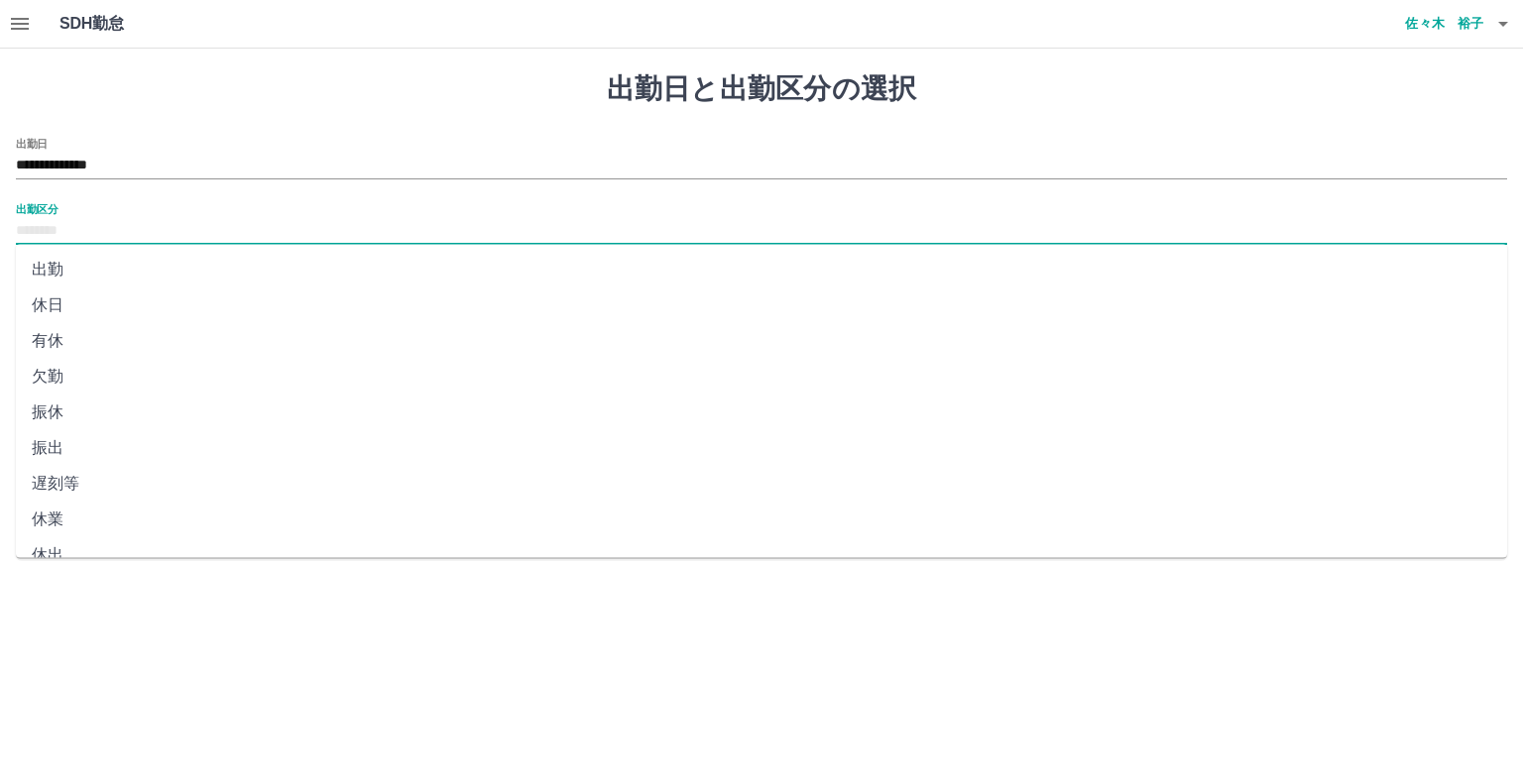 click on "出勤区分" at bounding box center (762, 231) 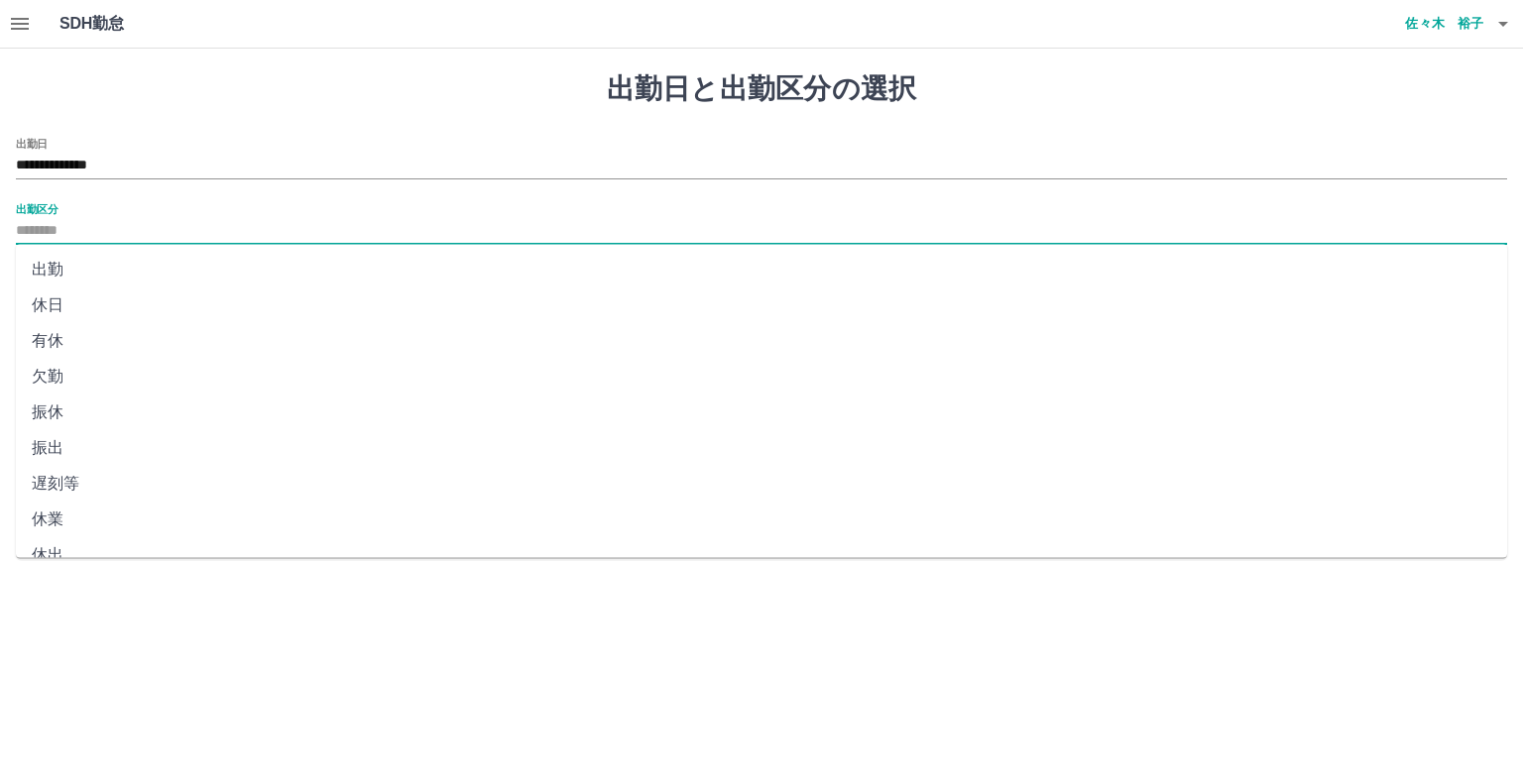 click on "休日" at bounding box center [762, 305] 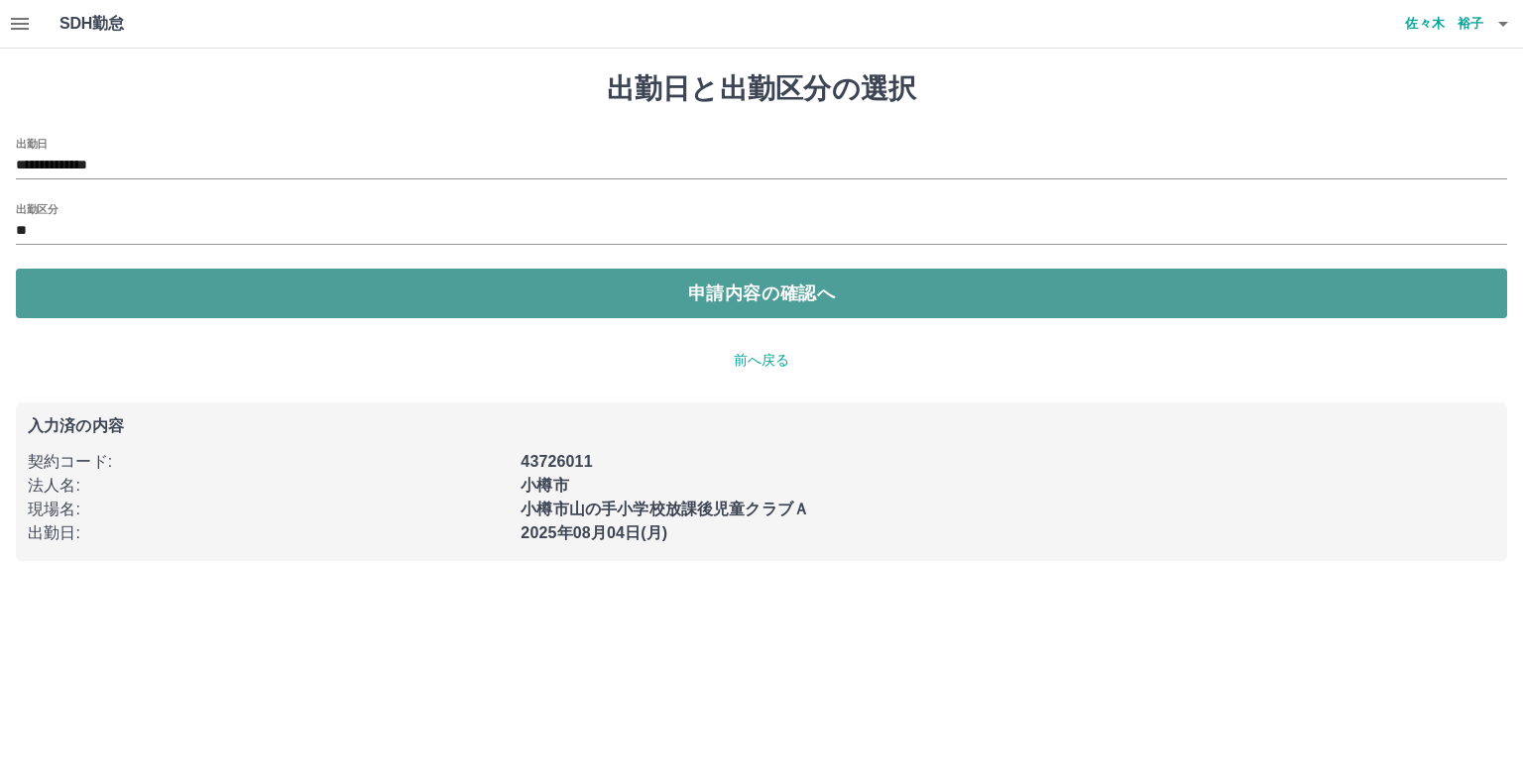 click on "申請内容の確認へ" at bounding box center [762, 293] 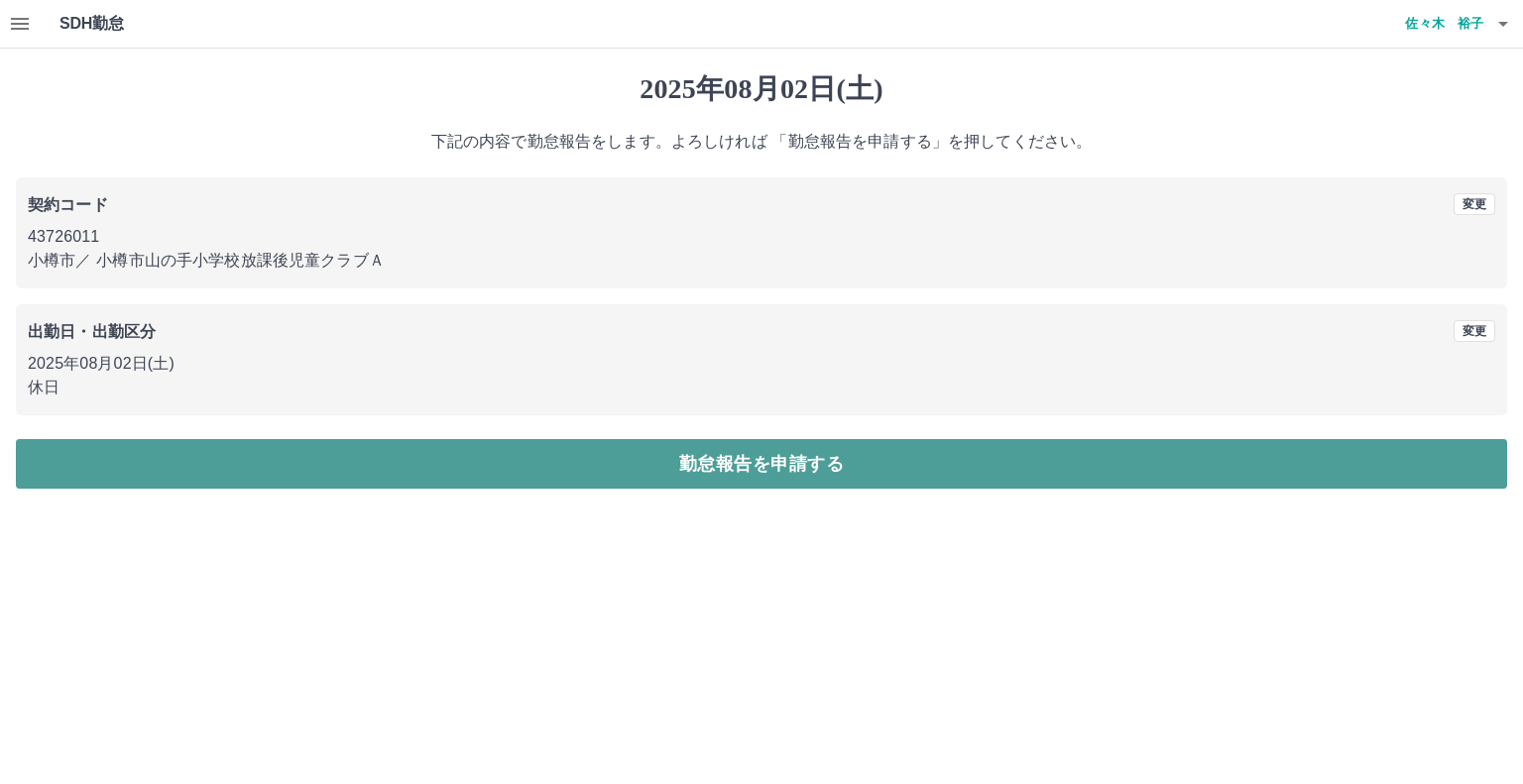 click on "勤怠報告を申請する" at bounding box center (762, 464) 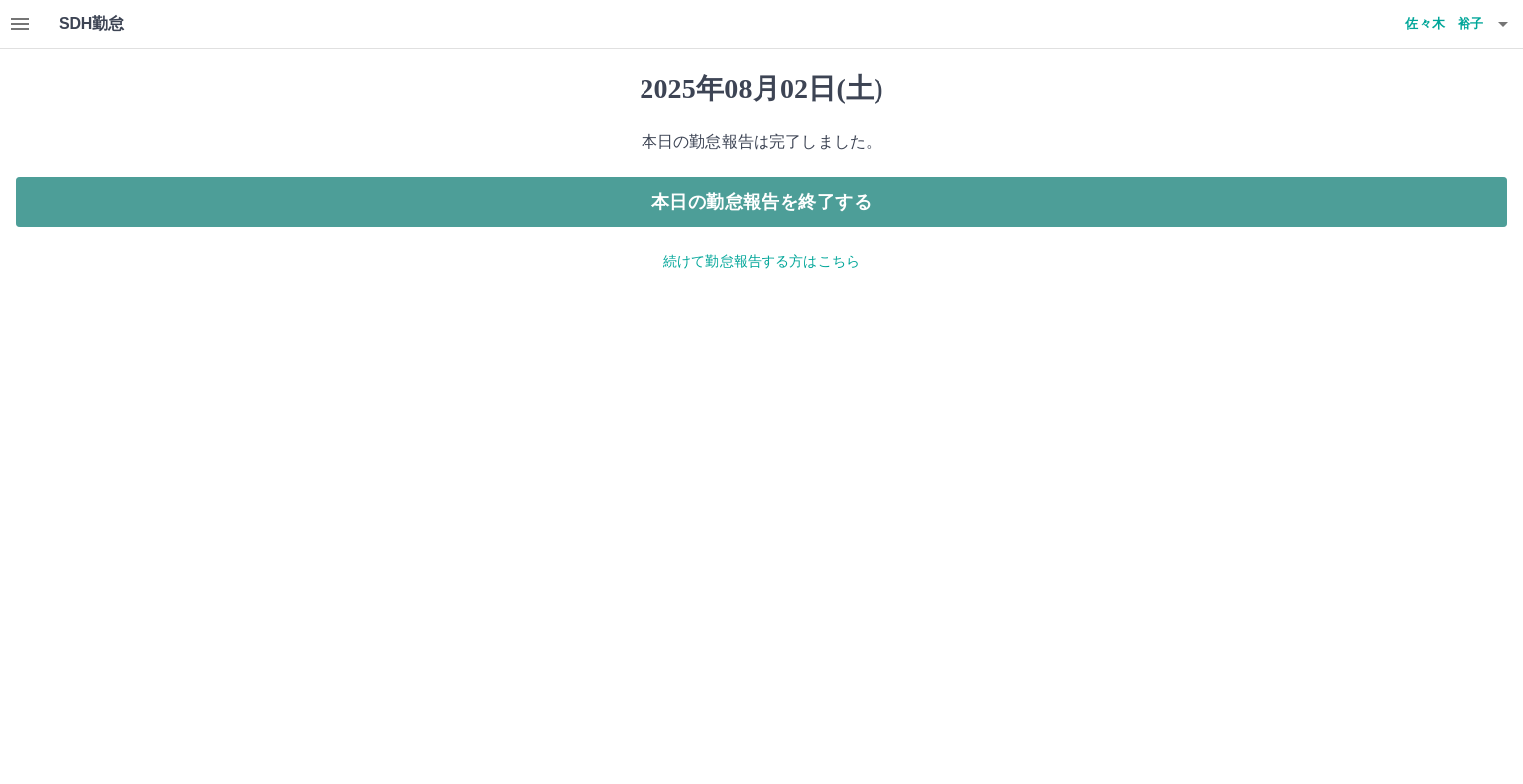 click on "本日の勤怠報告を終了する" at bounding box center [762, 202] 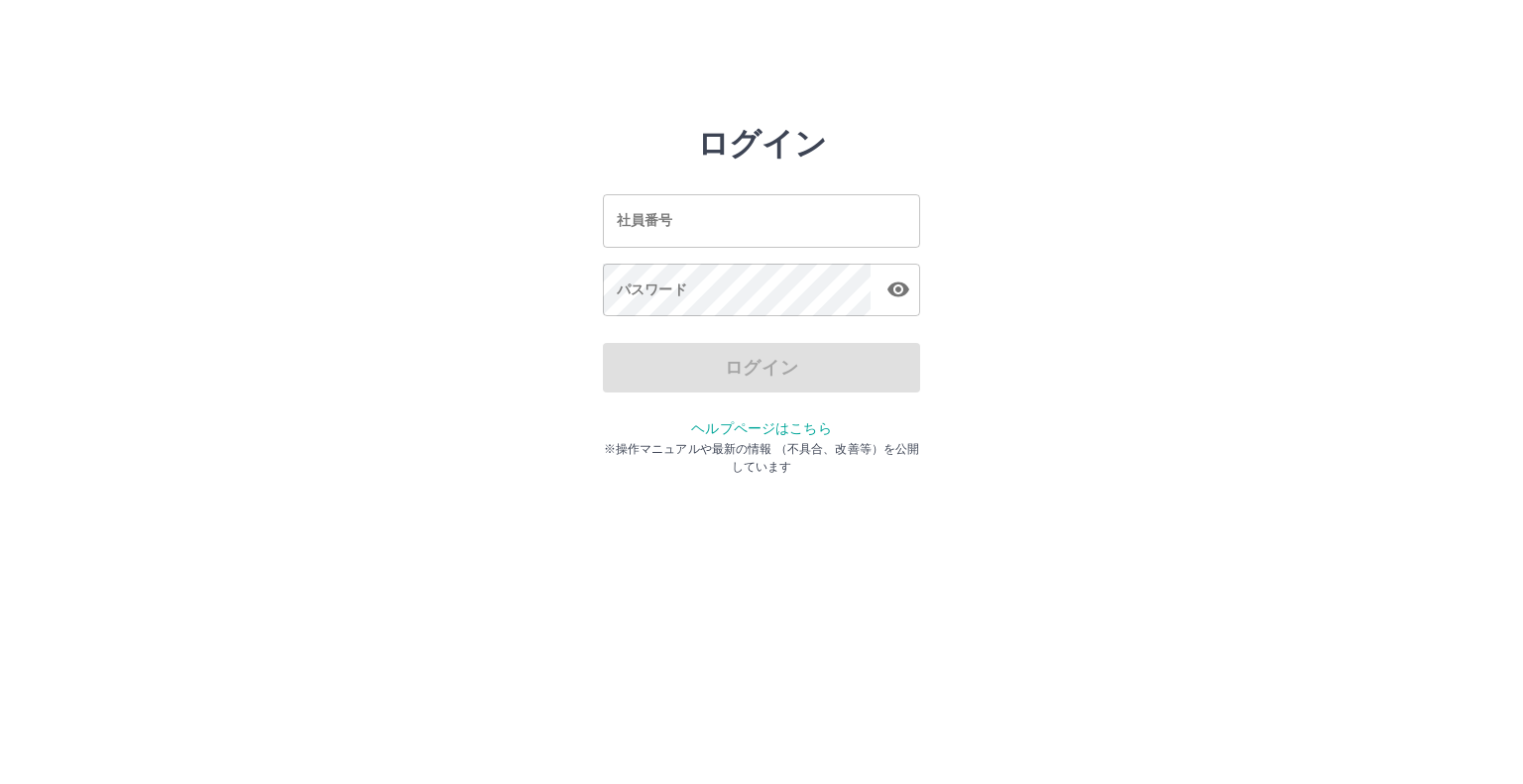 scroll, scrollTop: 0, scrollLeft: 0, axis: both 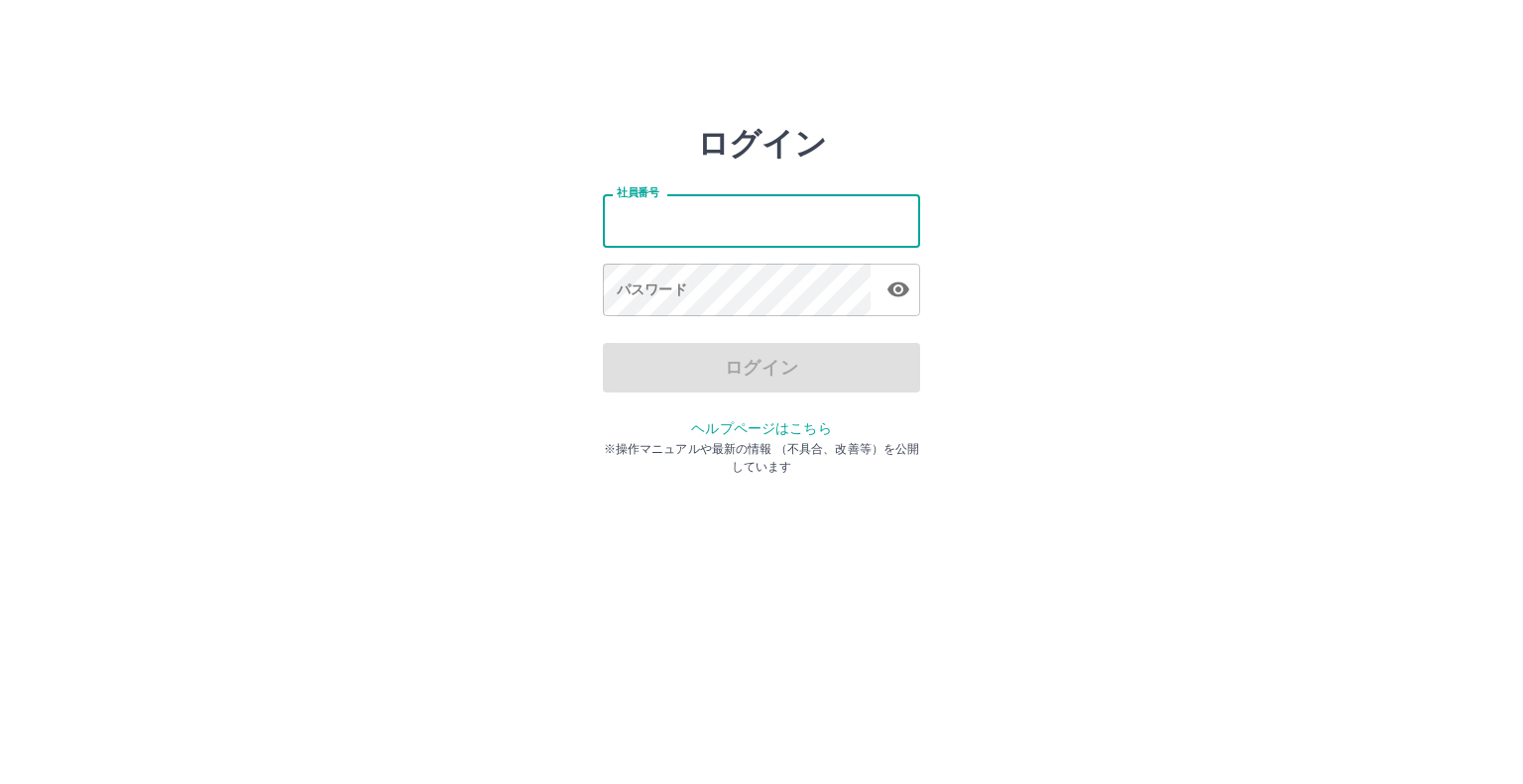 click on "社員番号" at bounding box center [762, 220] 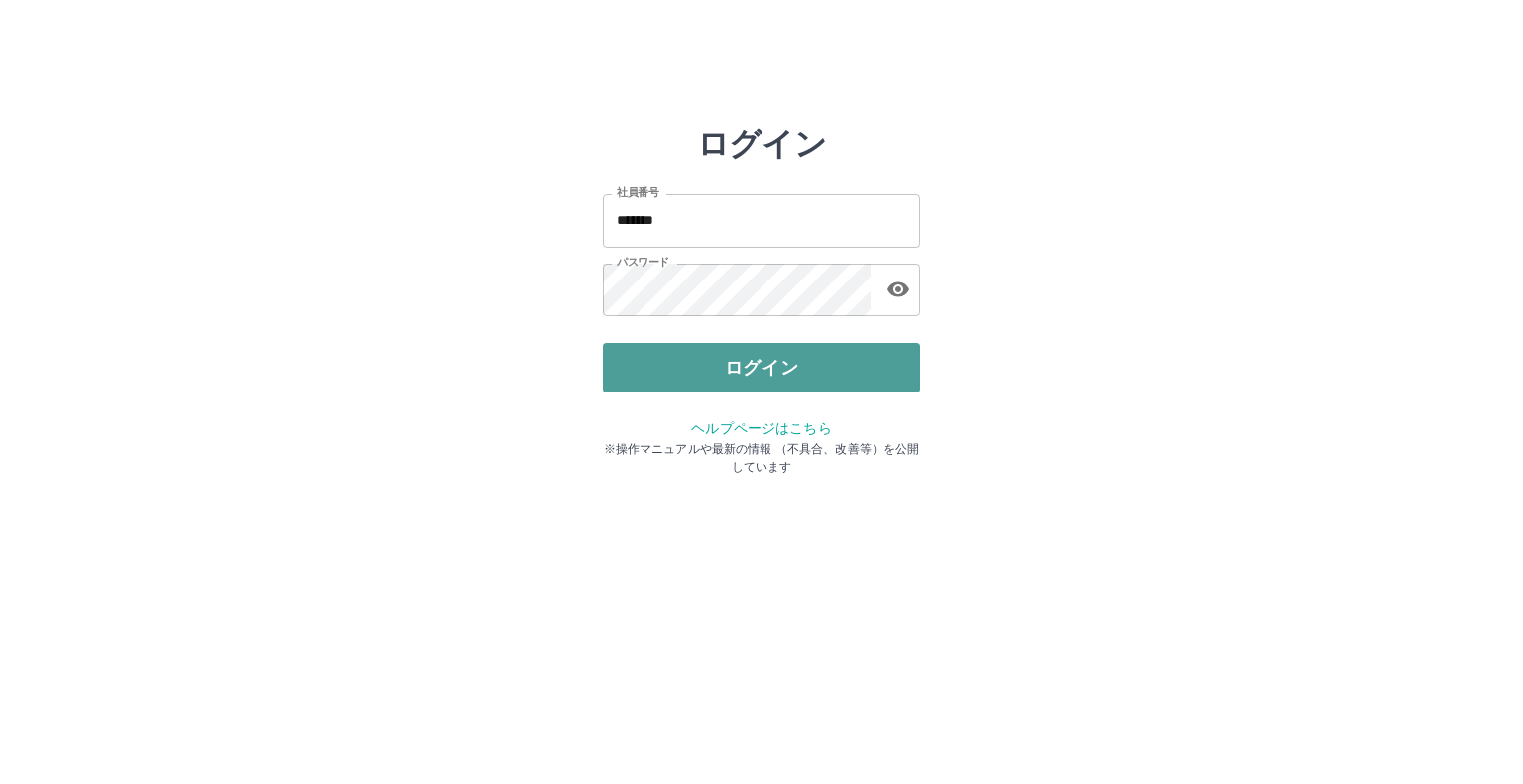 click on "ログイン" at bounding box center [762, 368] 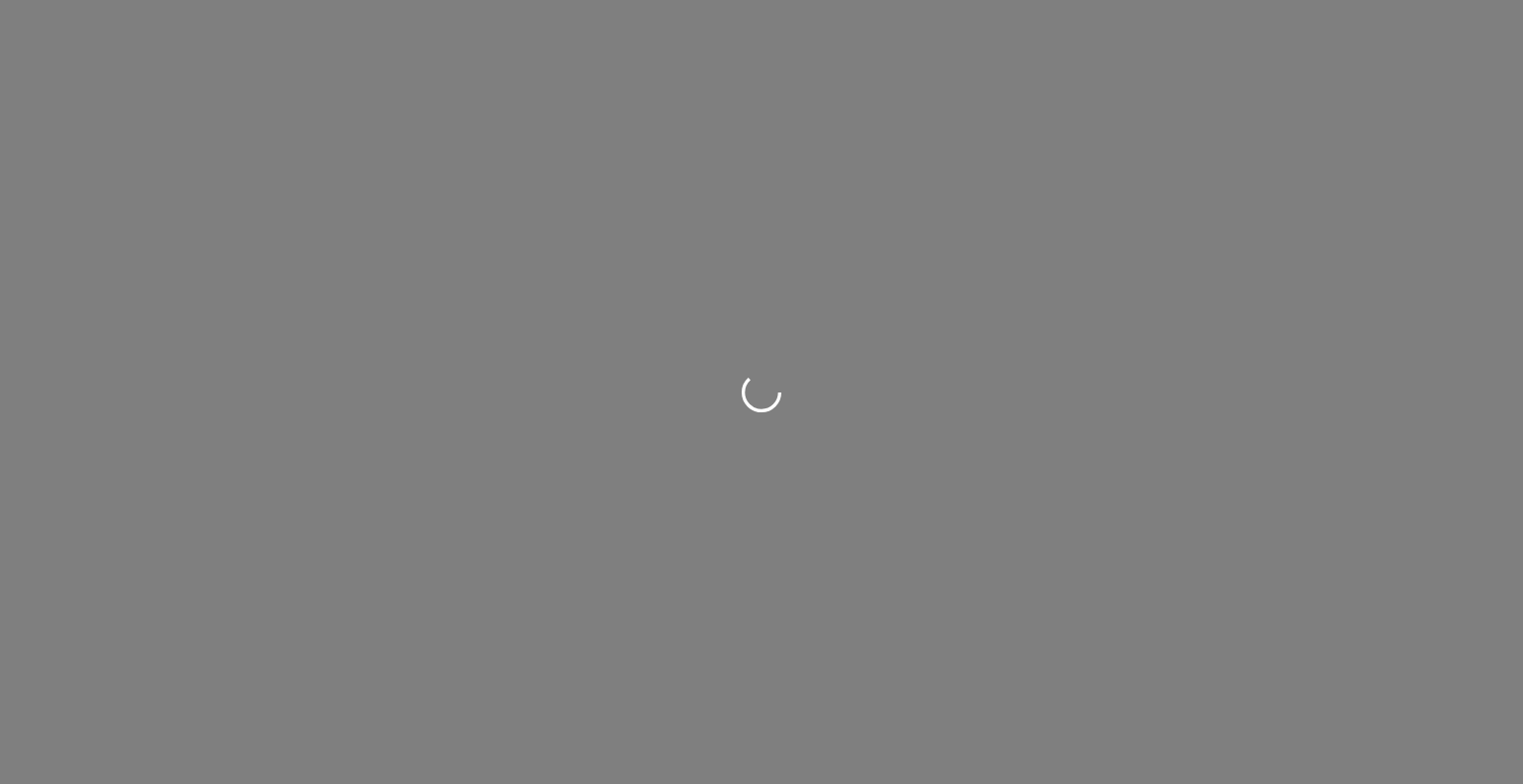 scroll, scrollTop: 0, scrollLeft: 0, axis: both 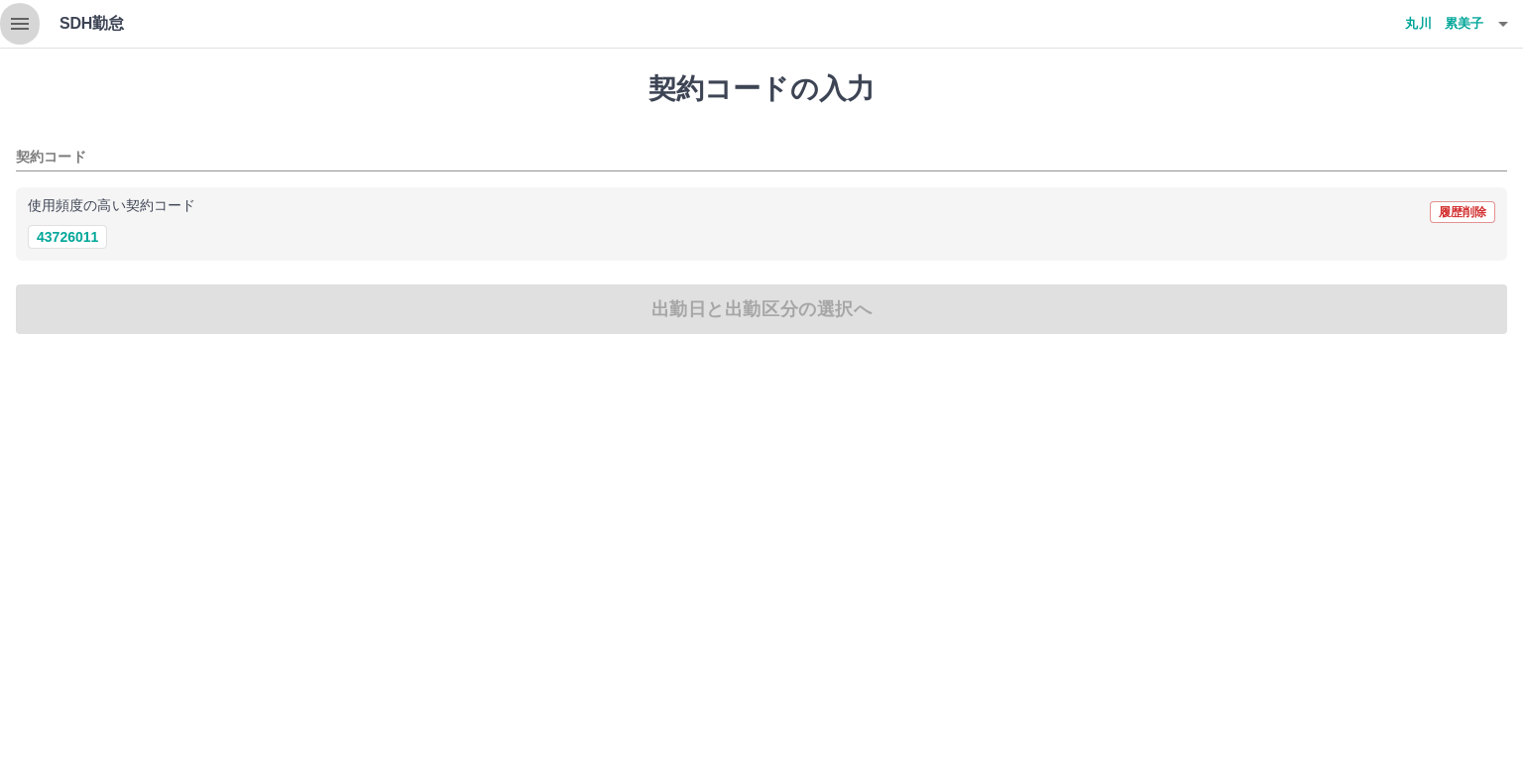 click 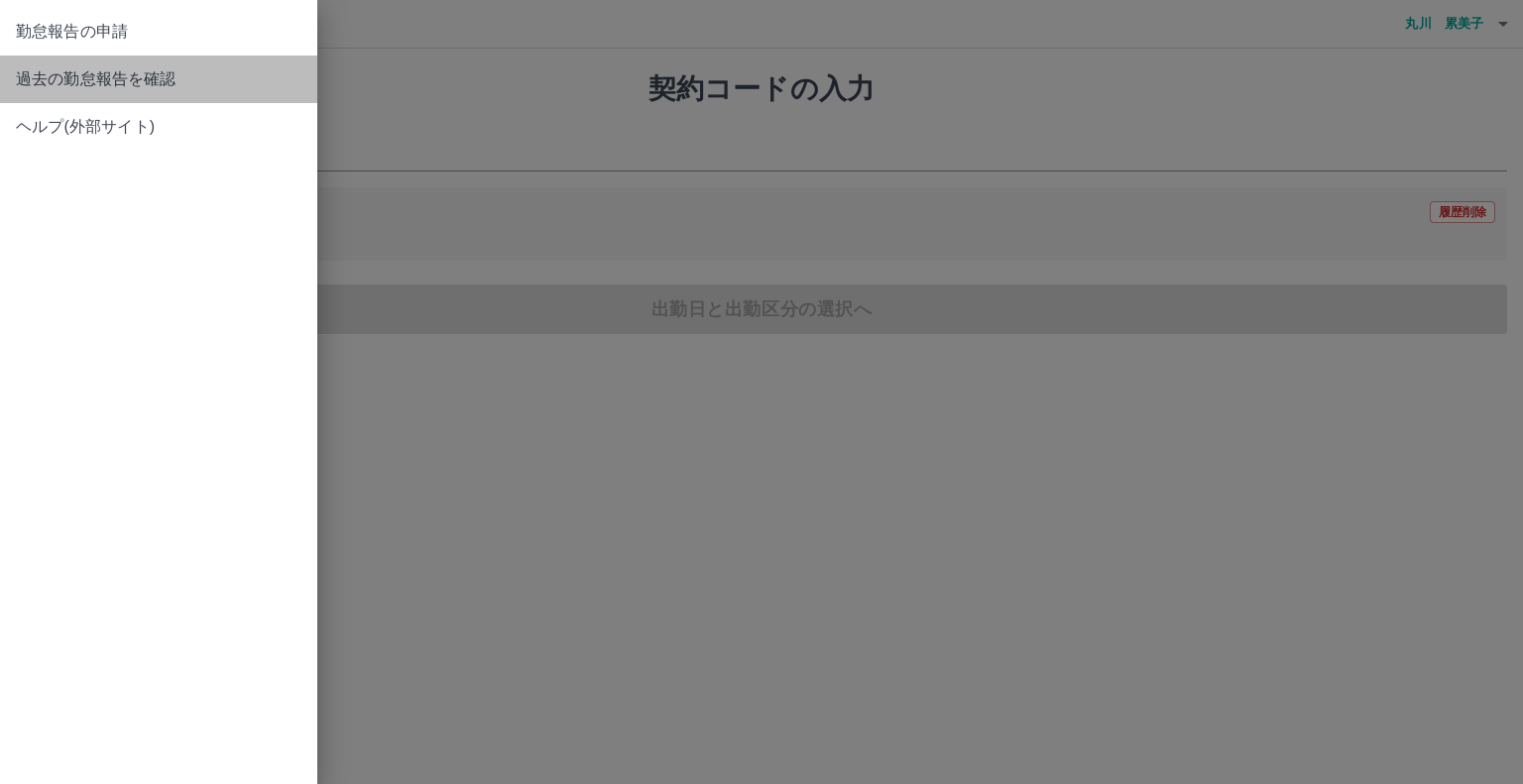 click on "過去の勤怠報告を確認" at bounding box center (159, 79) 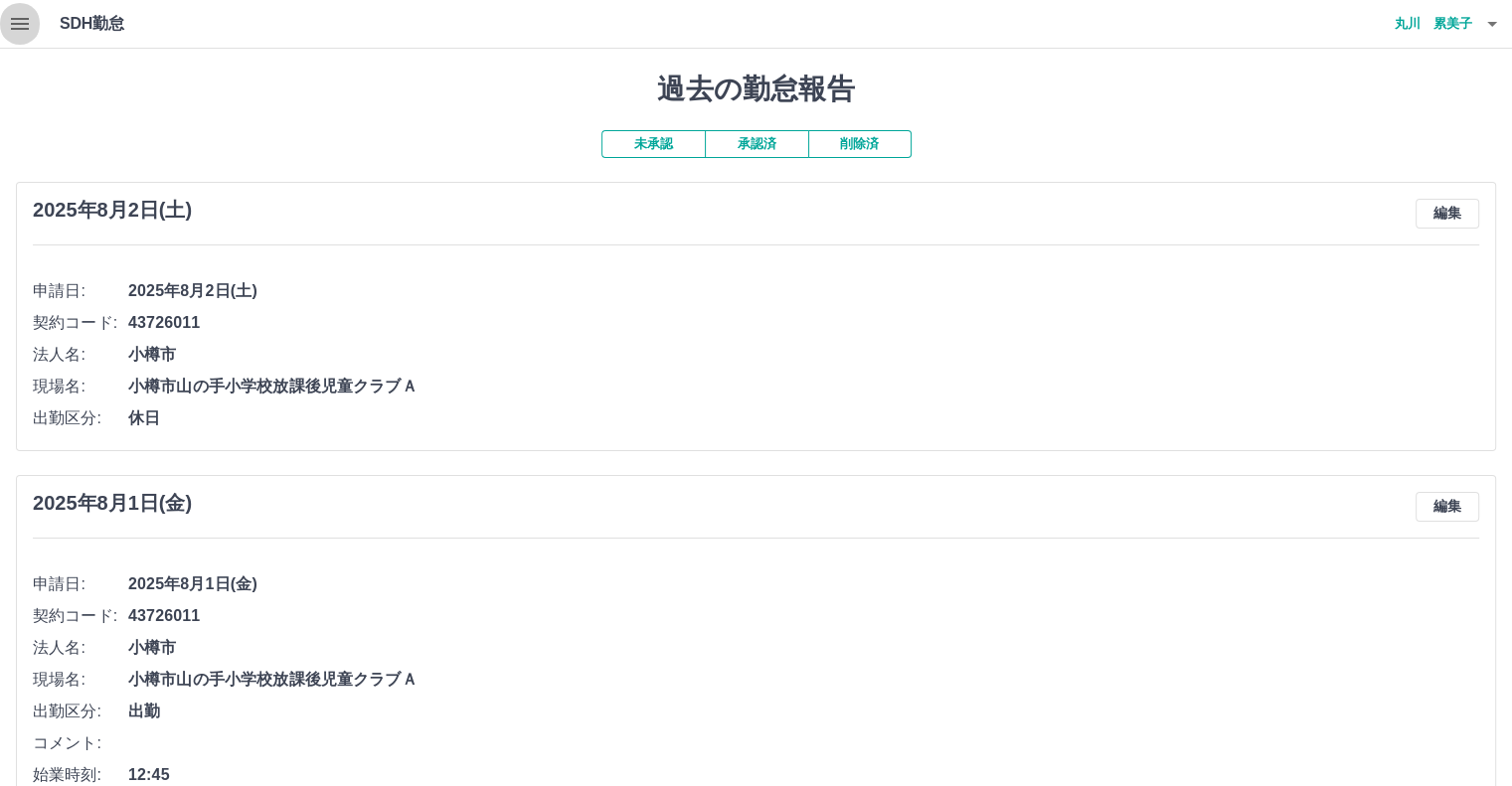 click 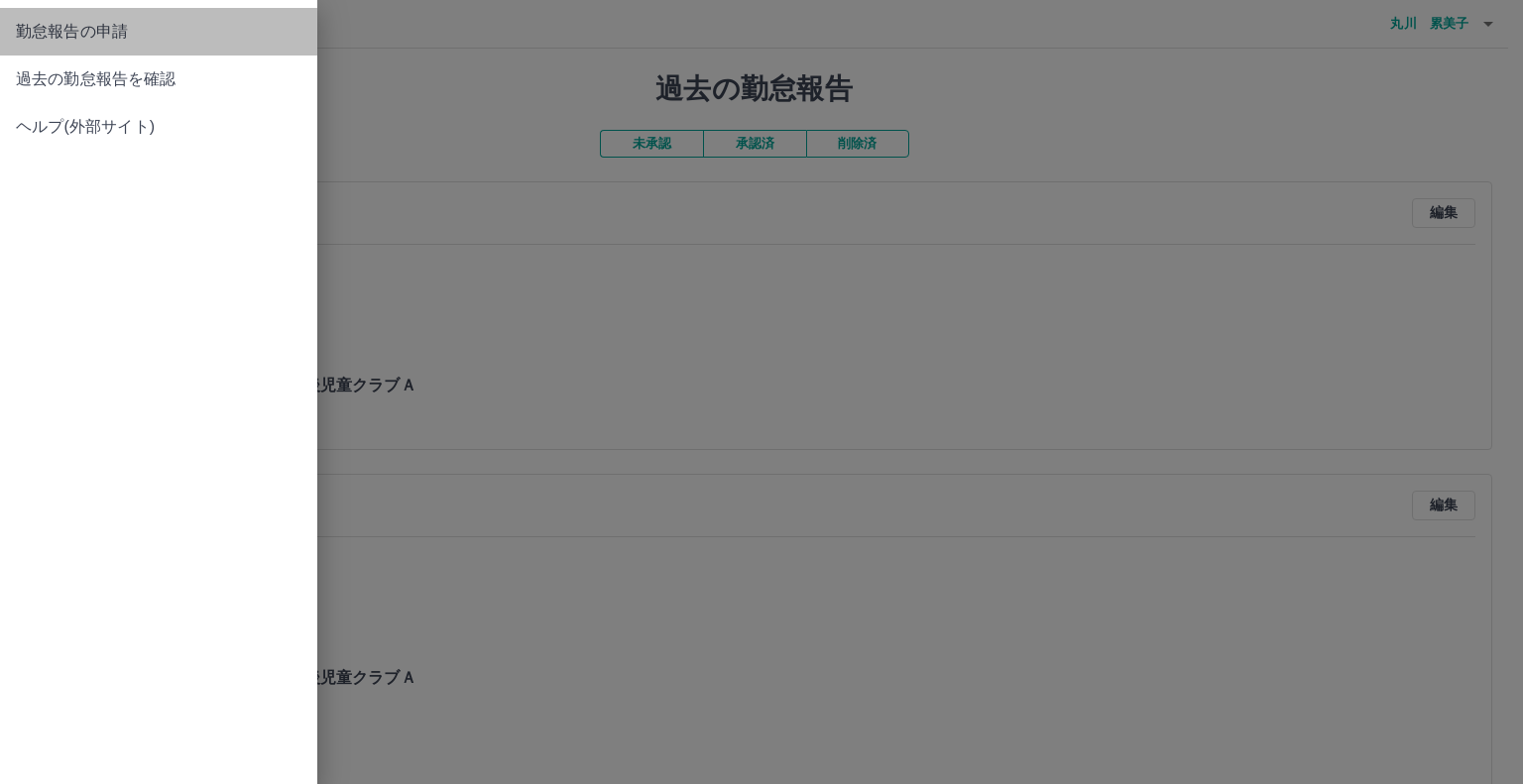 click on "勤怠報告の申請" at bounding box center [159, 32] 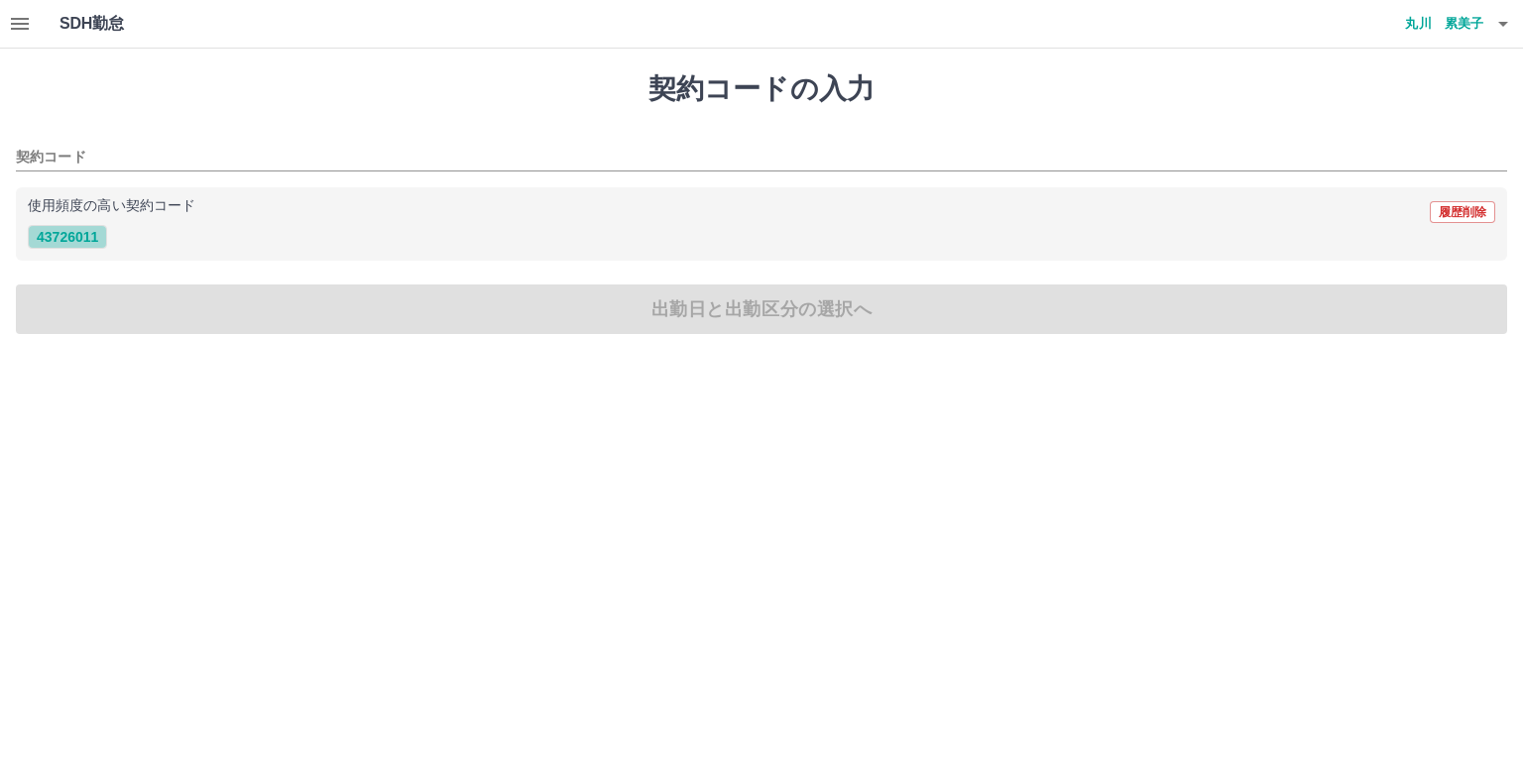 click on "43726011" at bounding box center [67, 237] 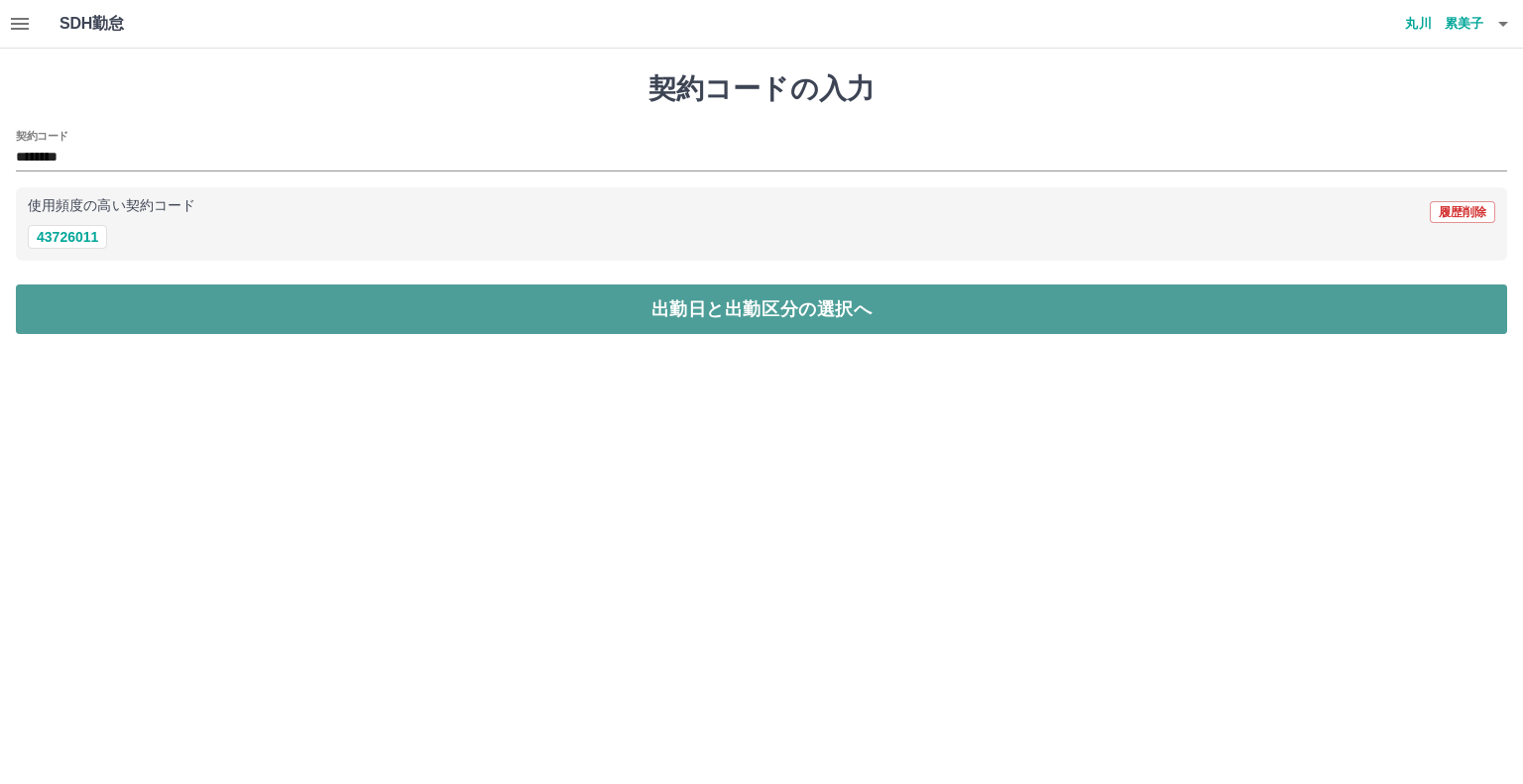 click on "出勤日と出勤区分の選択へ" at bounding box center [762, 309] 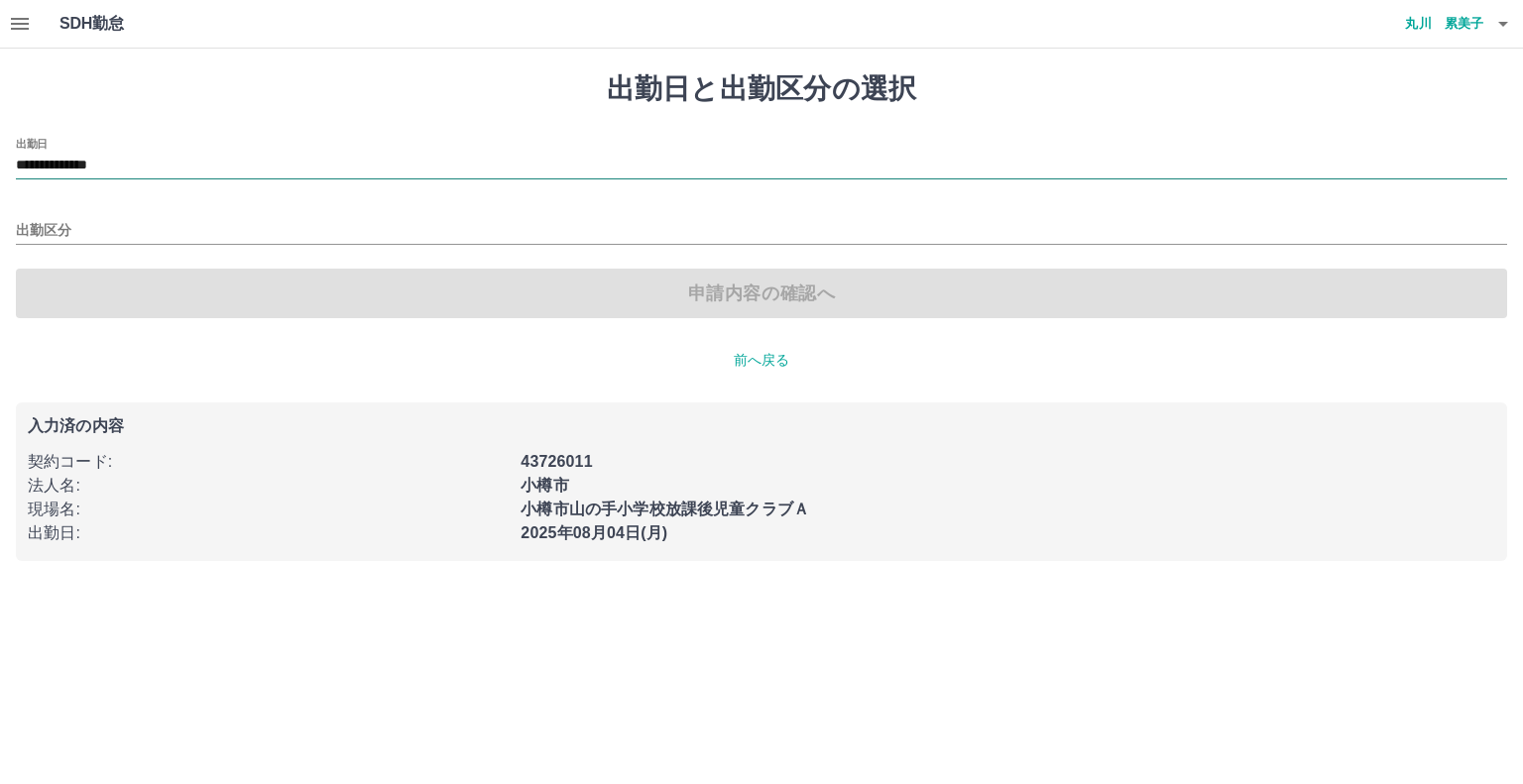 click on "**********" at bounding box center [762, 166] 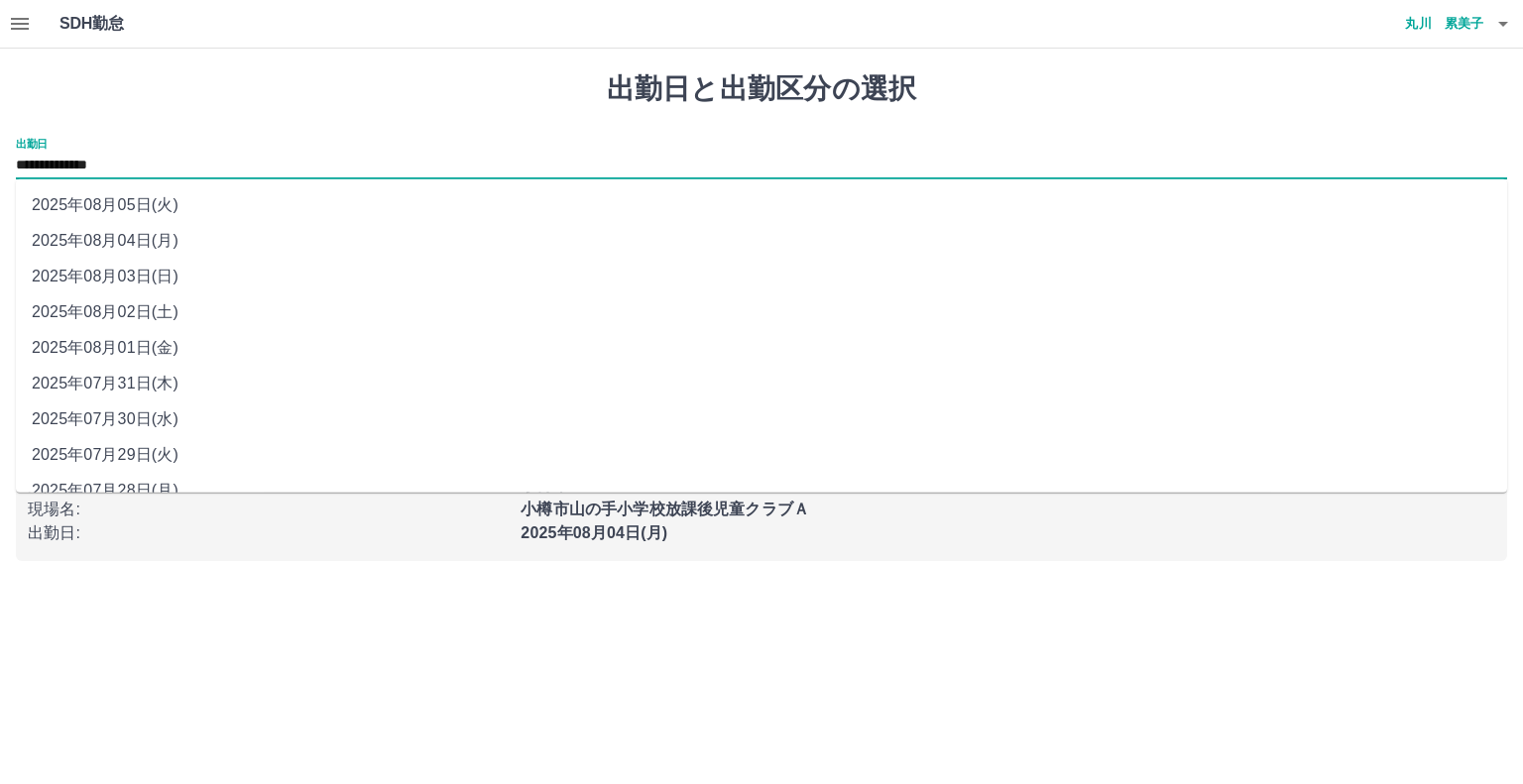 click on "2025年08月03日(日)" at bounding box center (762, 277) 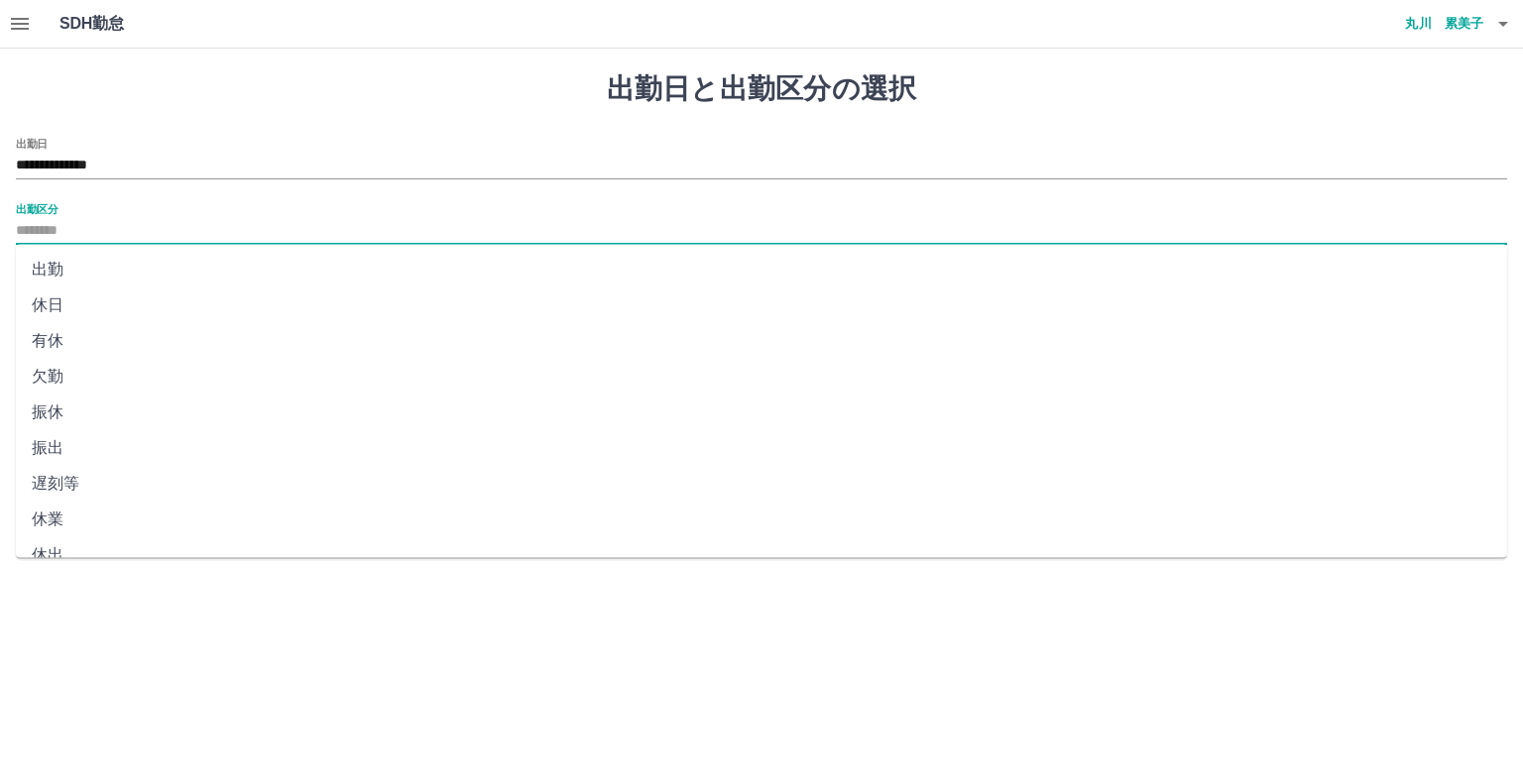 click on "出勤区分" at bounding box center [762, 231] 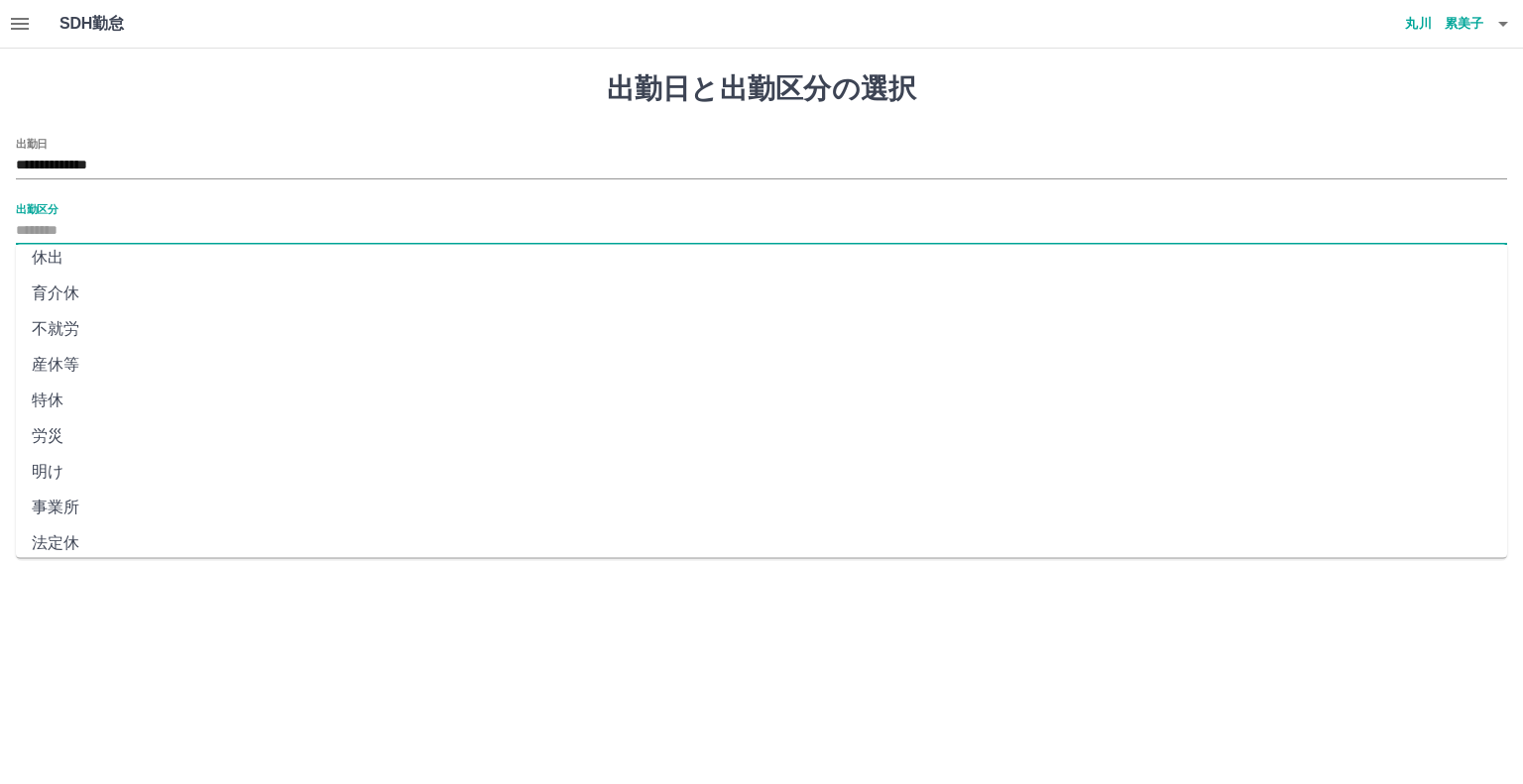 scroll, scrollTop: 344, scrollLeft: 0, axis: vertical 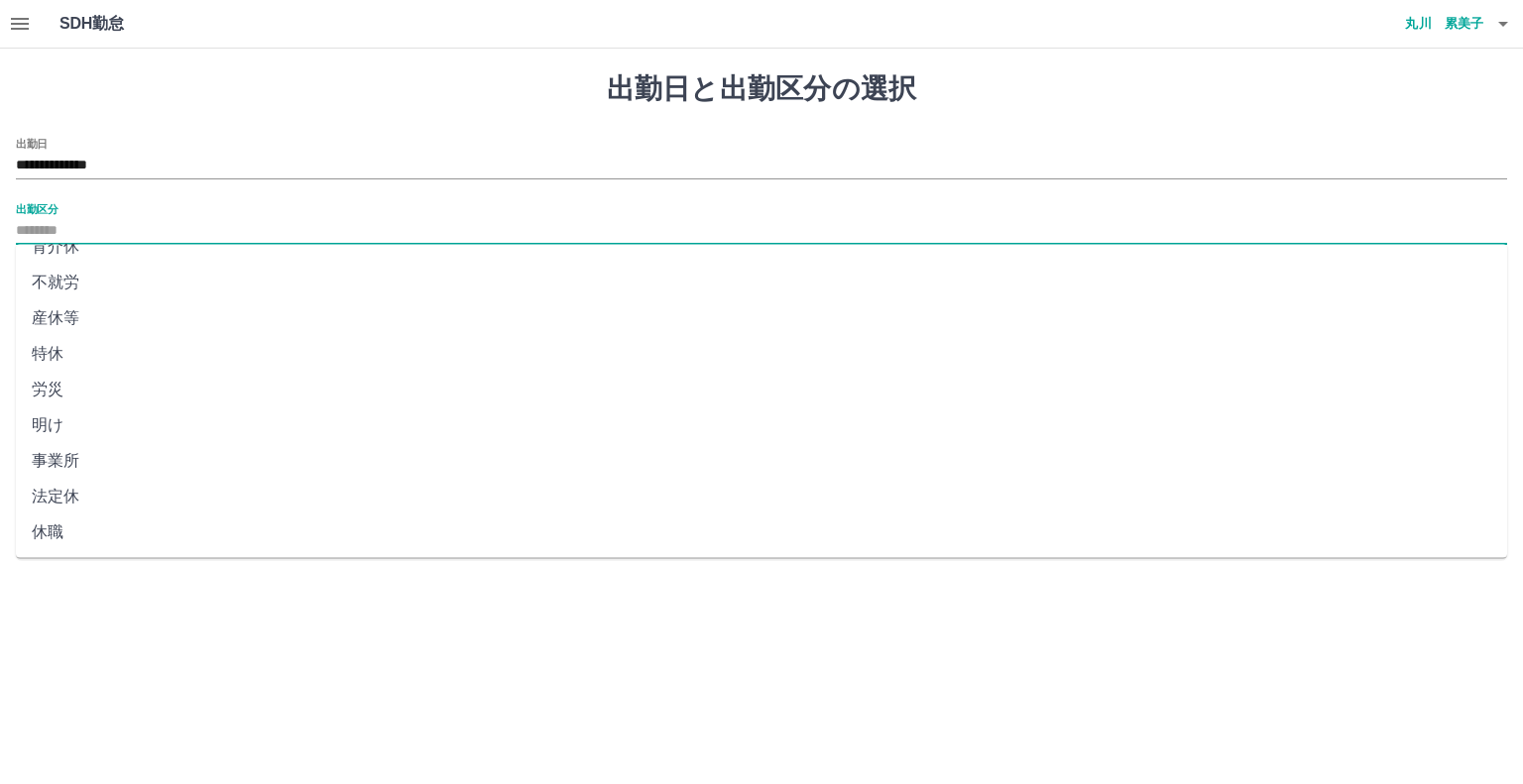 click on "法定休" at bounding box center [762, 497] 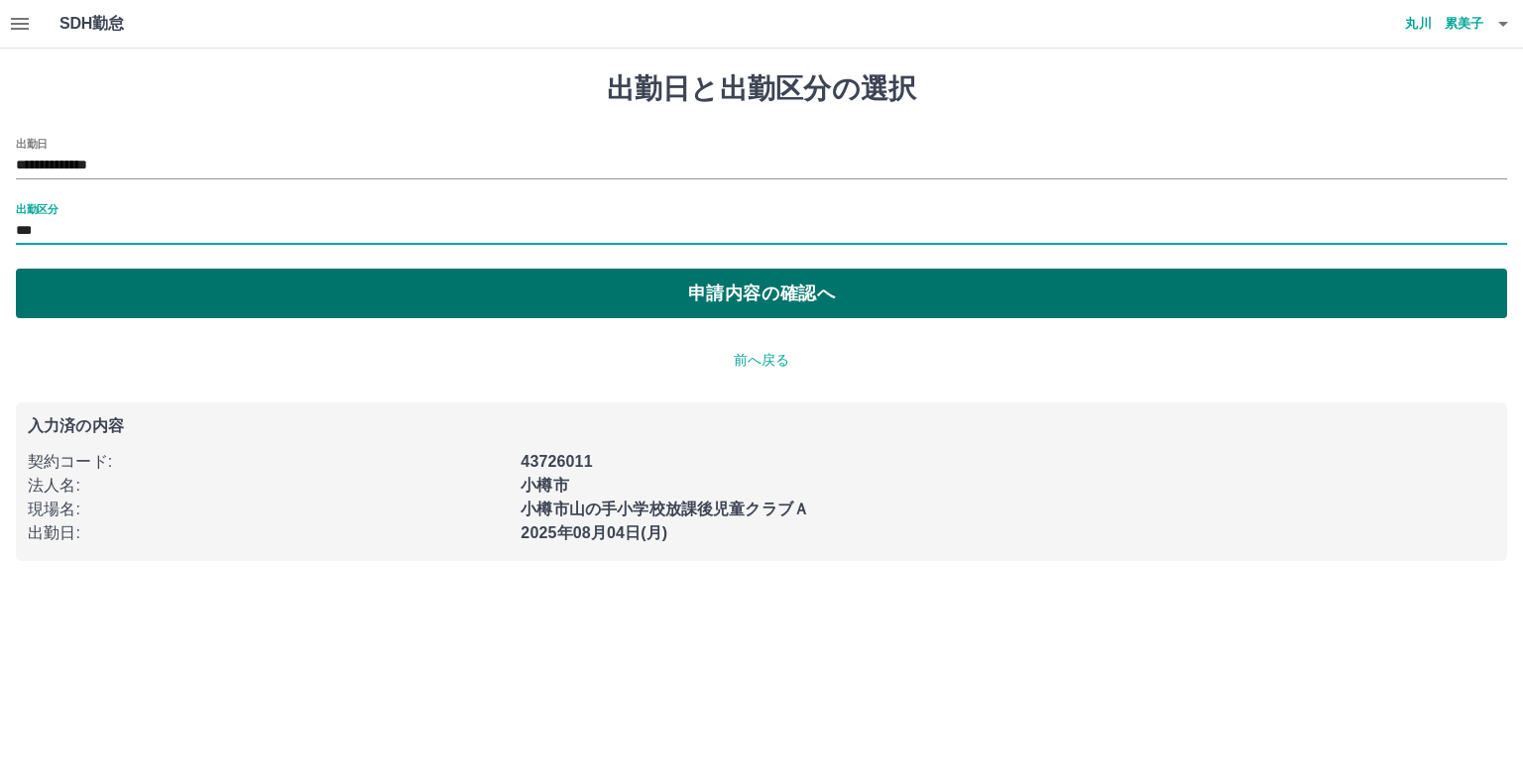 click on "申請内容の確認へ" at bounding box center [762, 293] 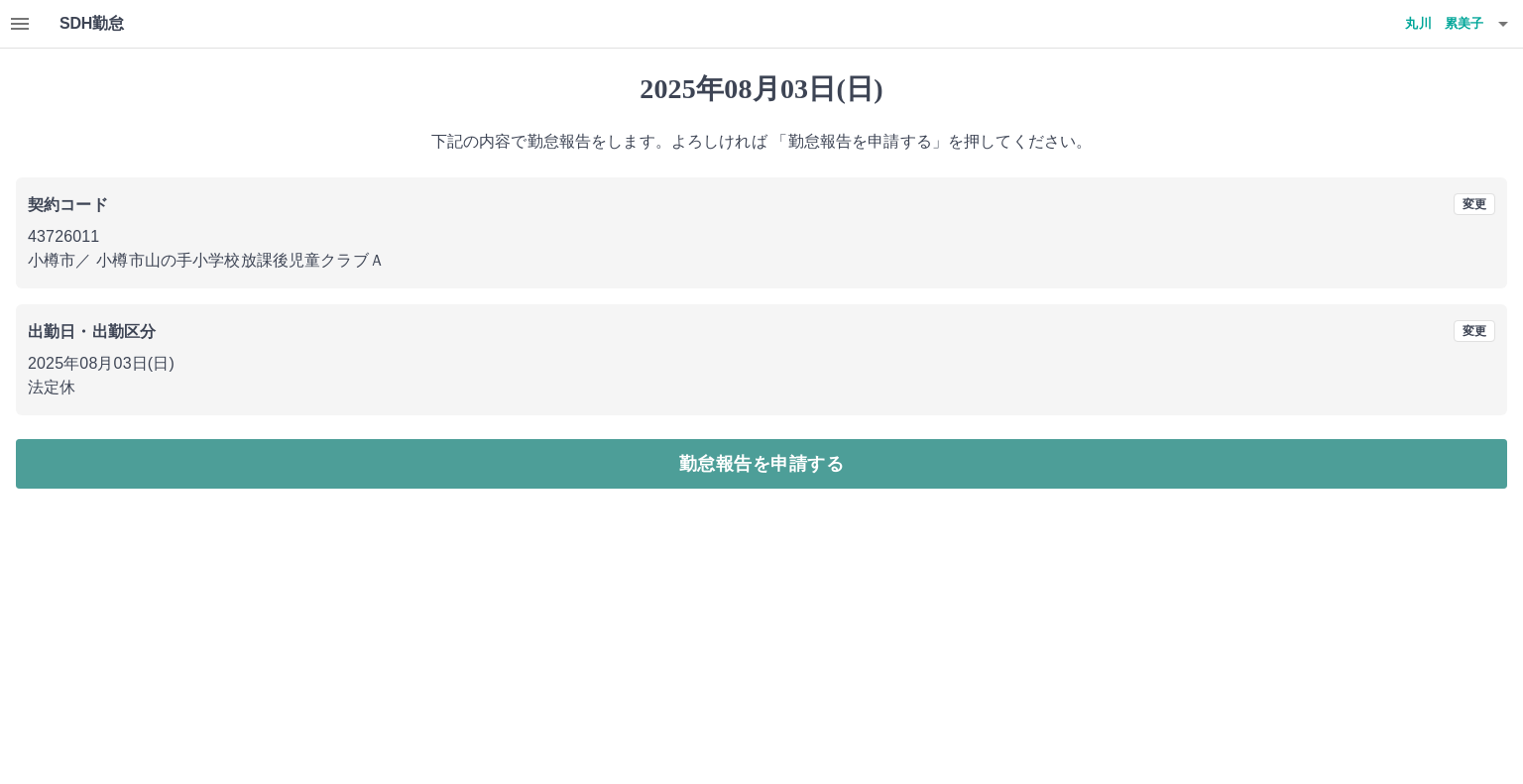 click on "勤怠報告を申請する" at bounding box center [762, 464] 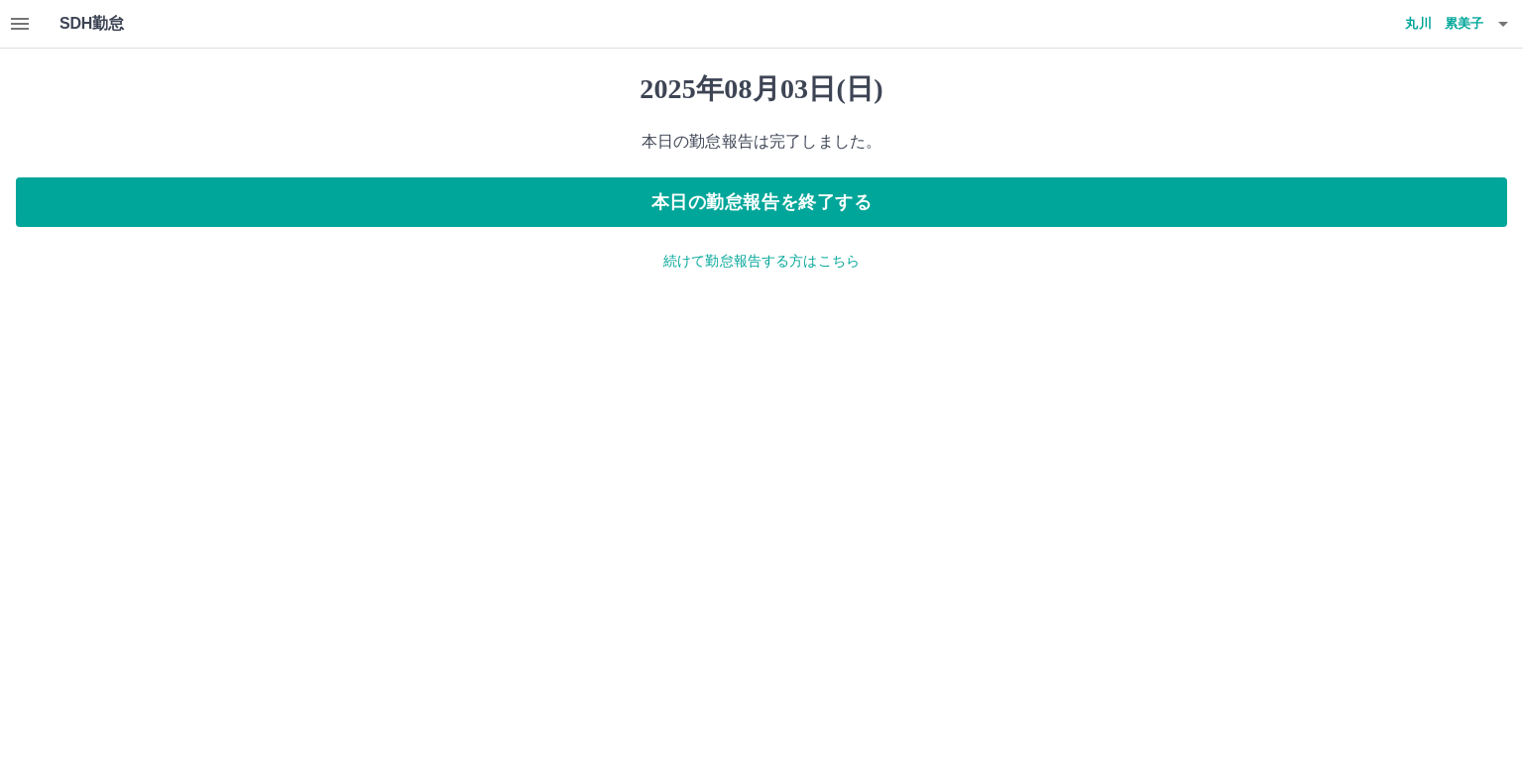 click on "続けて勤怠報告する方はこちら" at bounding box center (762, 261) 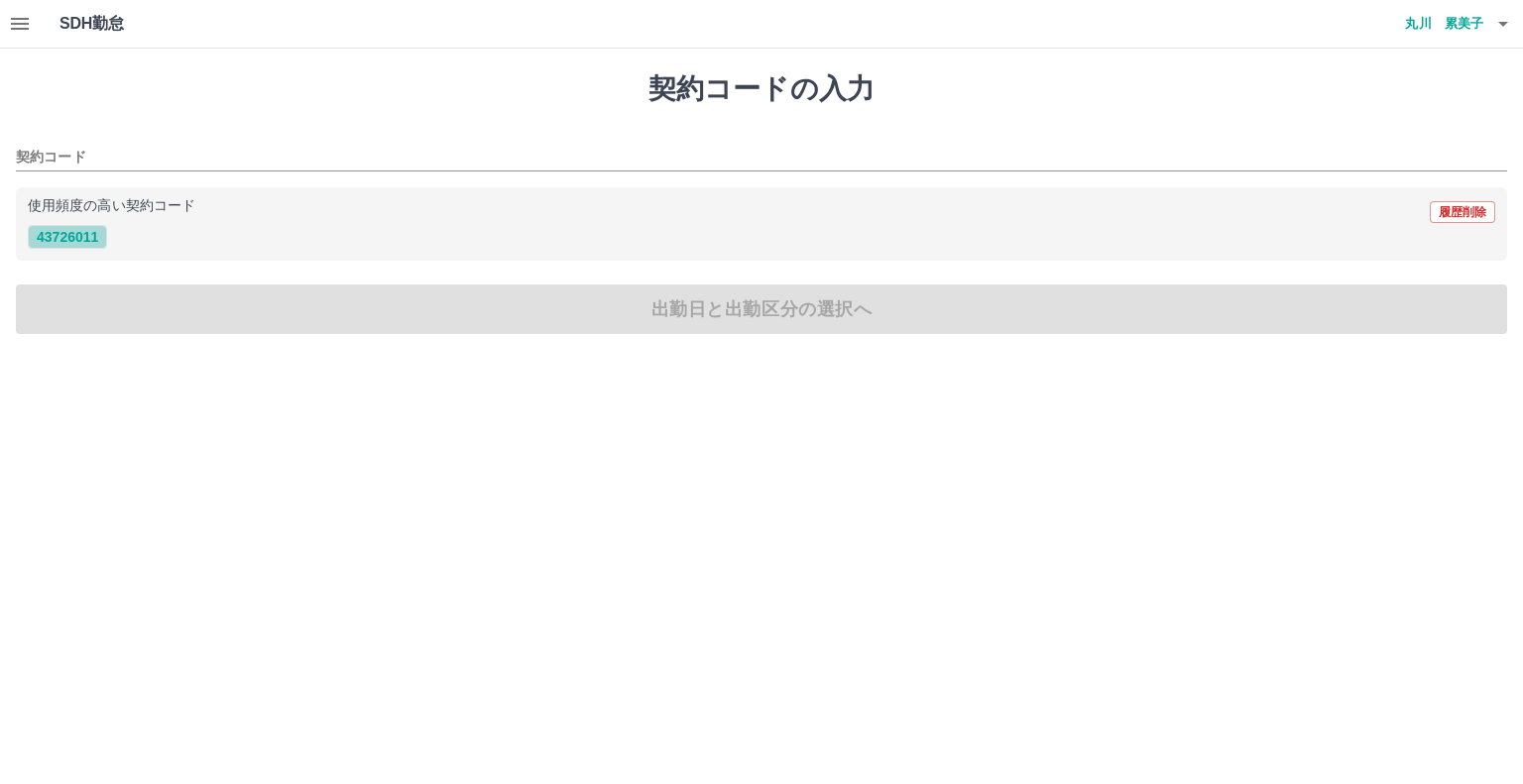 click on "43726011" at bounding box center (67, 237) 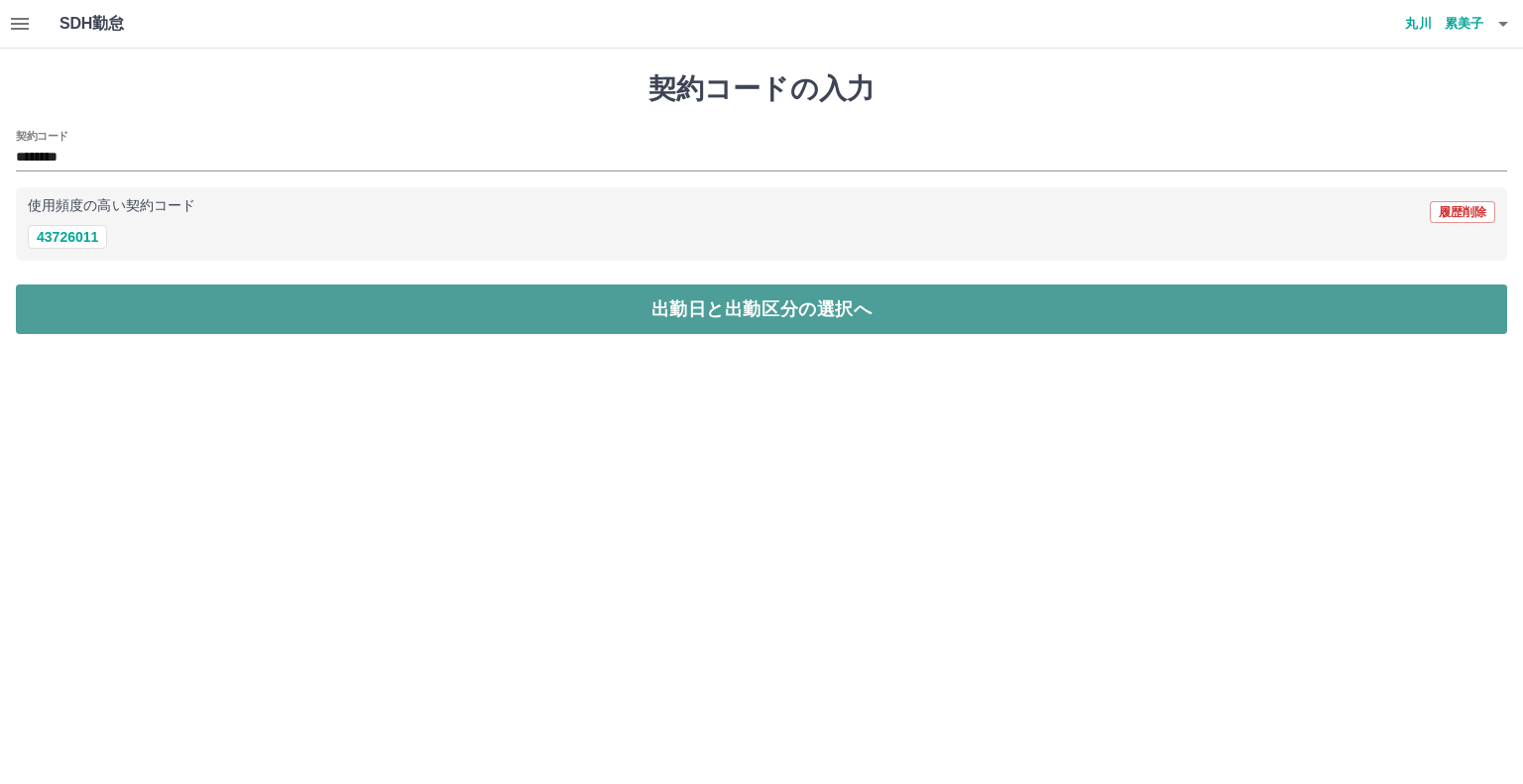 click on "出勤日と出勤区分の選択へ" at bounding box center [762, 309] 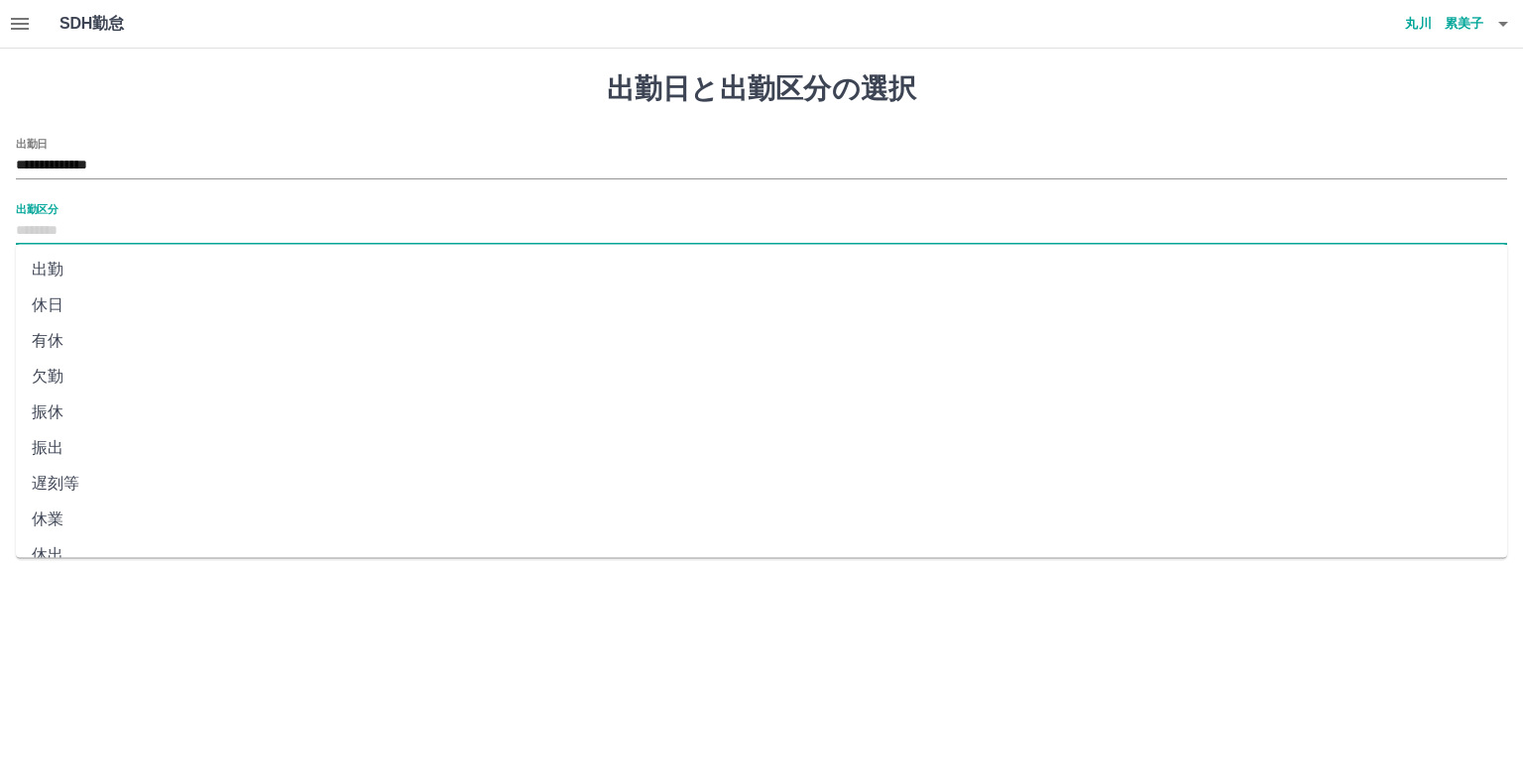 click on "出勤区分" at bounding box center [762, 231] 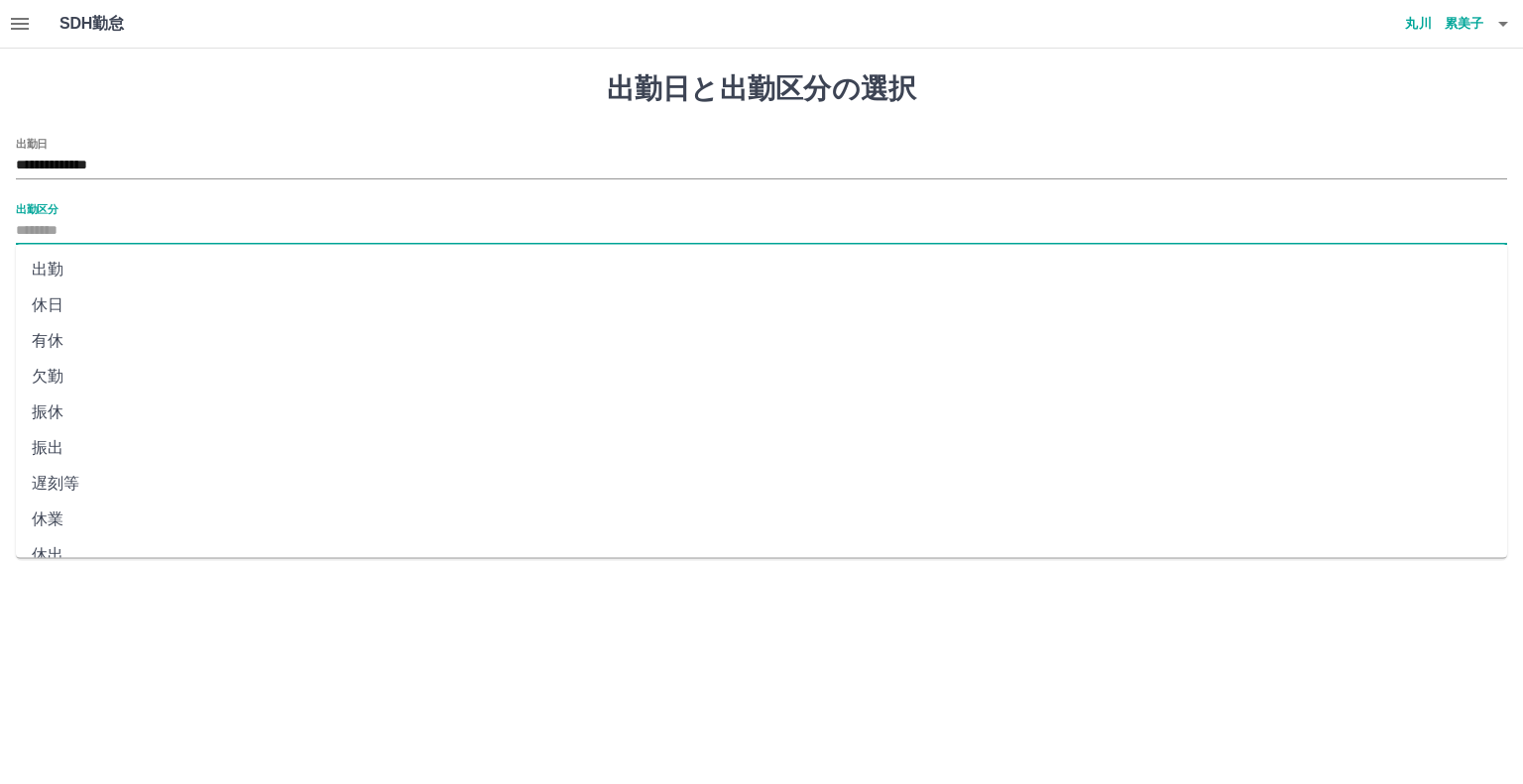 click on "出勤" at bounding box center [762, 270] 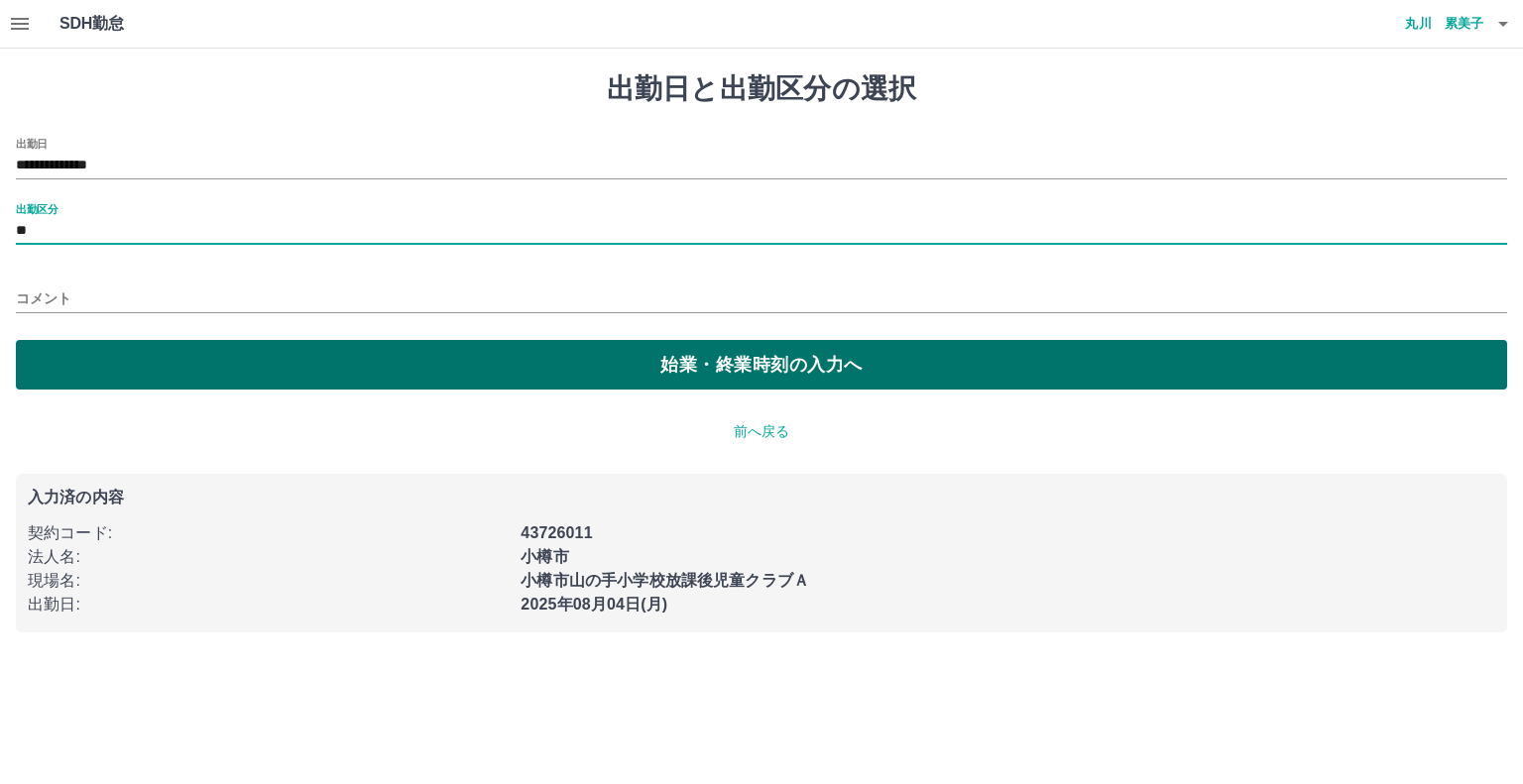 click on "始業・終業時刻の入力へ" at bounding box center [762, 365] 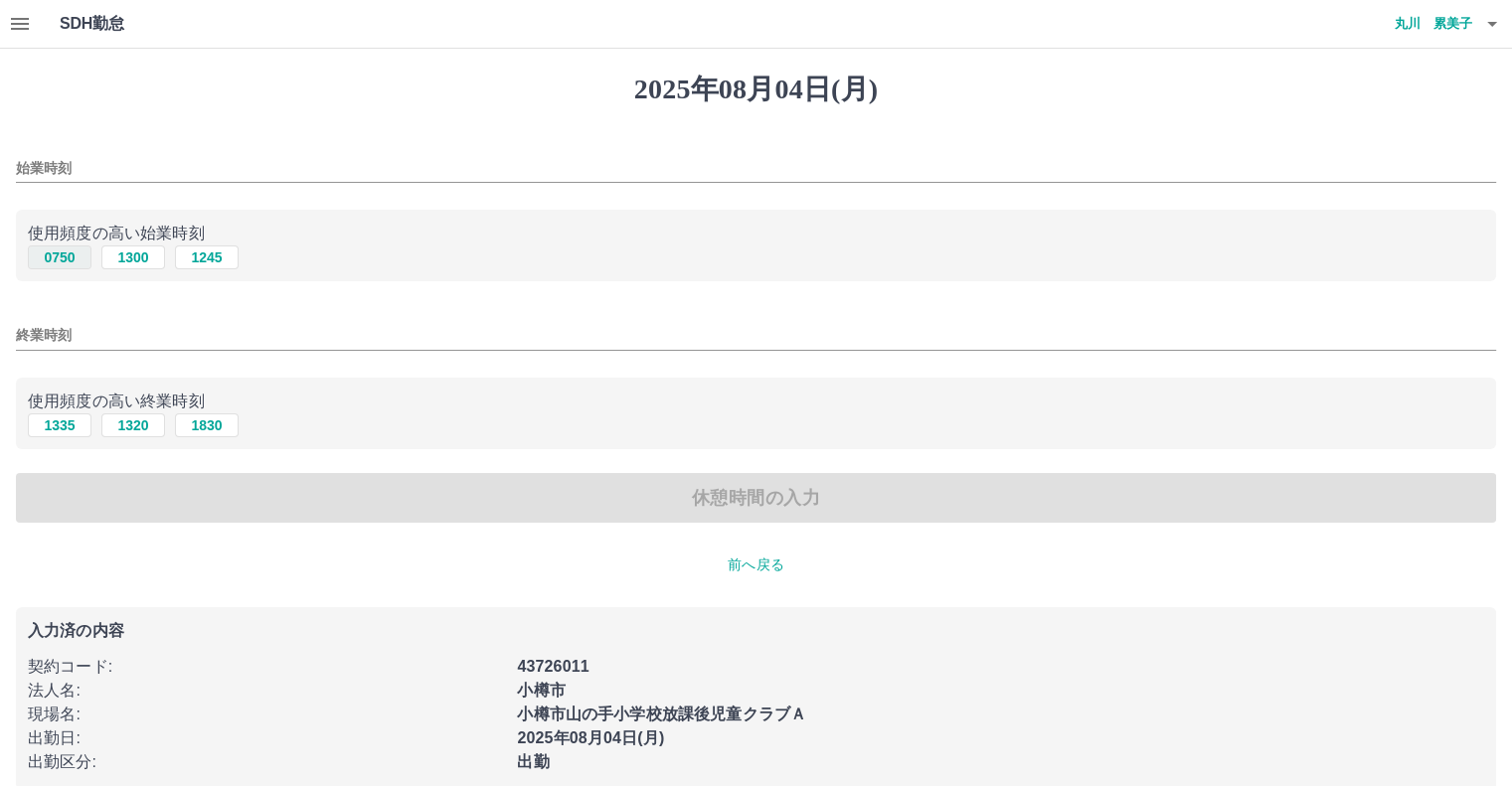 click on "0750" at bounding box center (60, 257) 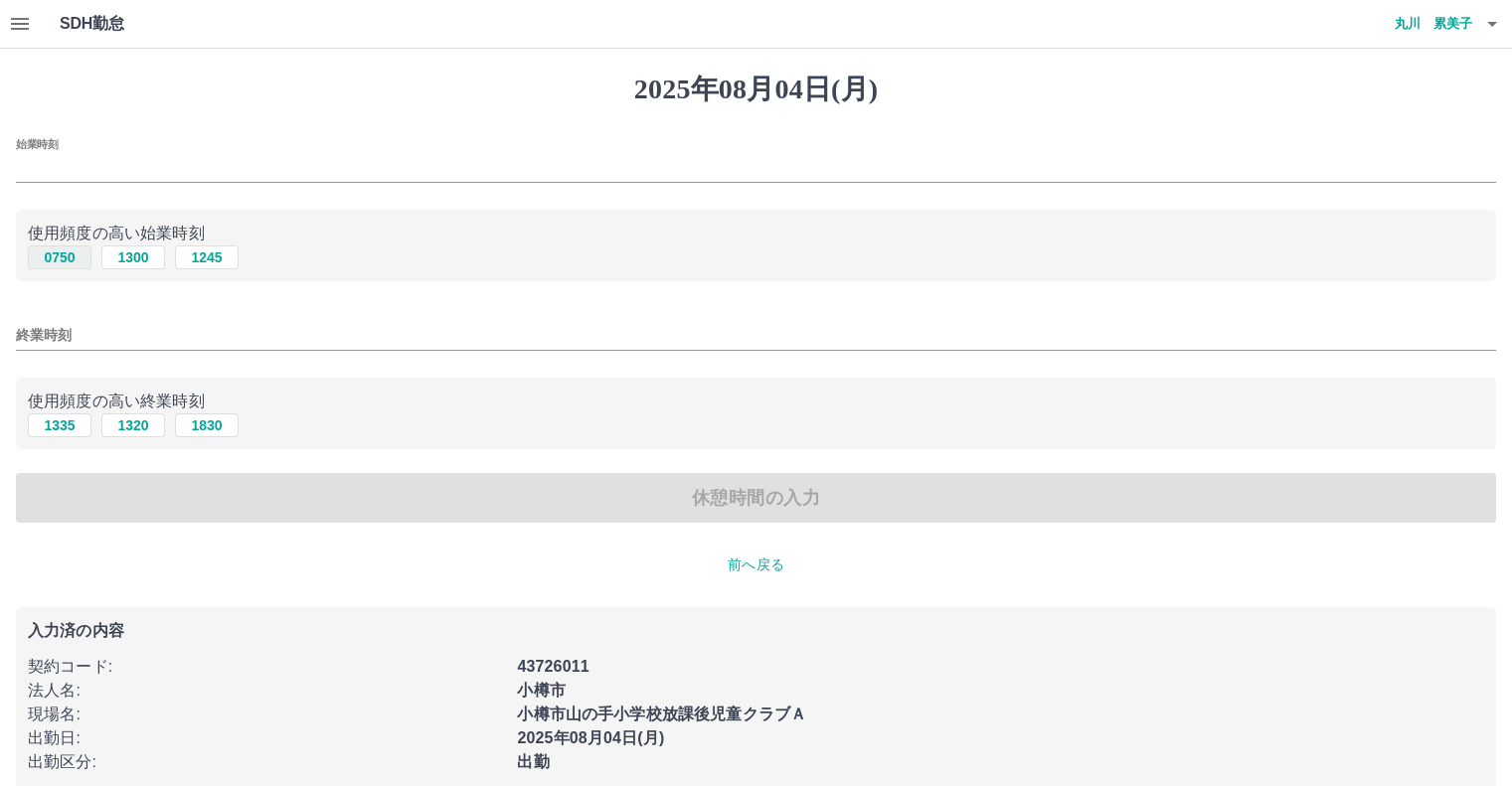 type on "****" 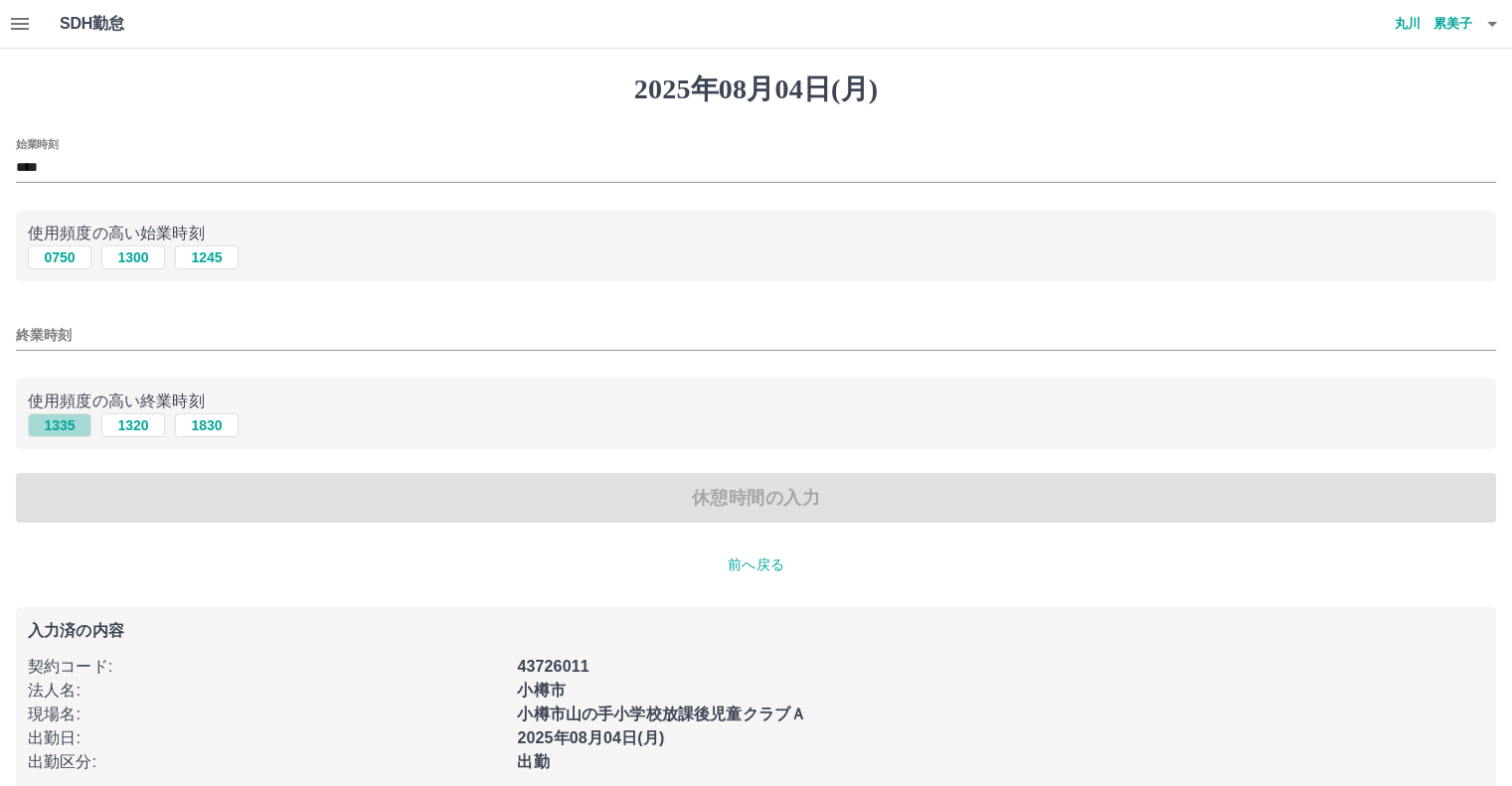 click on "1335" at bounding box center (60, 425) 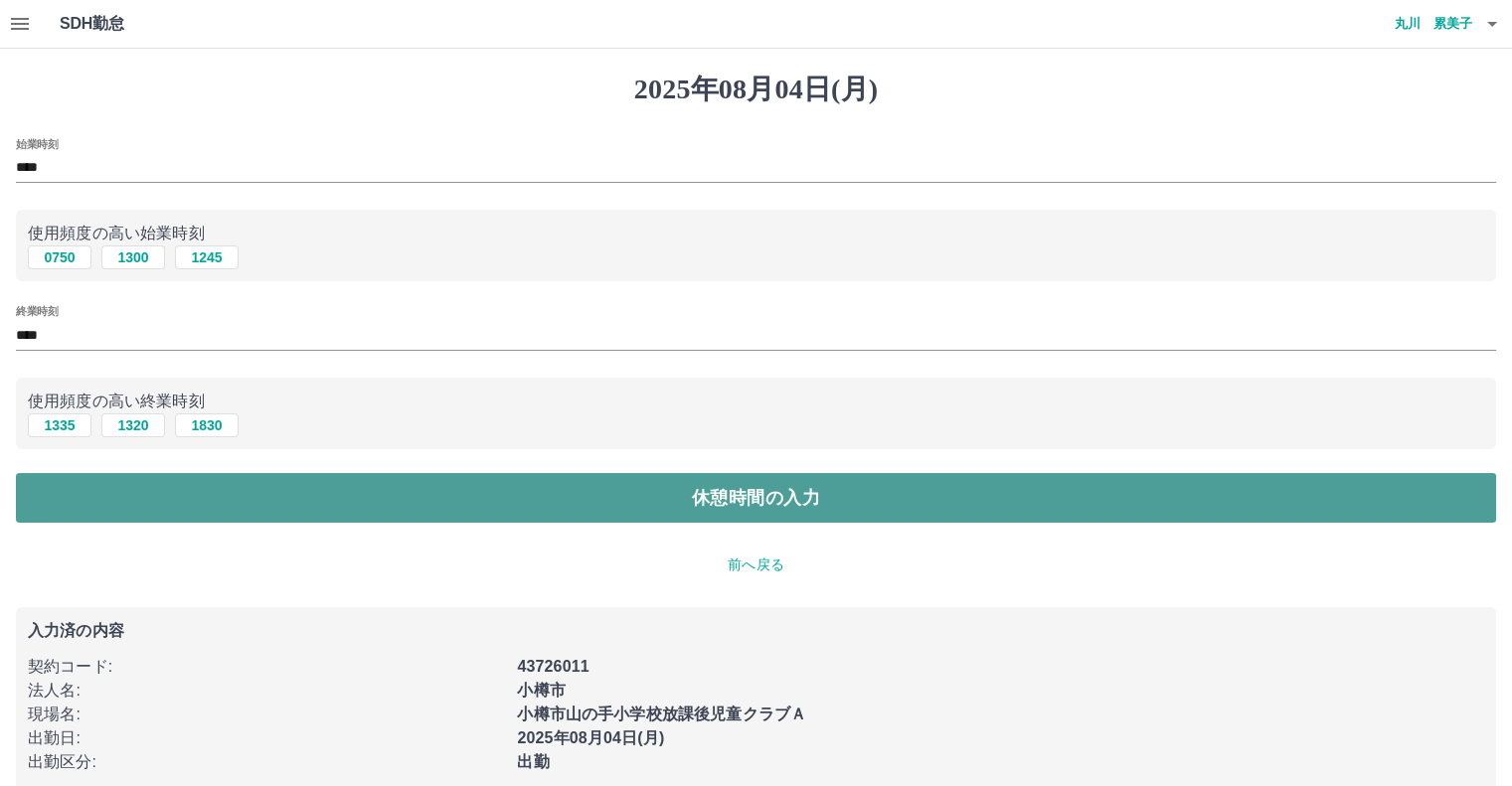click on "休憩時間の入力" at bounding box center (756, 498) 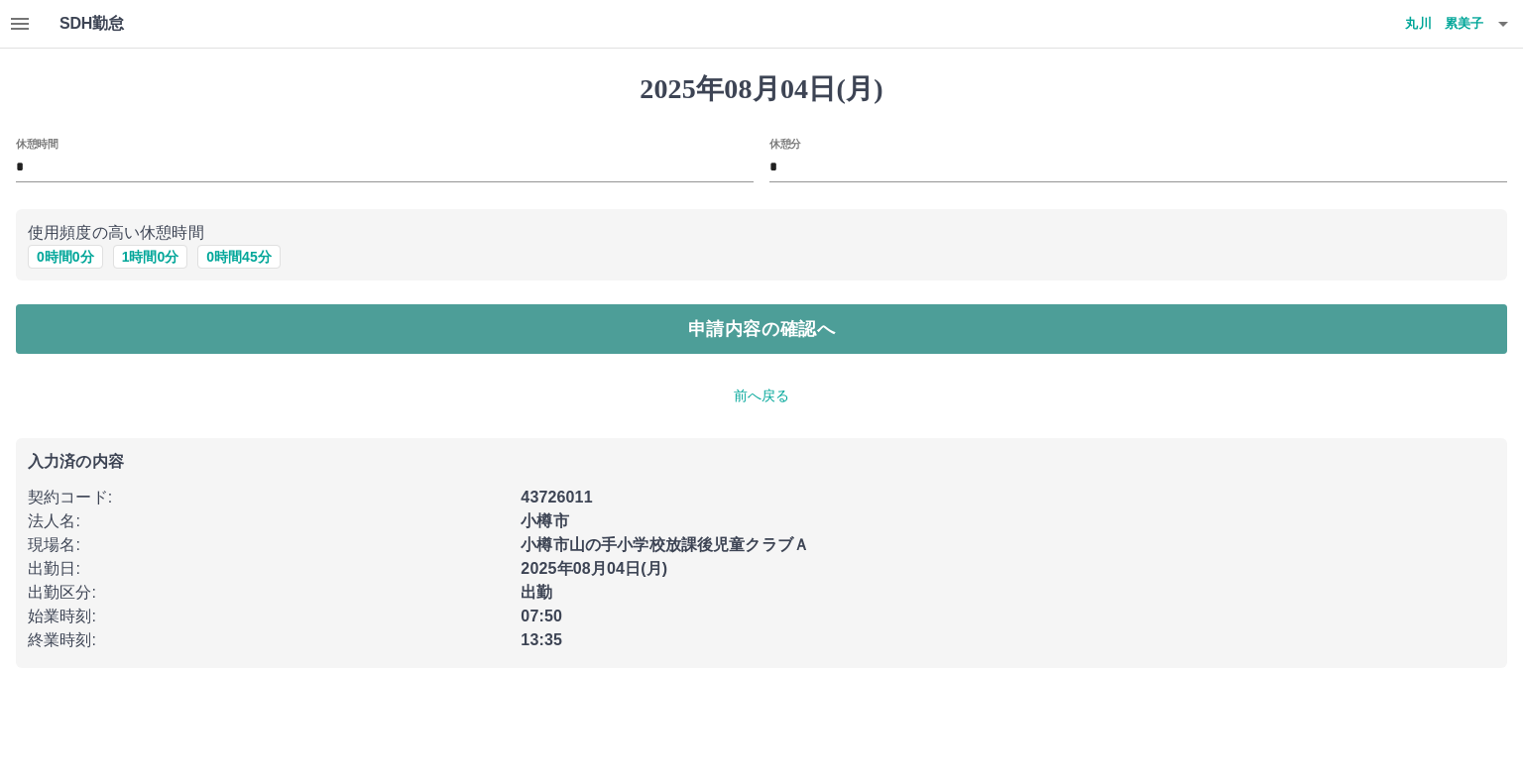 click on "申請内容の確認へ" at bounding box center (762, 329) 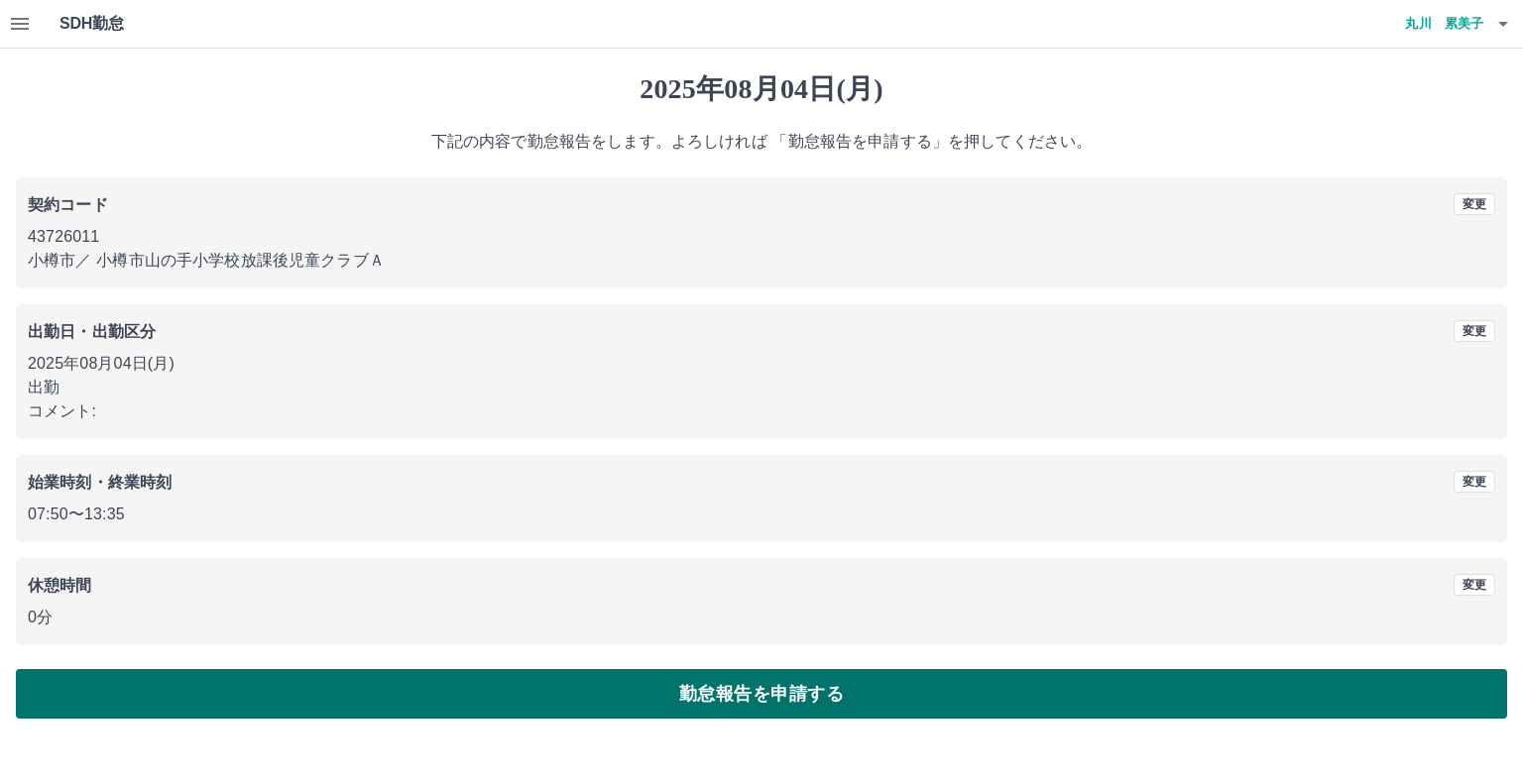 click on "勤怠報告を申請する" at bounding box center [762, 694] 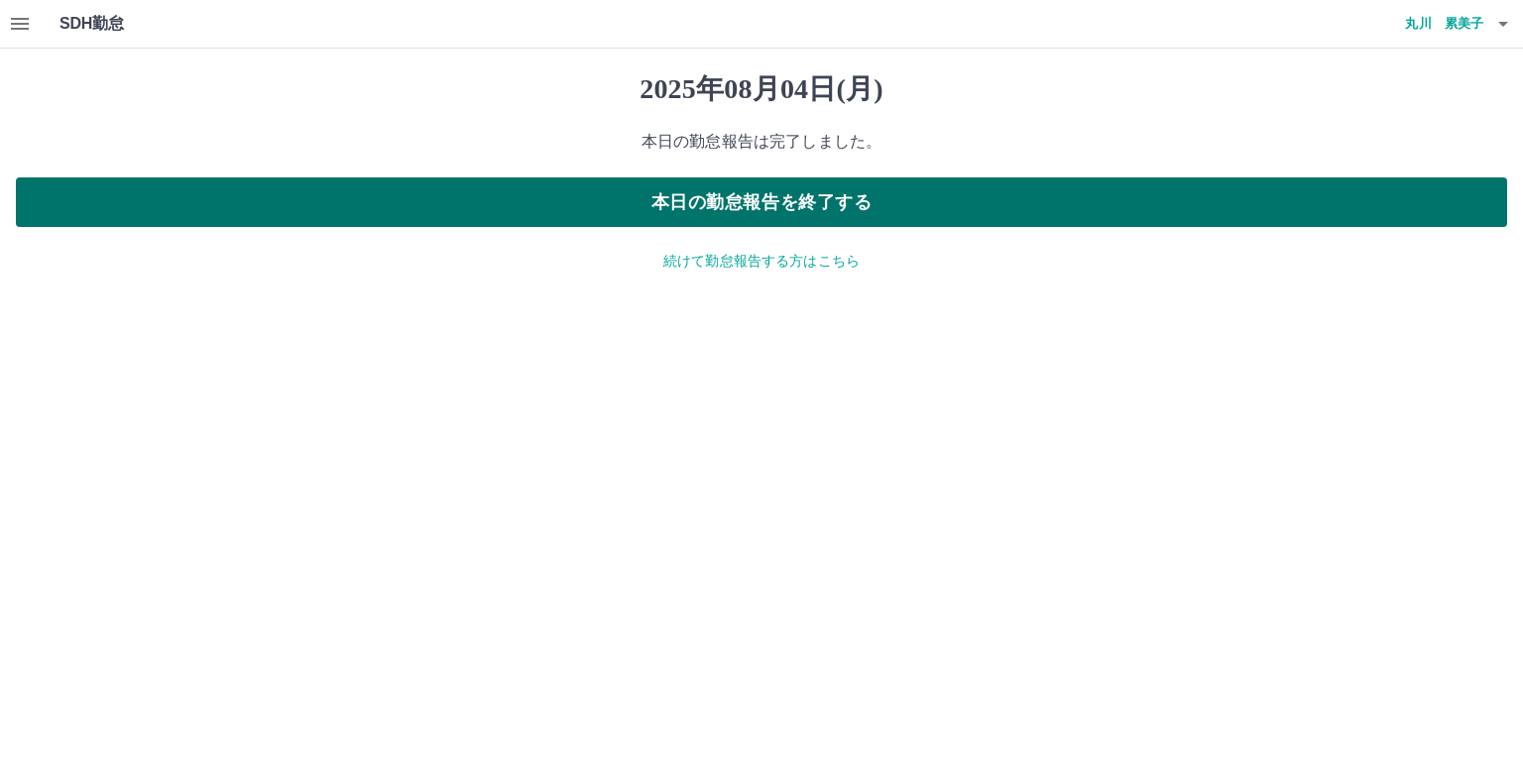 click on "本日の勤怠報告を終了する" at bounding box center [762, 202] 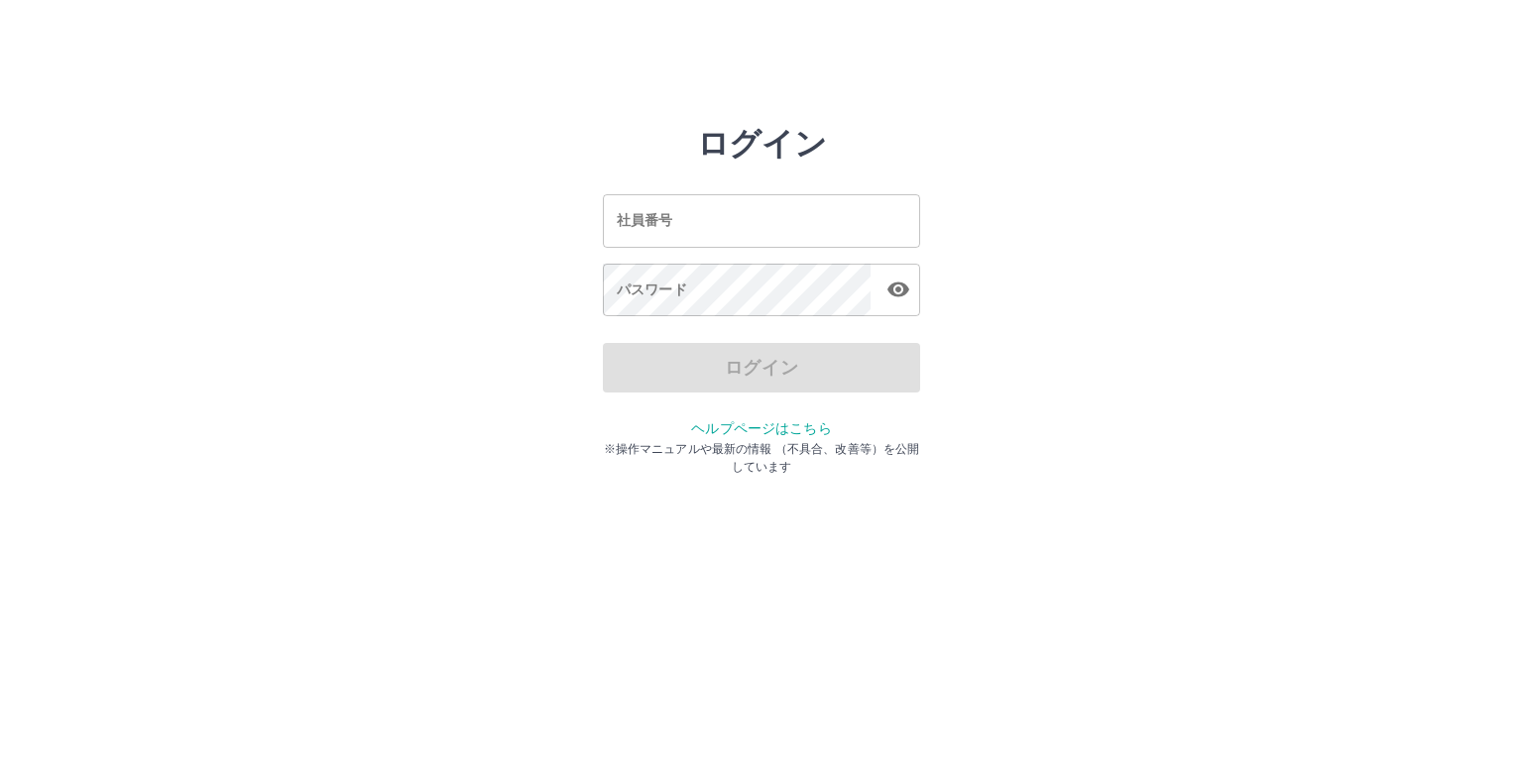scroll, scrollTop: 0, scrollLeft: 0, axis: both 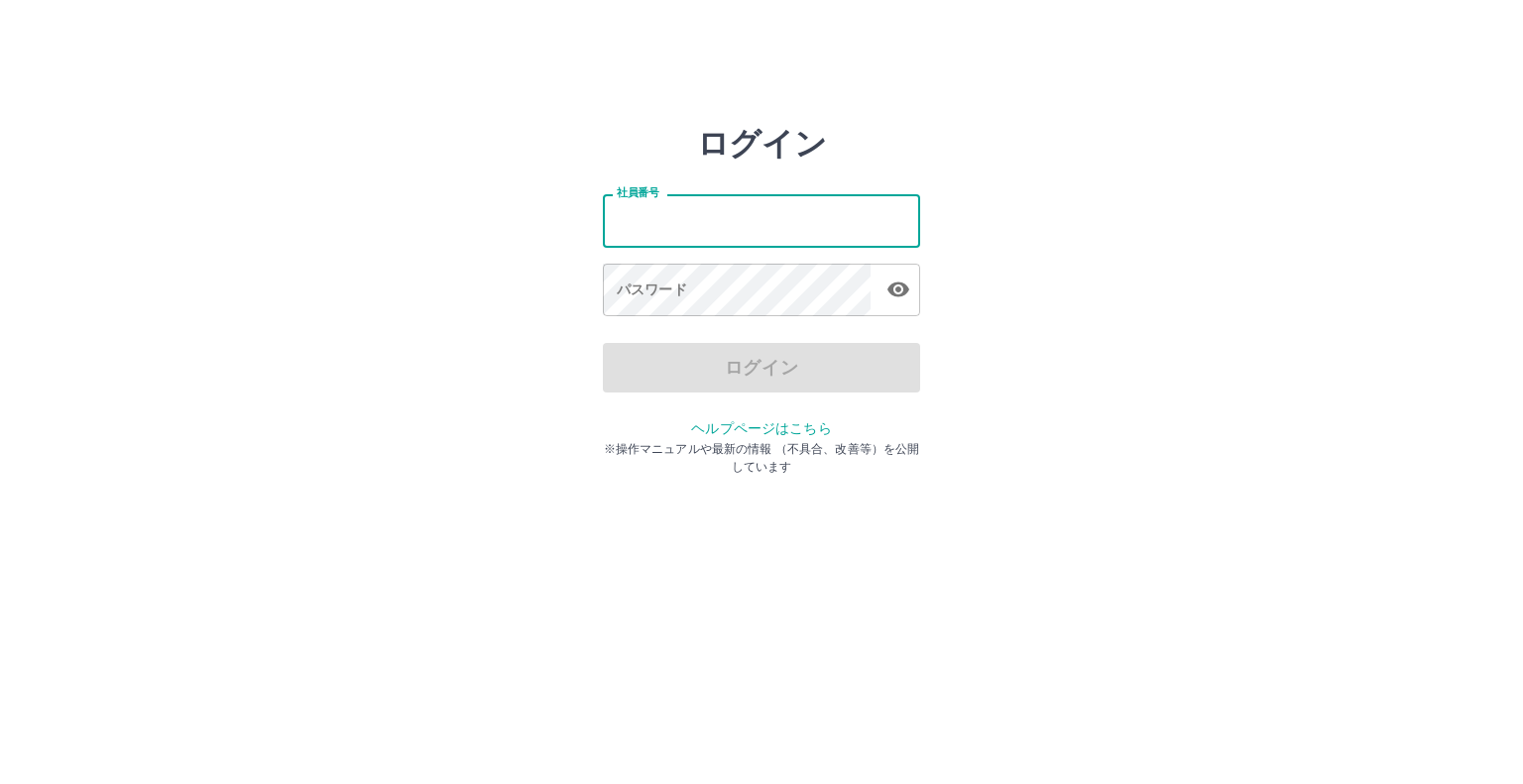 drag, startPoint x: 817, startPoint y: 201, endPoint x: 801, endPoint y: 198, distance: 16.27882 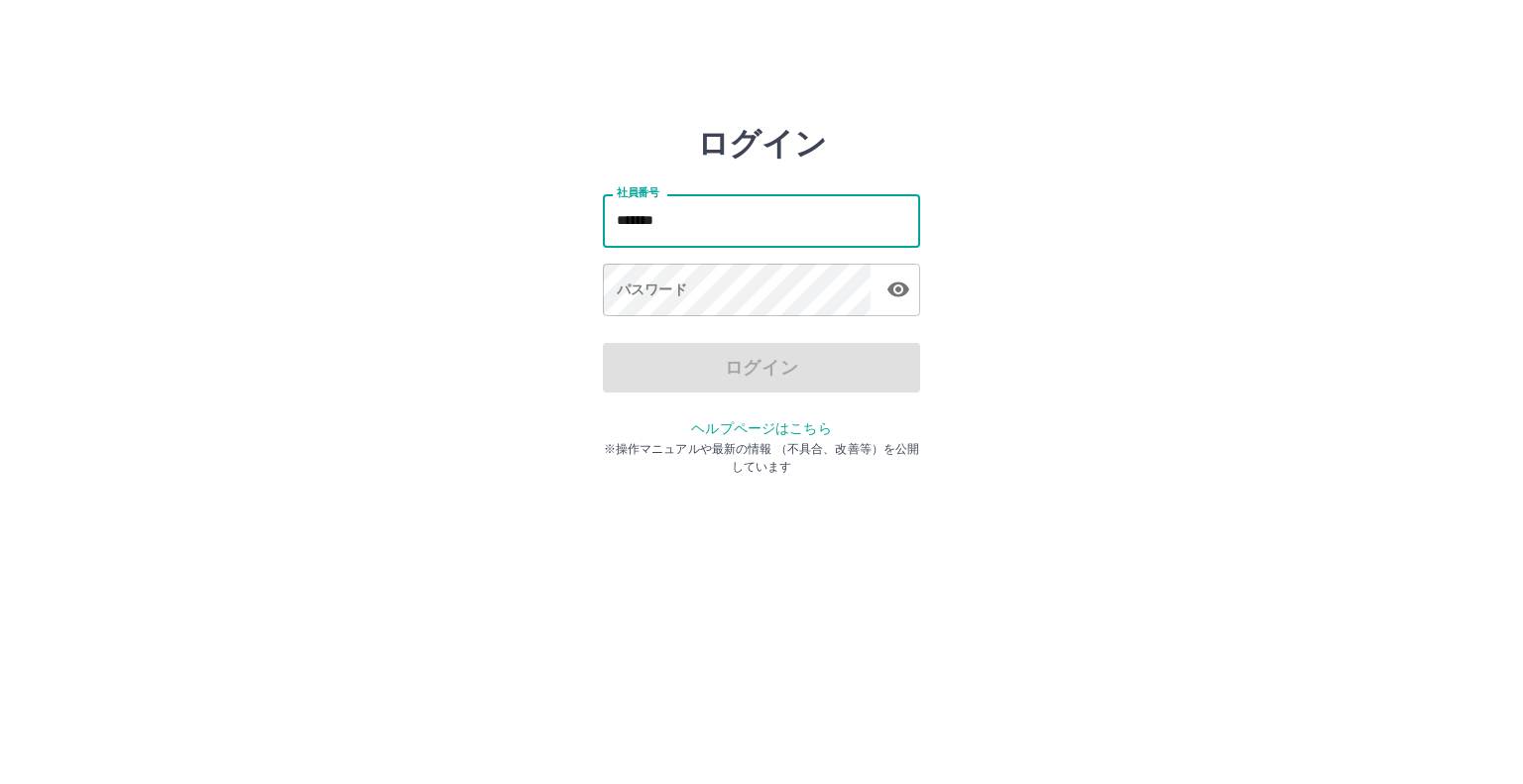 type on "*******" 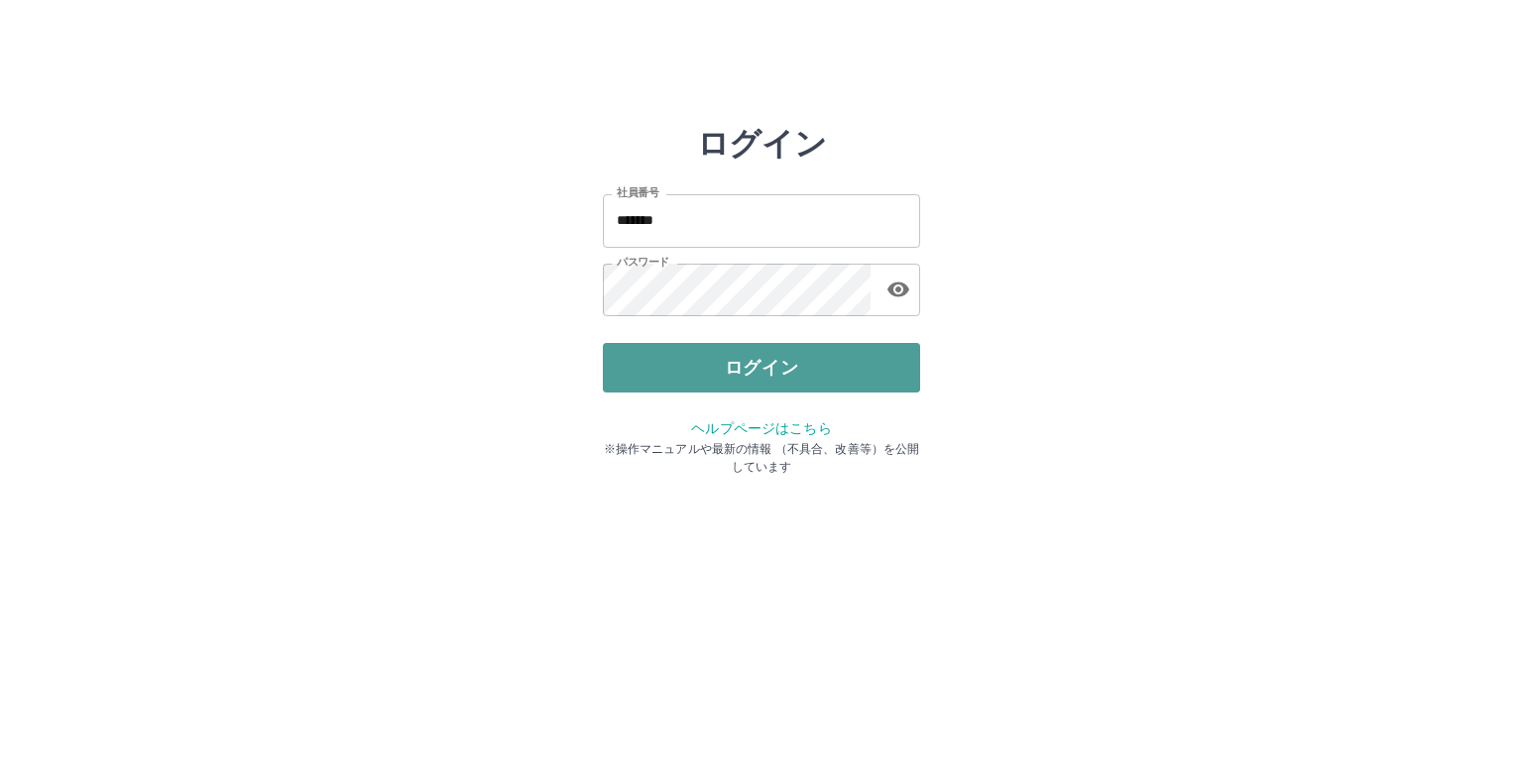 click on "ログイン" at bounding box center [762, 368] 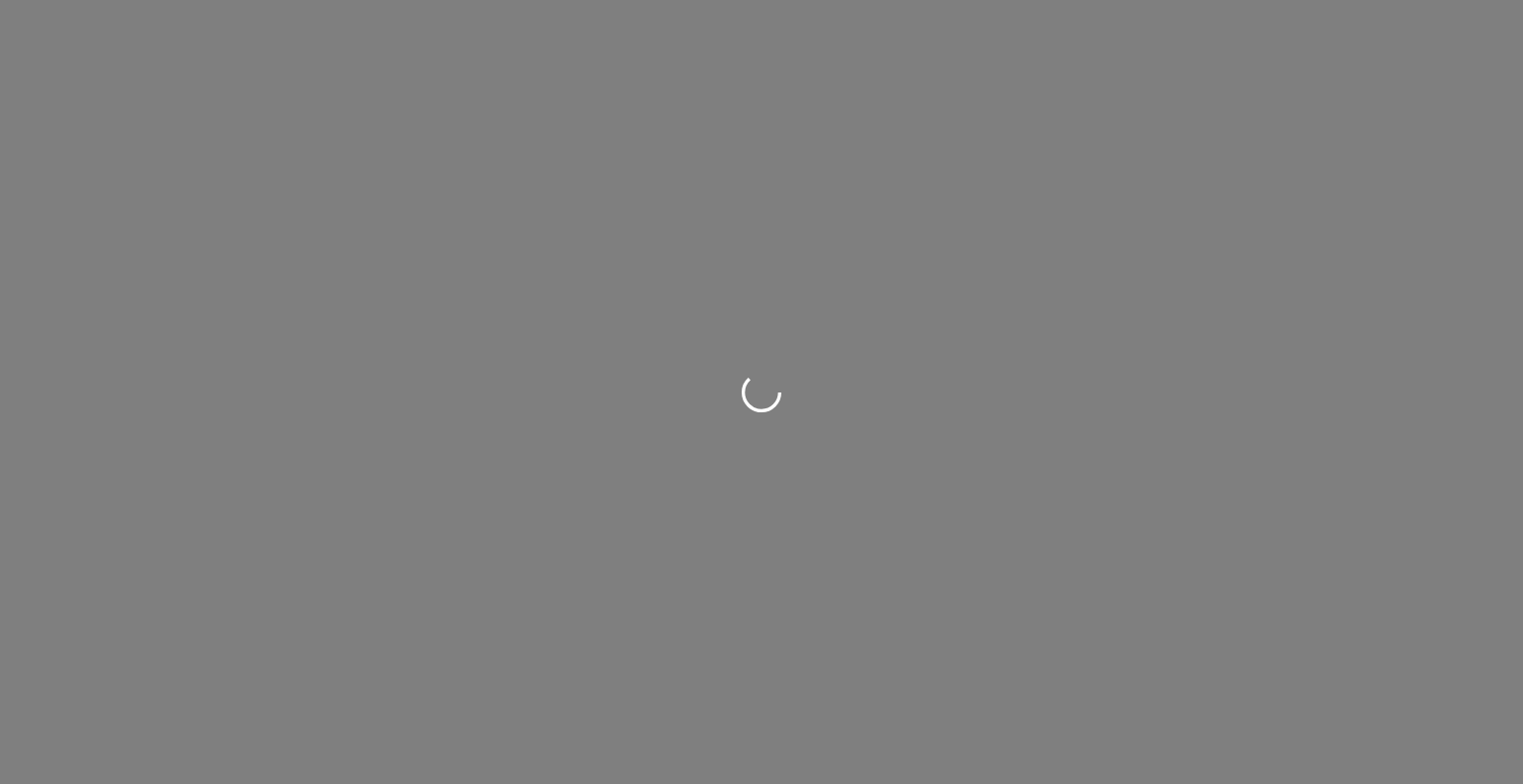 scroll, scrollTop: 0, scrollLeft: 0, axis: both 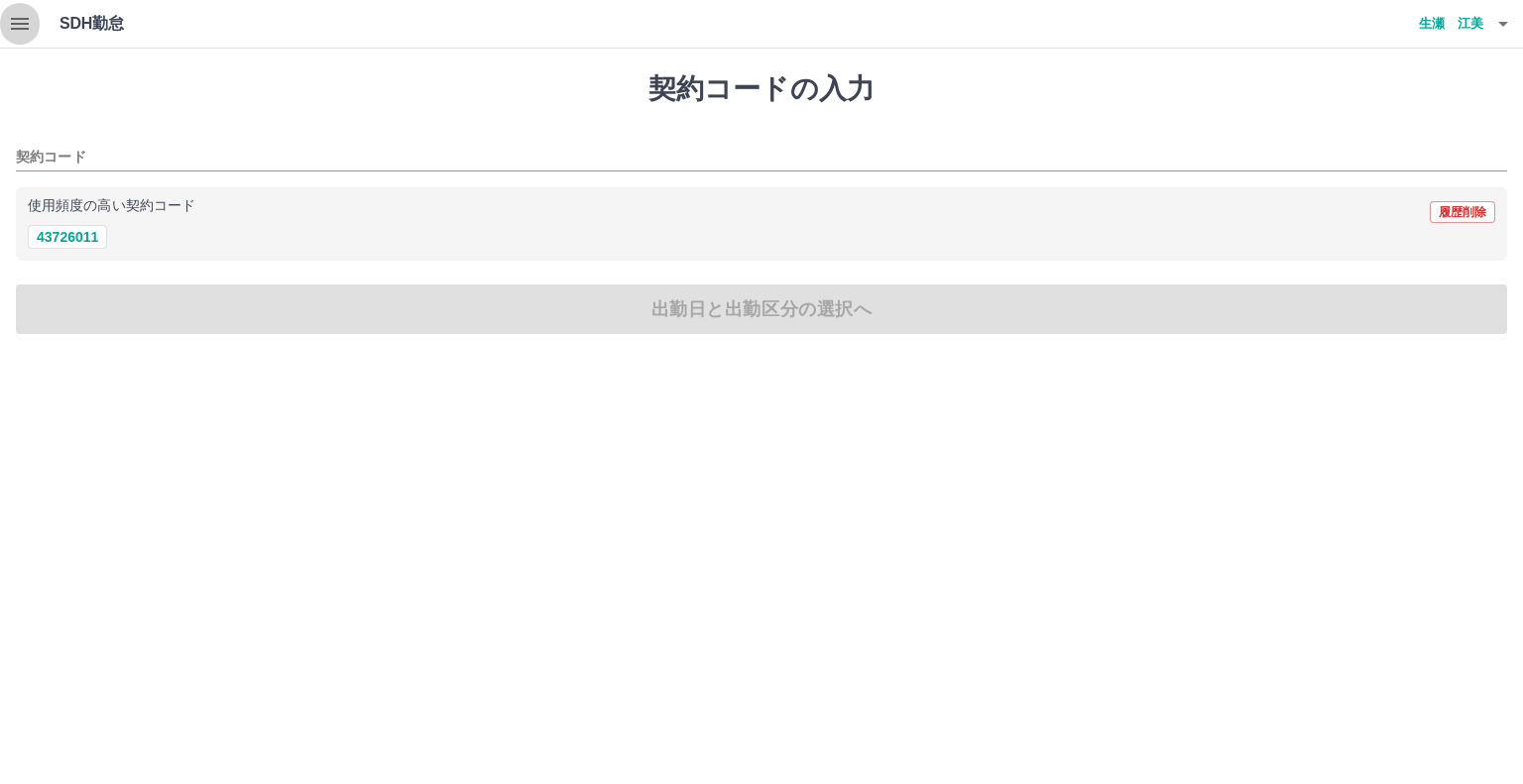 click 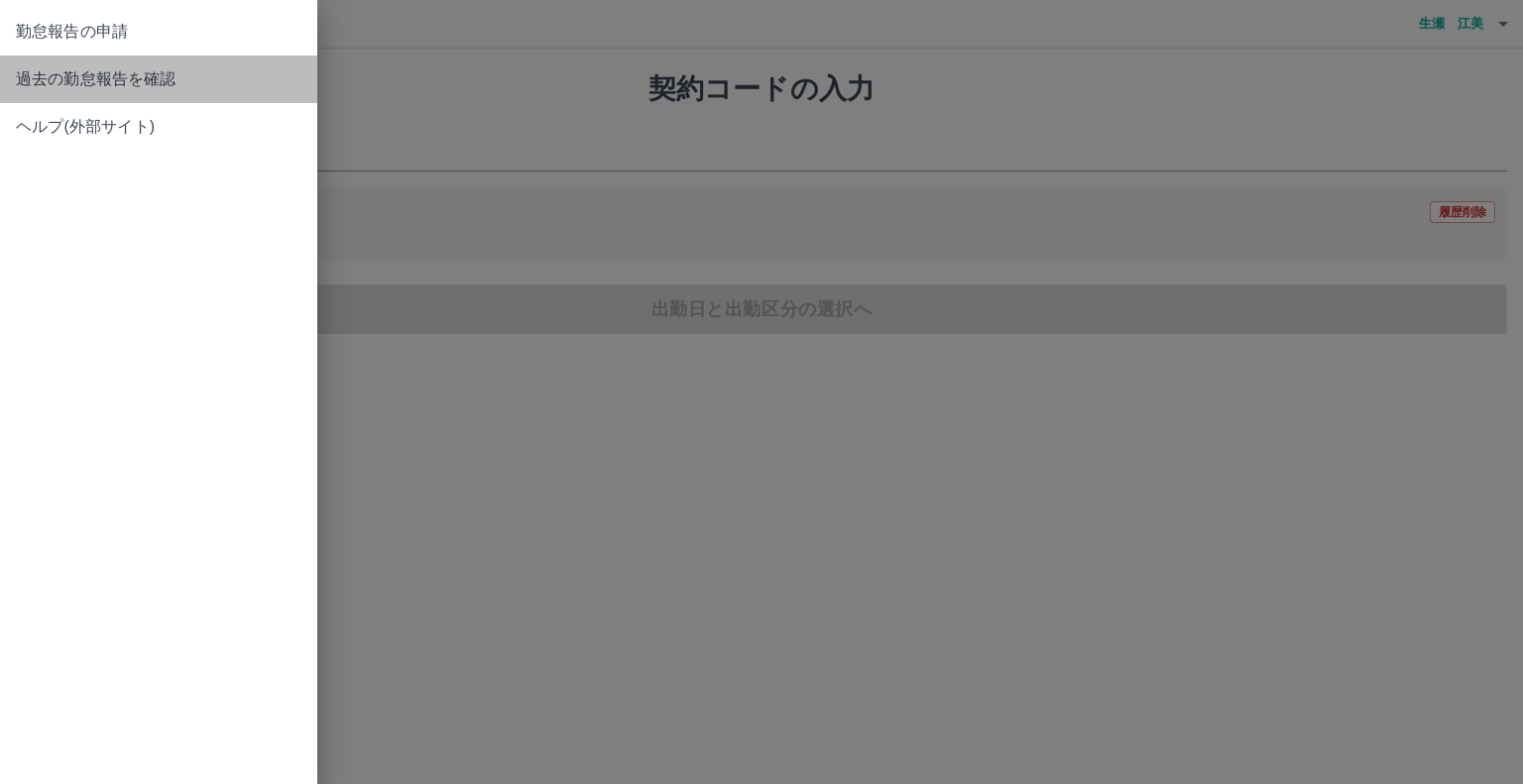 click on "過去の勤怠報告を確認" at bounding box center (159, 79) 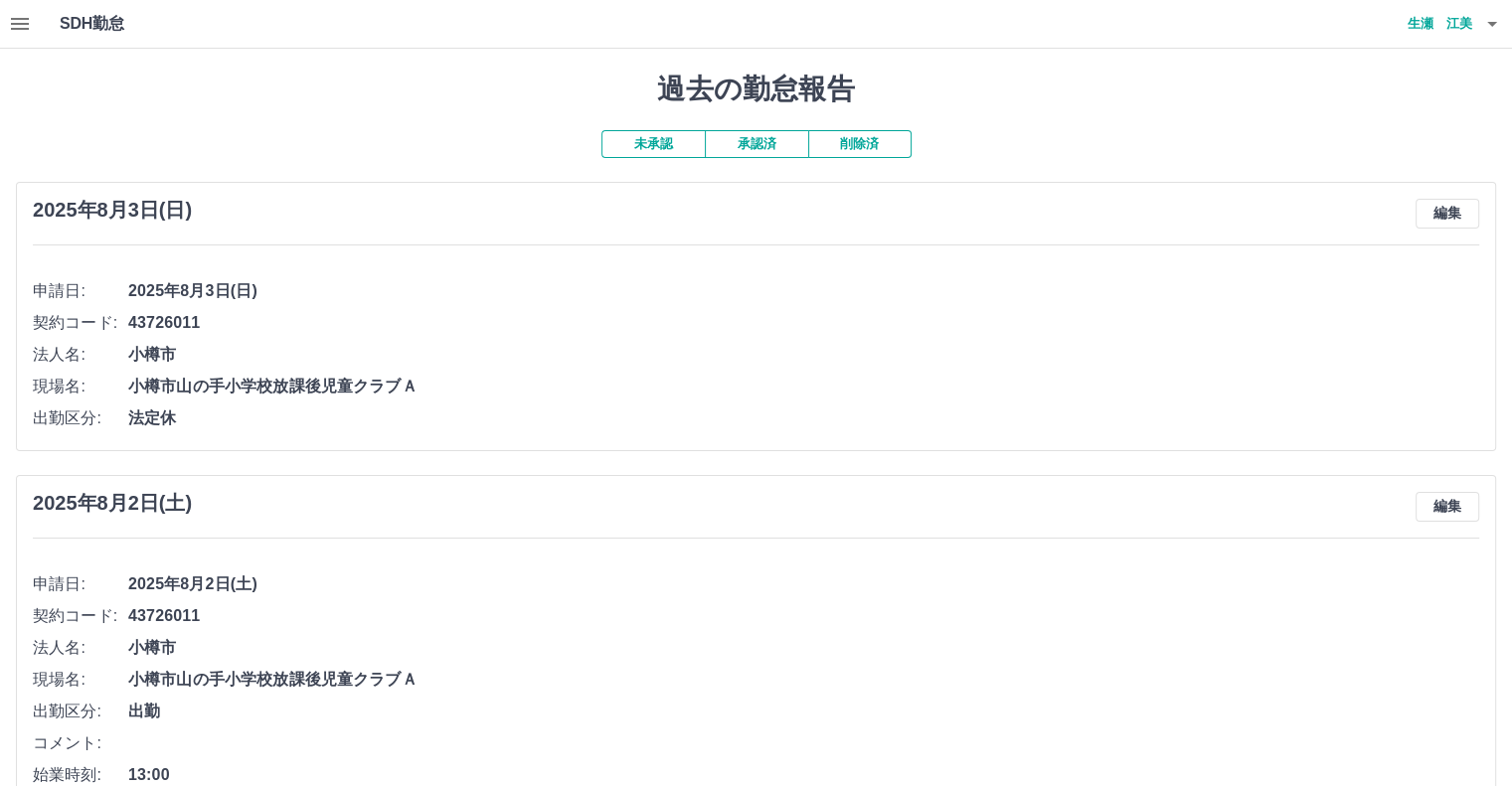 click 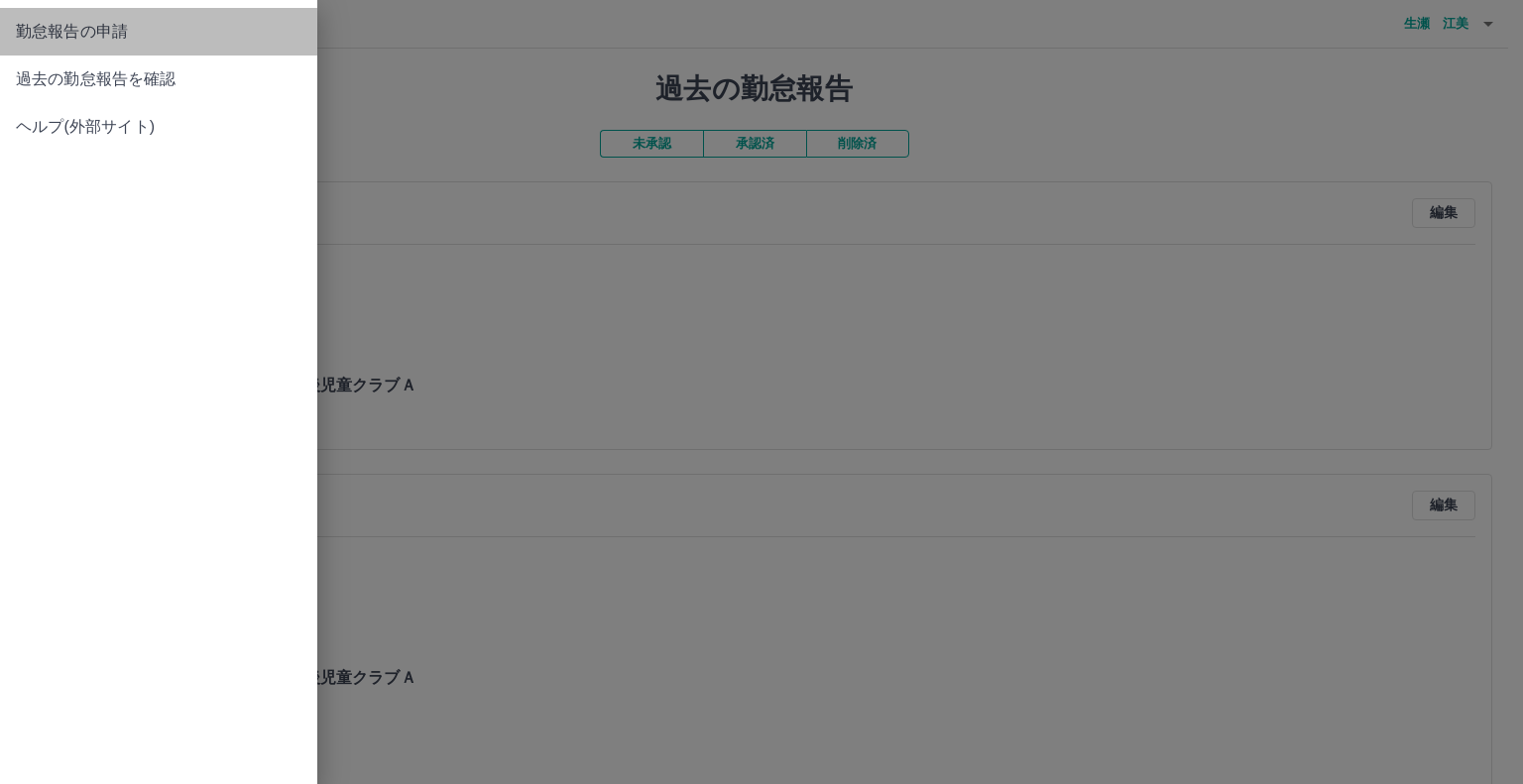 drag, startPoint x: 95, startPoint y: 40, endPoint x: 107, endPoint y: 45, distance: 13 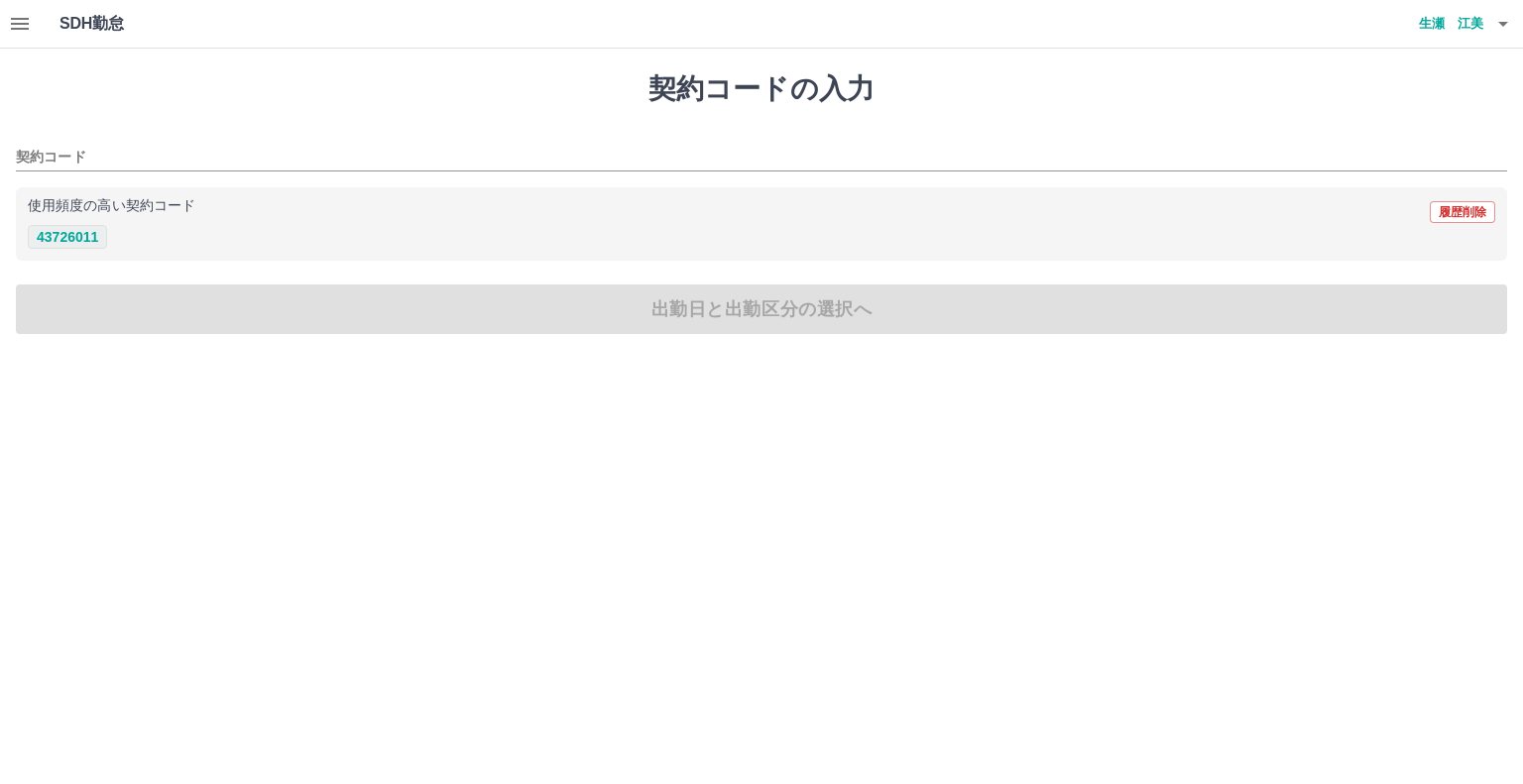 click on "43726011" at bounding box center [67, 237] 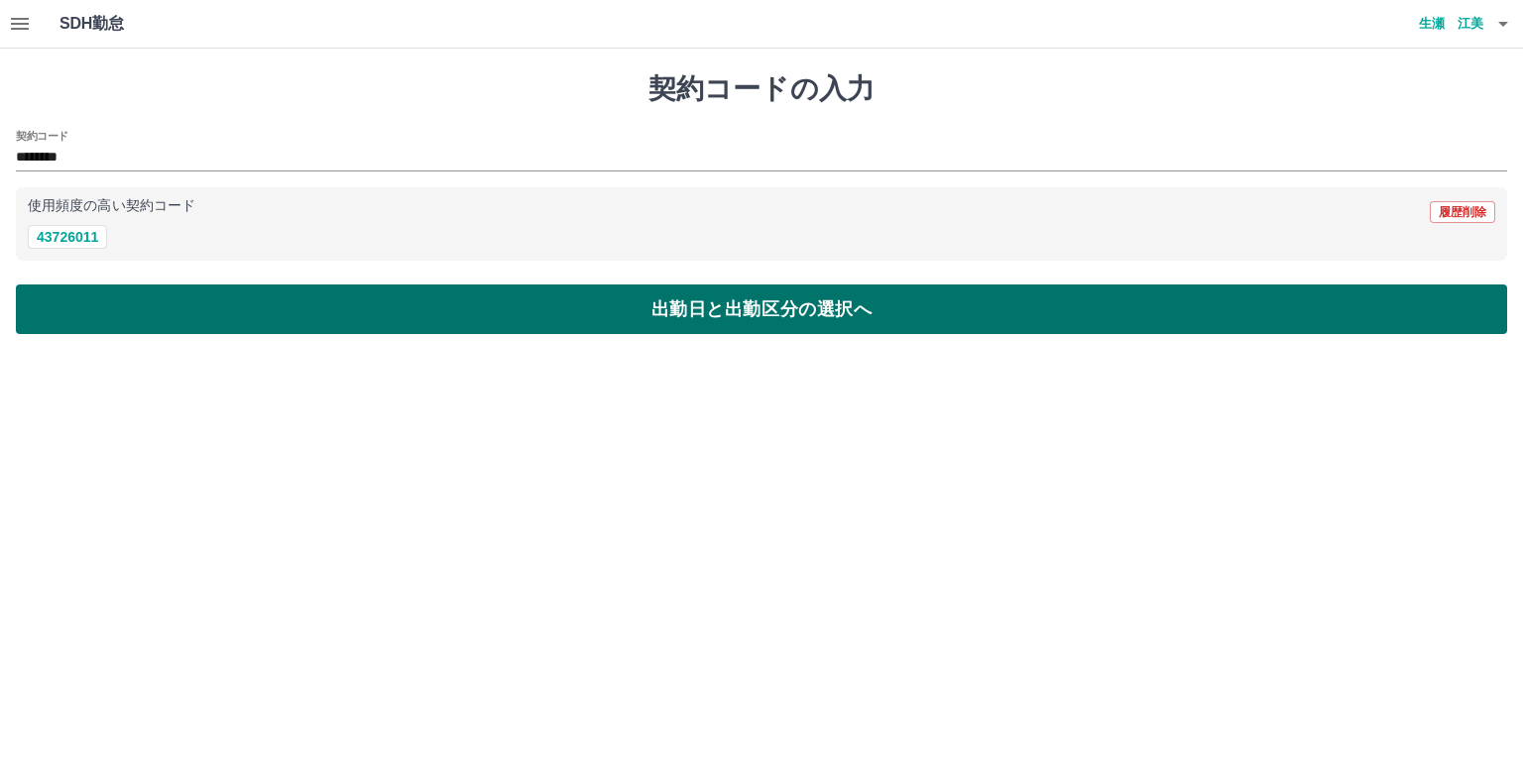 click on "出勤日と出勤区分の選択へ" at bounding box center (762, 309) 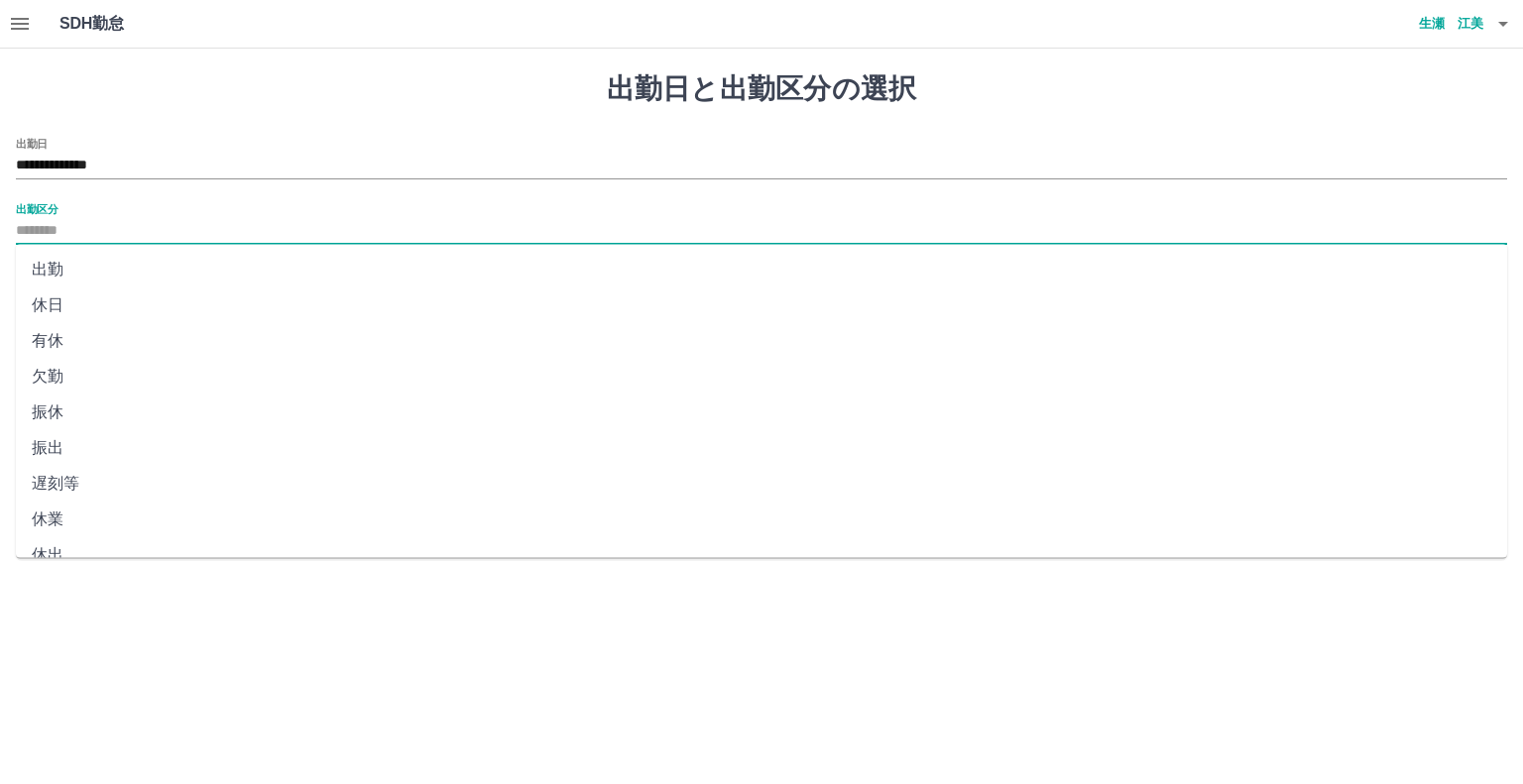 click on "出勤区分" at bounding box center (762, 231) 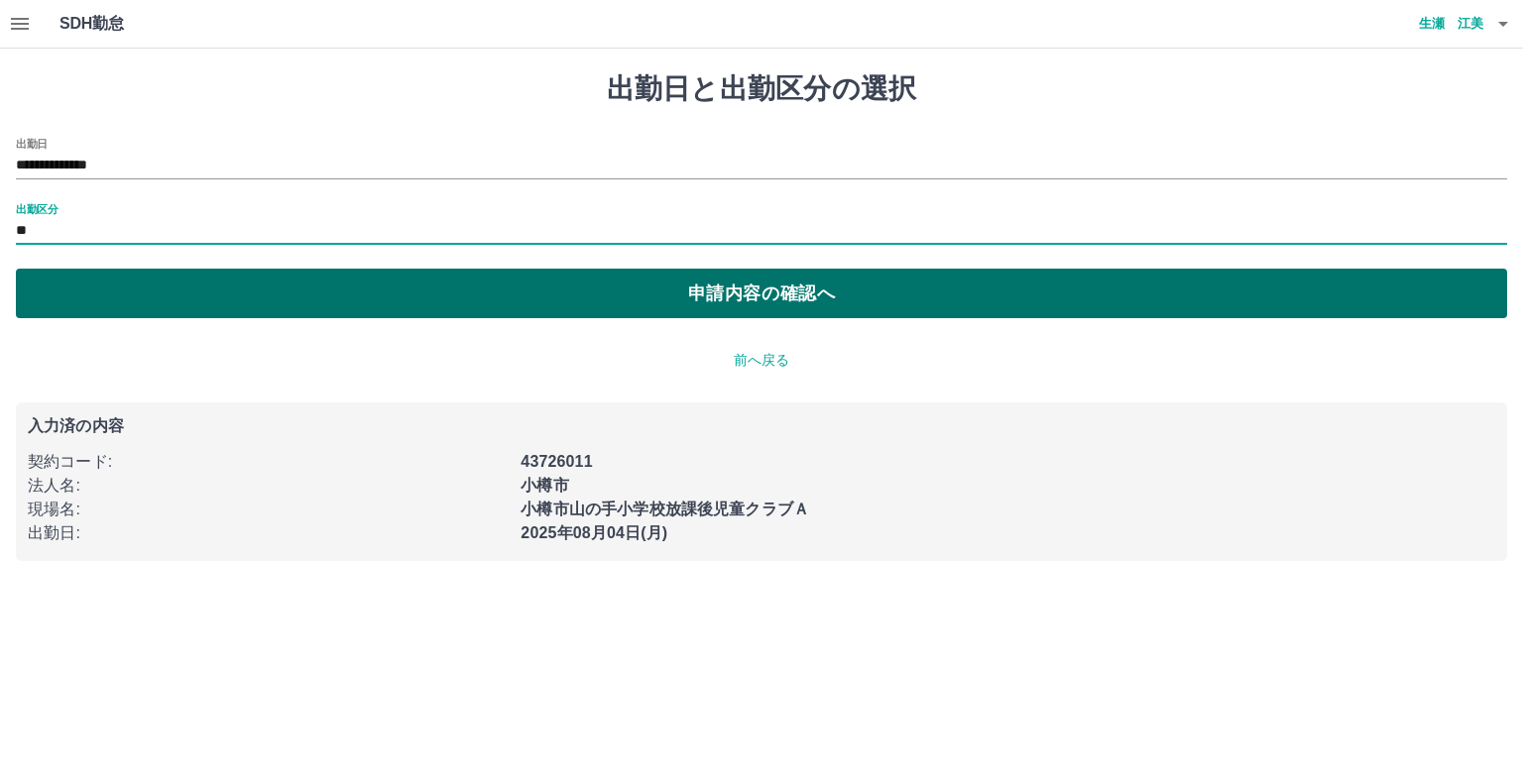 click on "申請内容の確認へ" at bounding box center (762, 293) 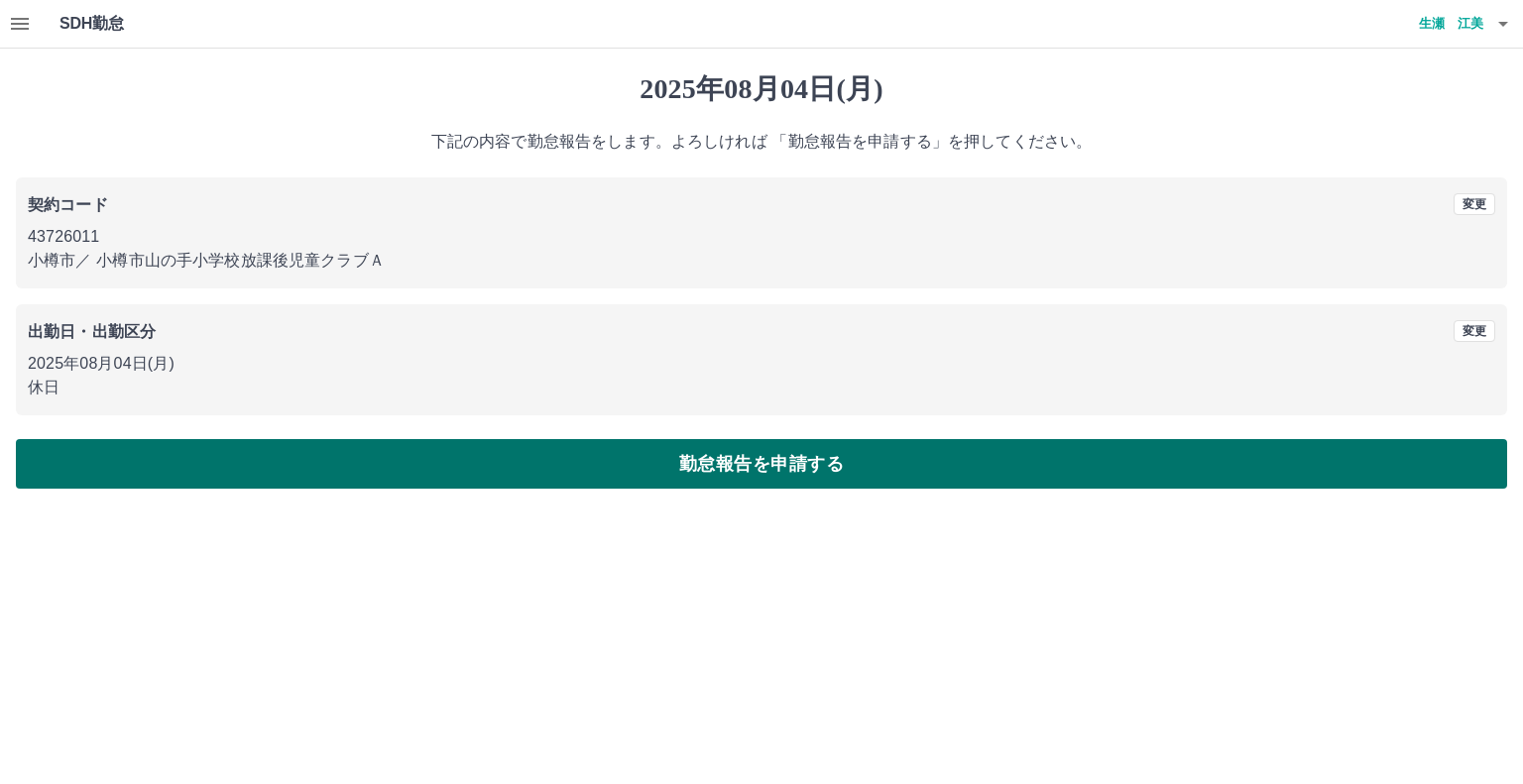 click on "勤怠報告を申請する" at bounding box center [762, 464] 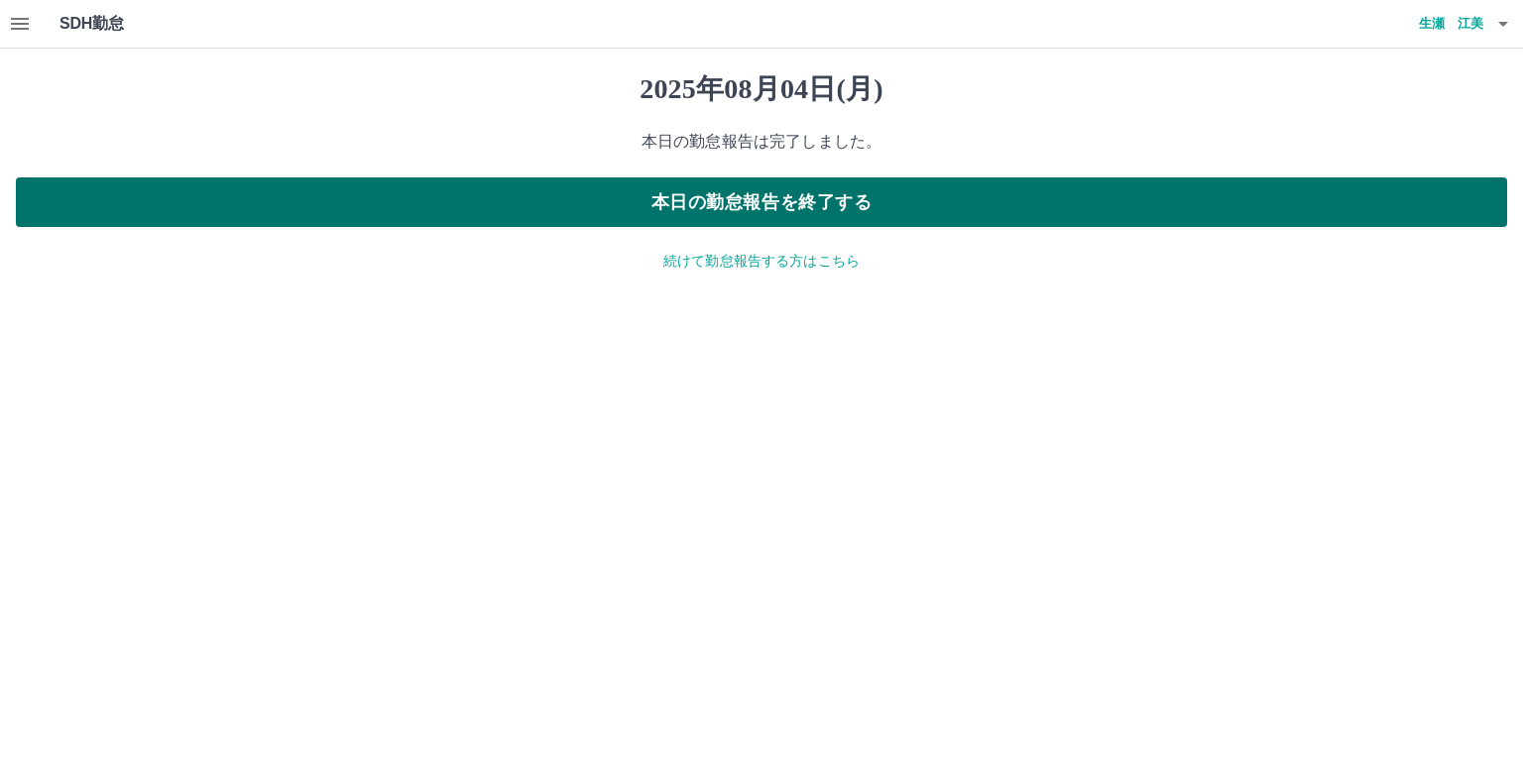 click on "本日の勤怠報告を終了する" at bounding box center [762, 202] 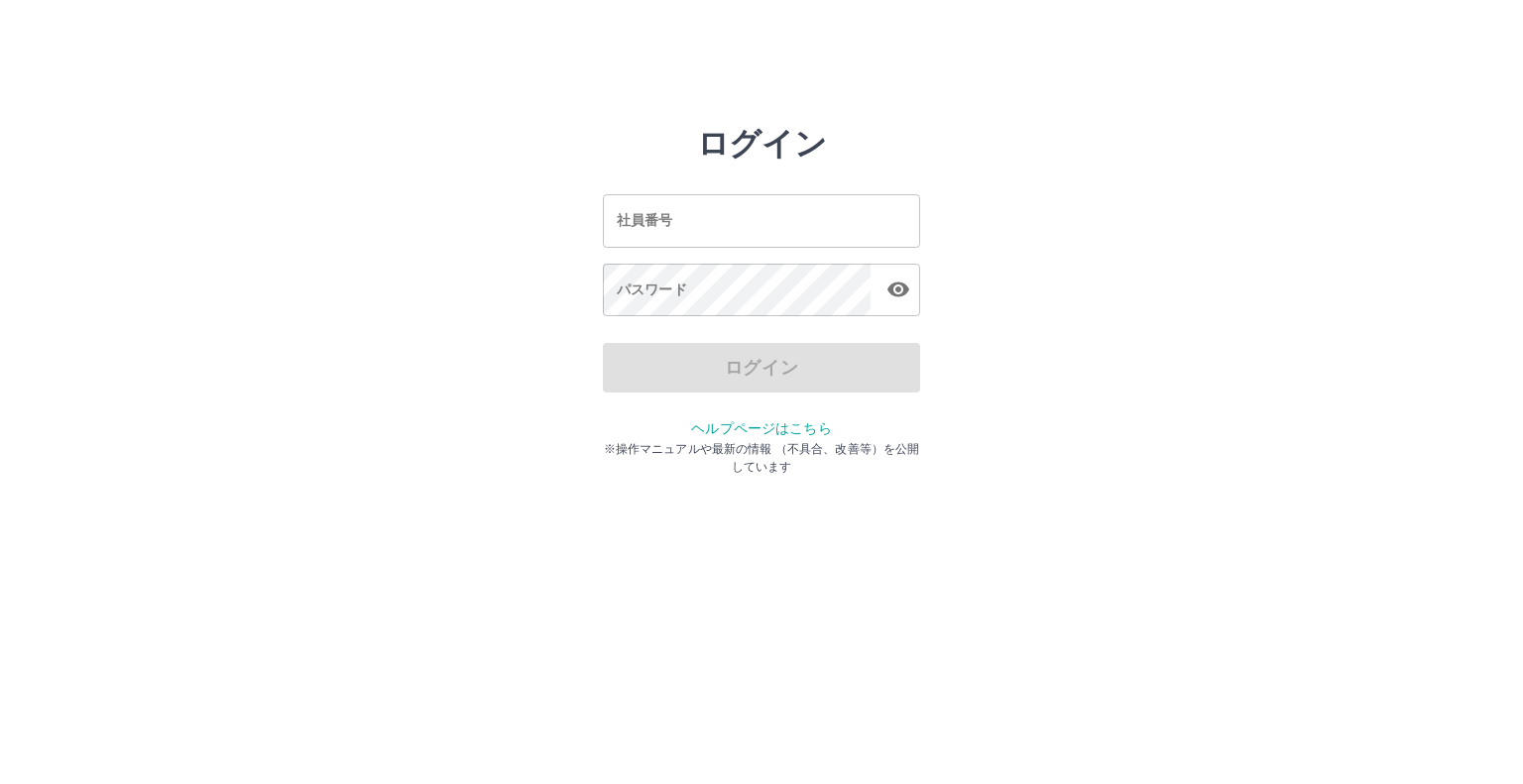 scroll, scrollTop: 0, scrollLeft: 0, axis: both 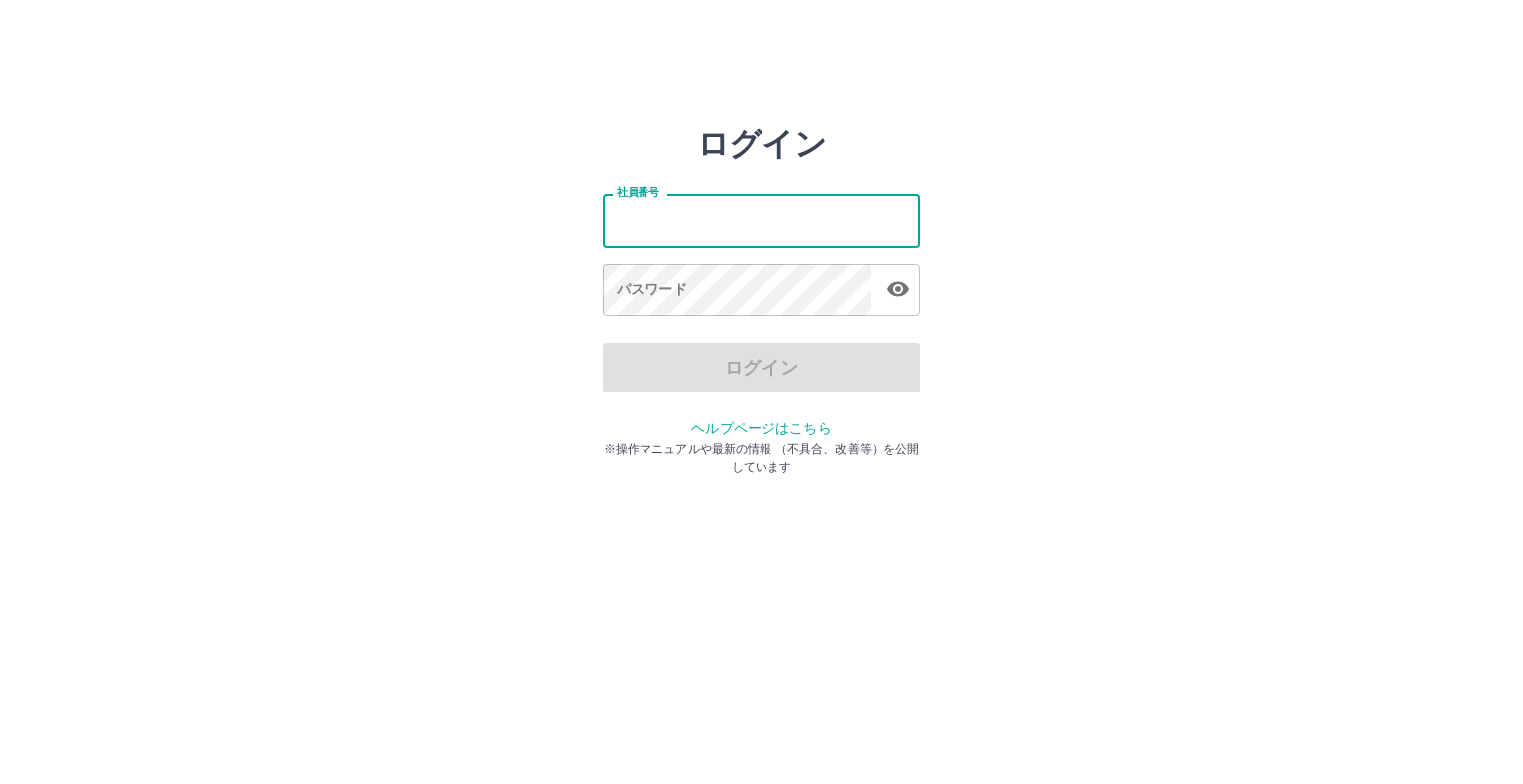 click on "社員番号" at bounding box center [762, 220] 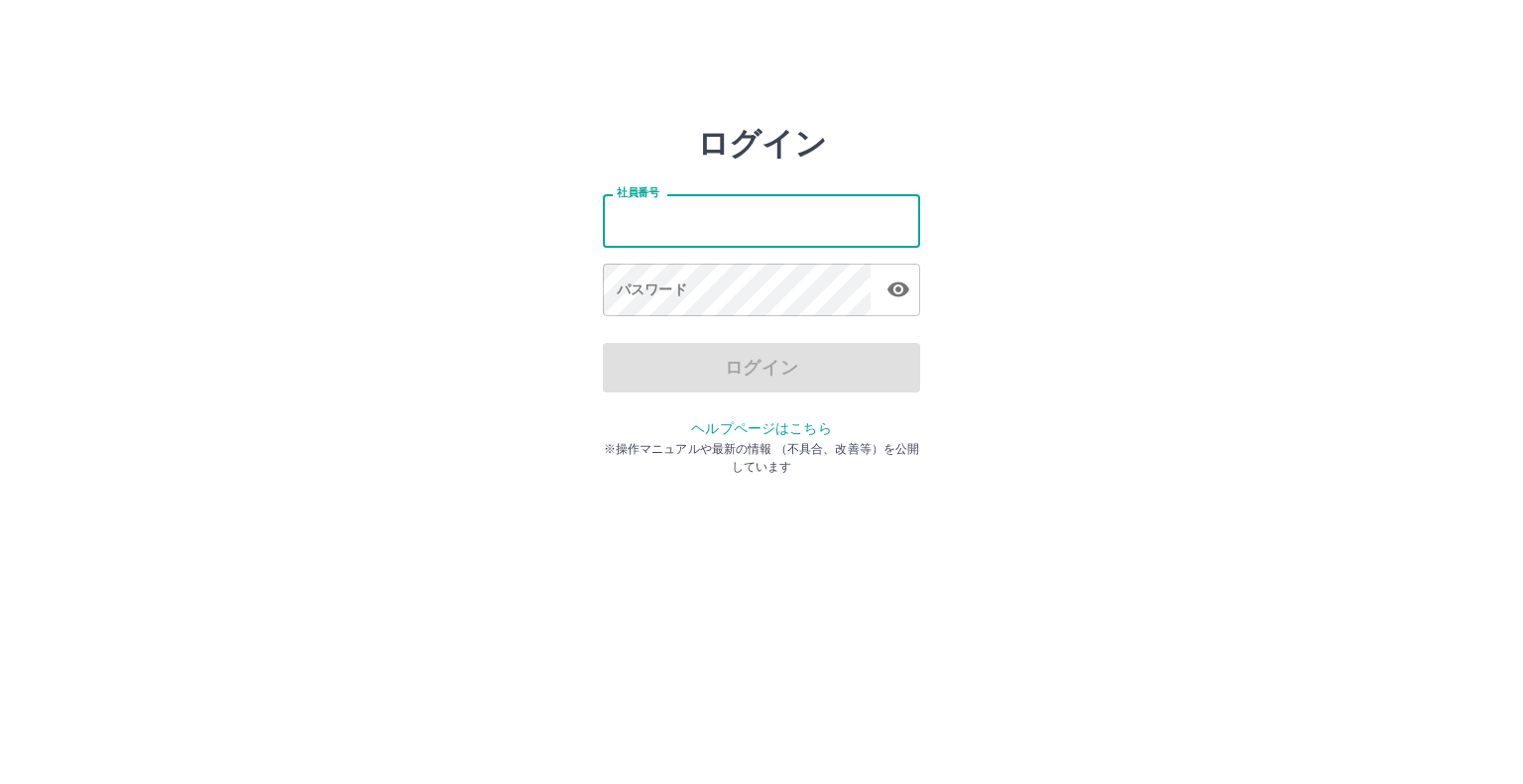 type on "*******" 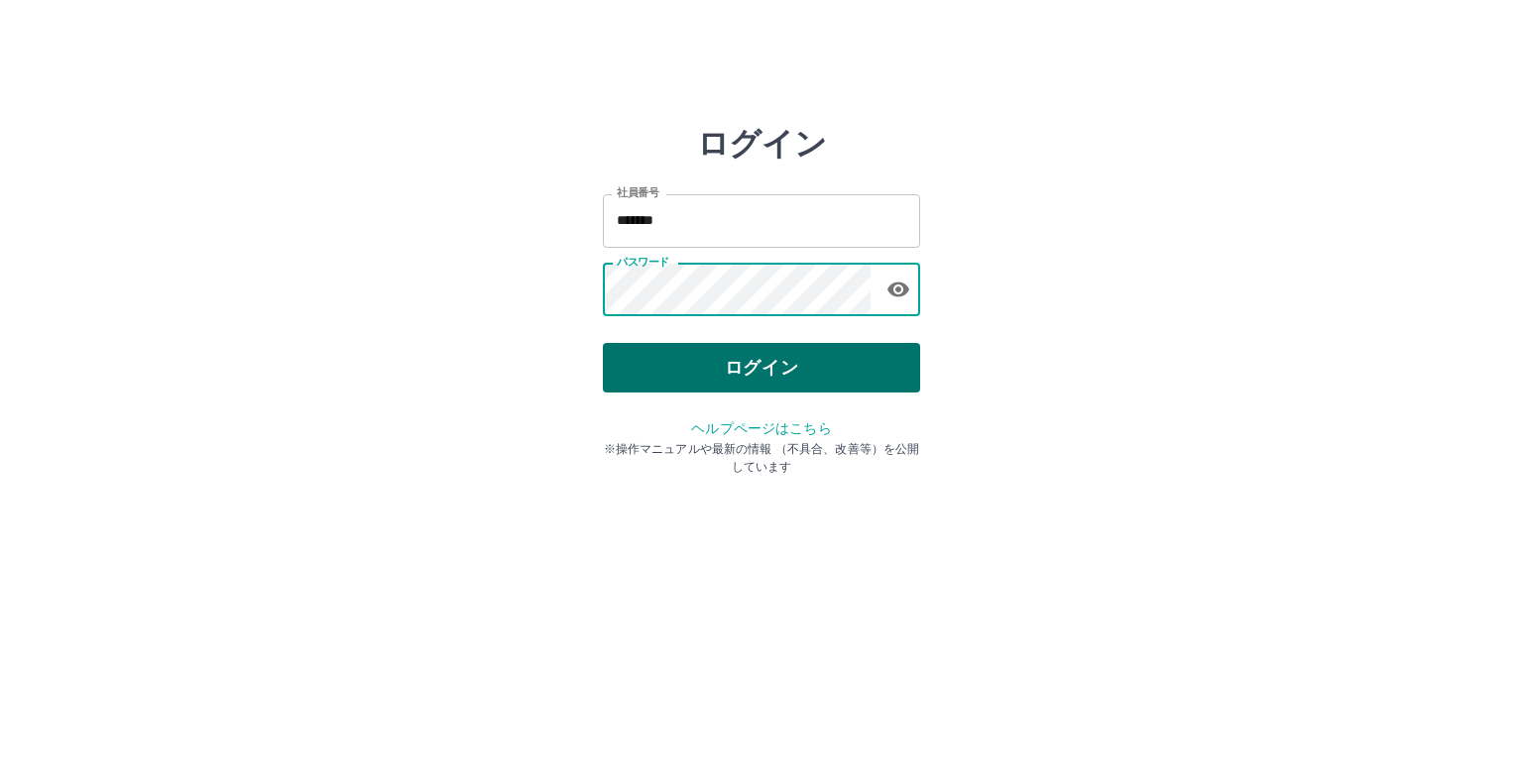 click on "ログイン" at bounding box center (762, 368) 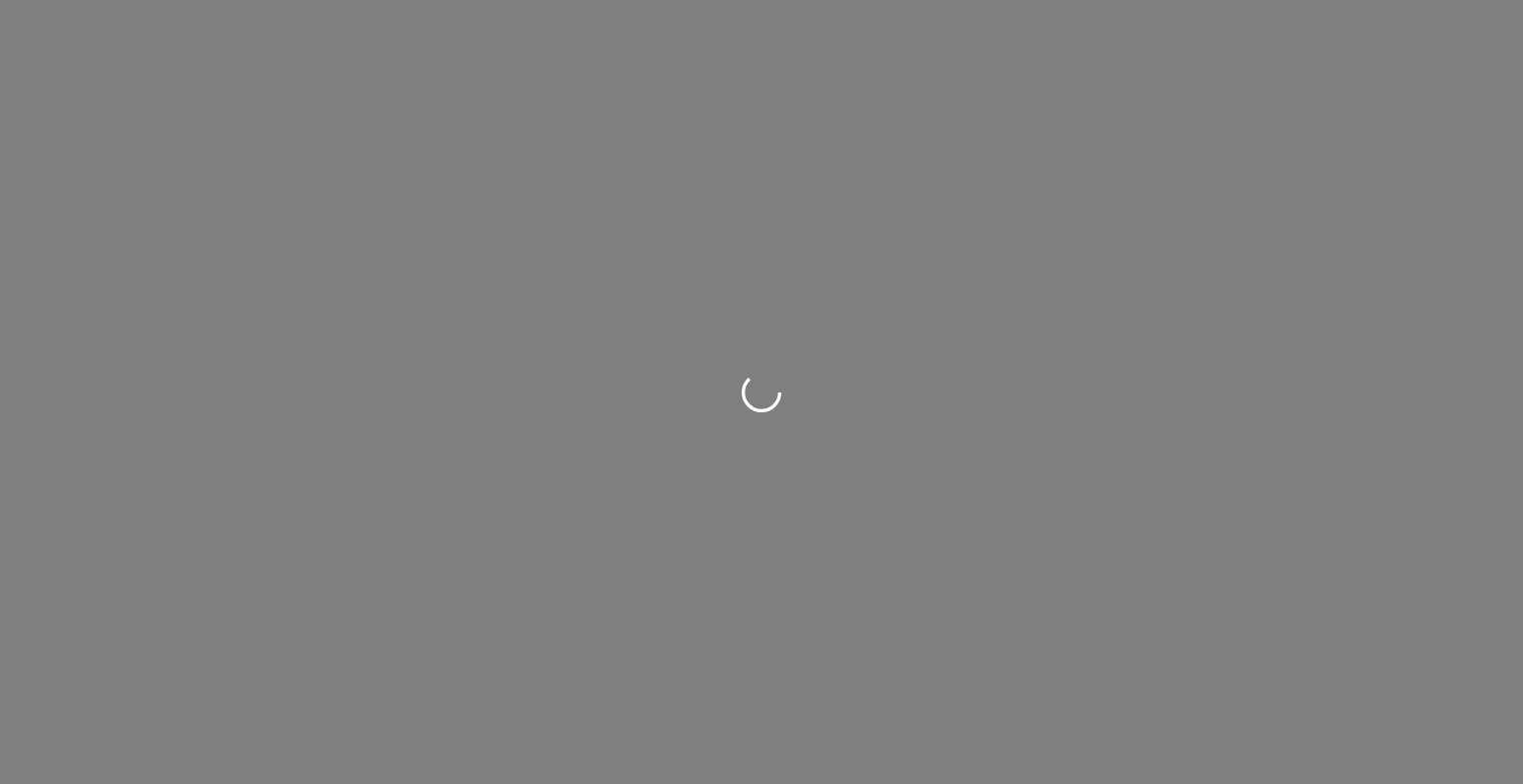 scroll, scrollTop: 0, scrollLeft: 0, axis: both 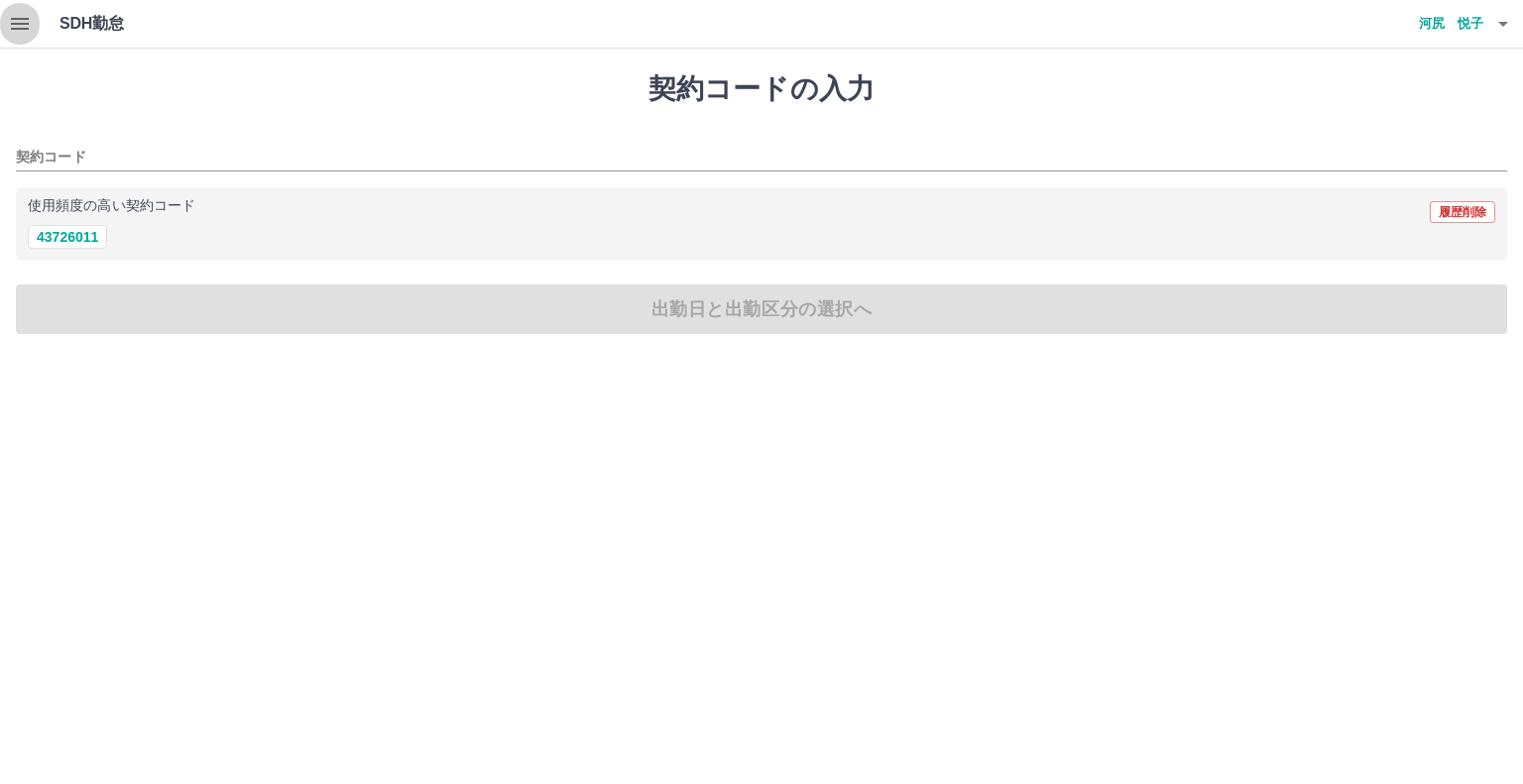 click 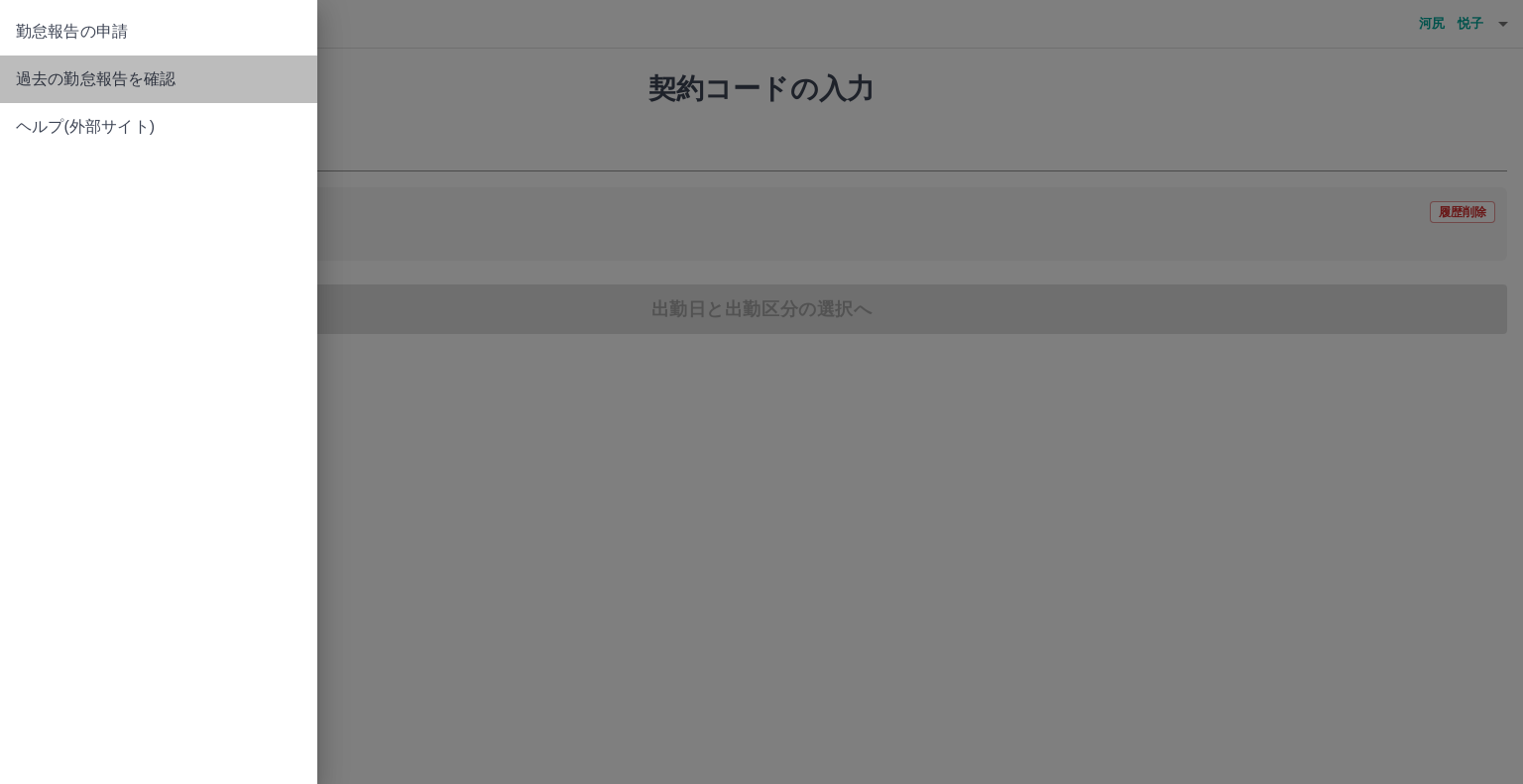click on "過去の勤怠報告を確認" at bounding box center (159, 79) 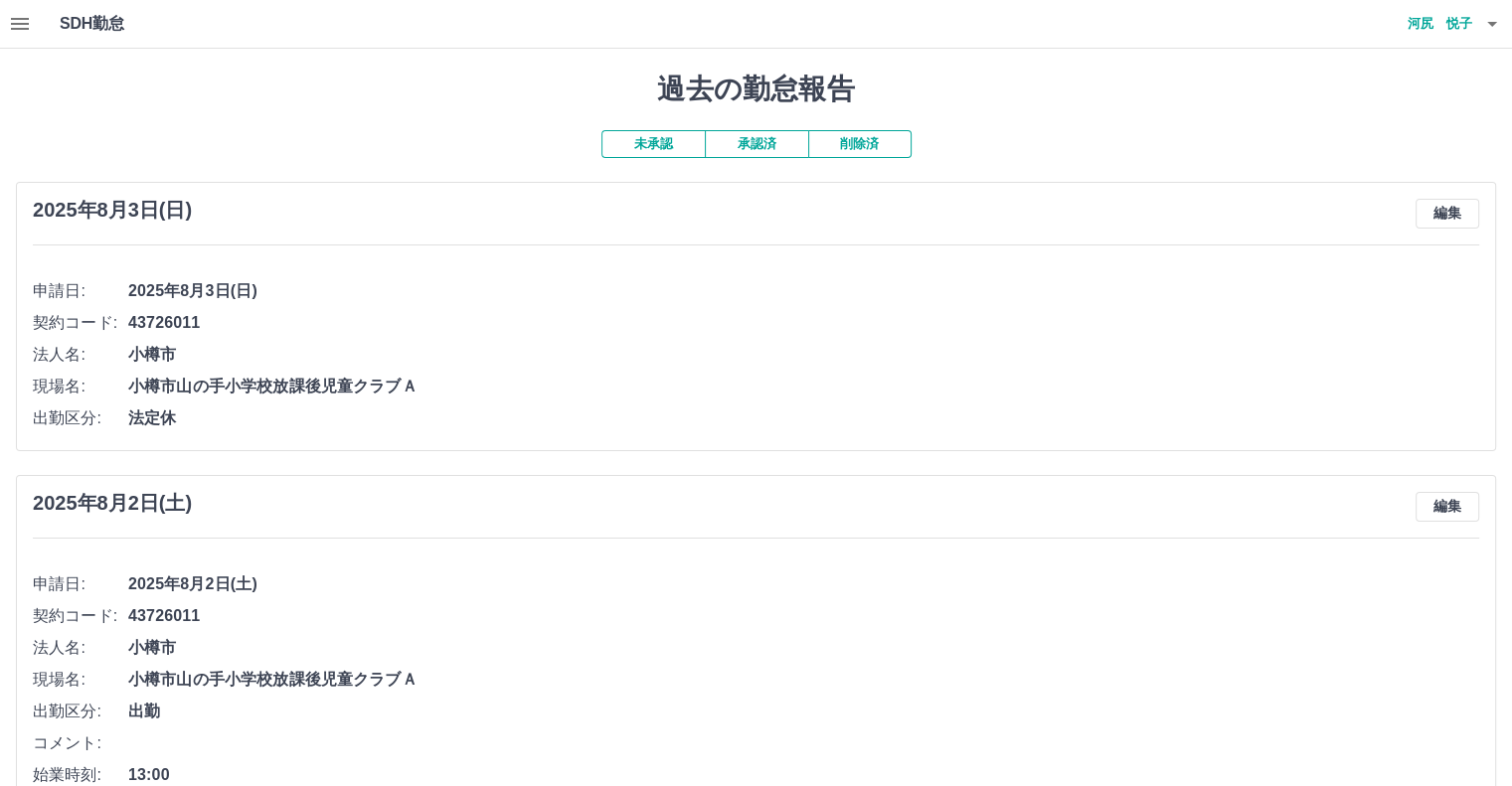 click 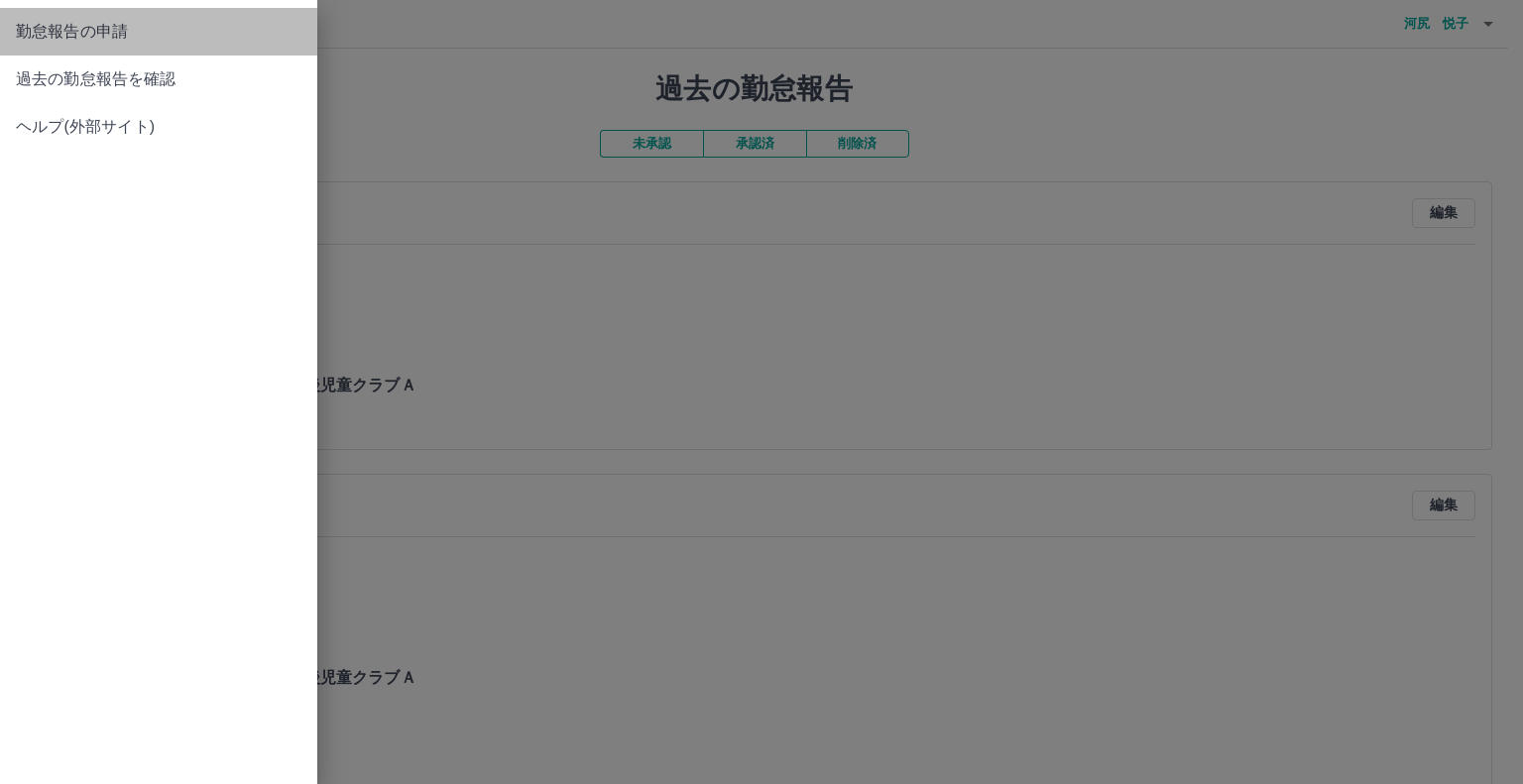 click on "勤怠報告の申請" at bounding box center [159, 32] 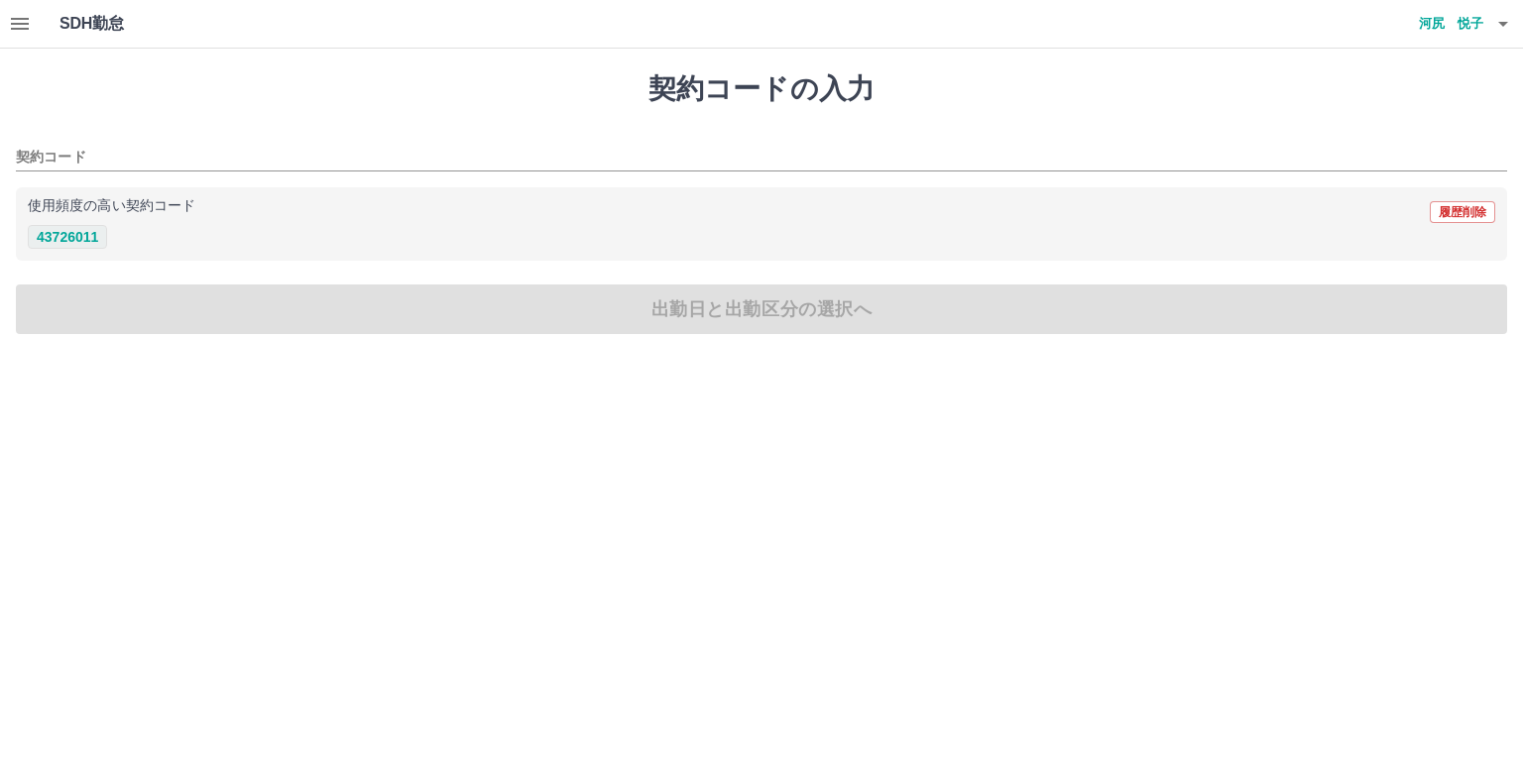 click on "43726011" at bounding box center [67, 237] 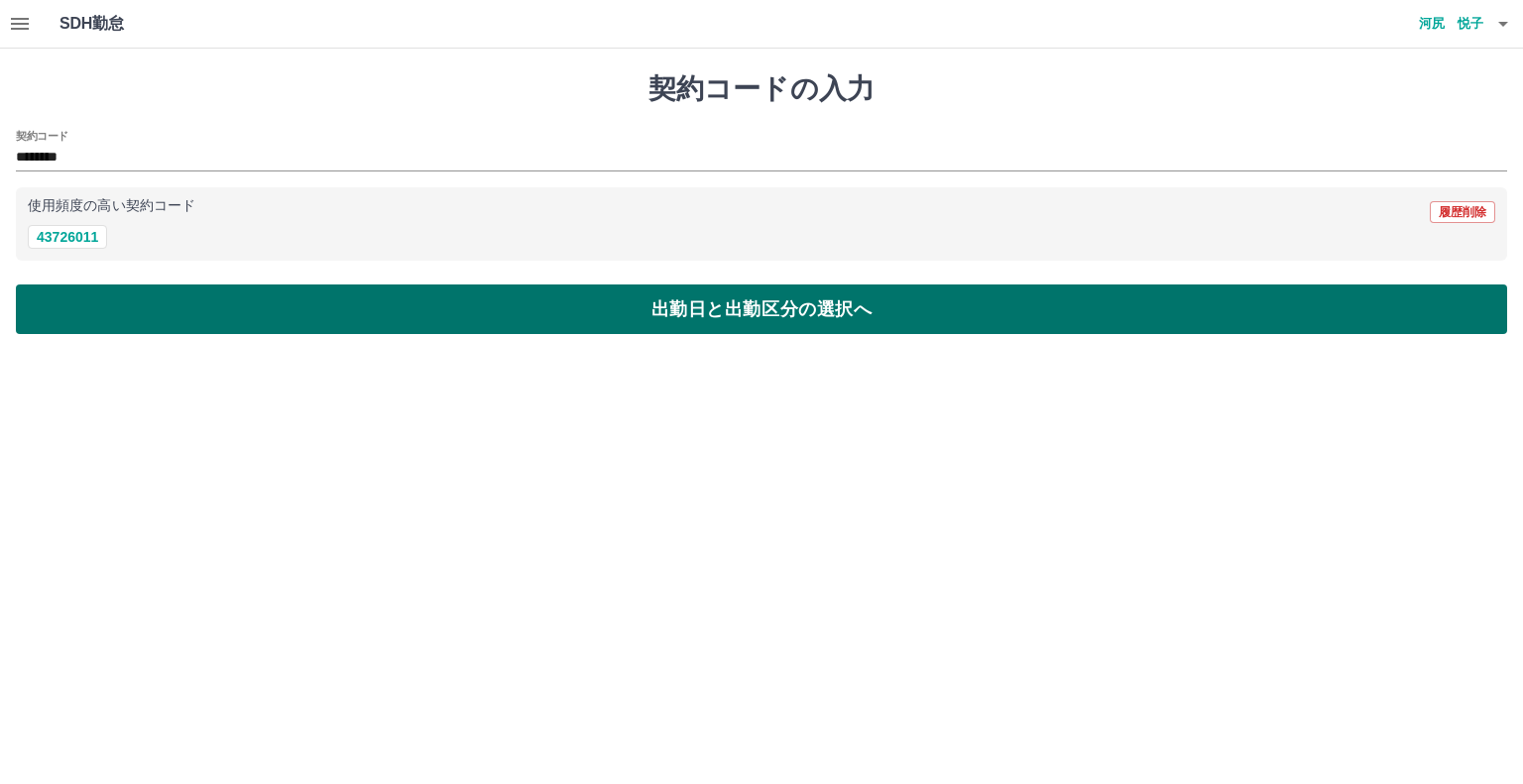 click on "出勤日と出勤区分の選択へ" at bounding box center (762, 309) 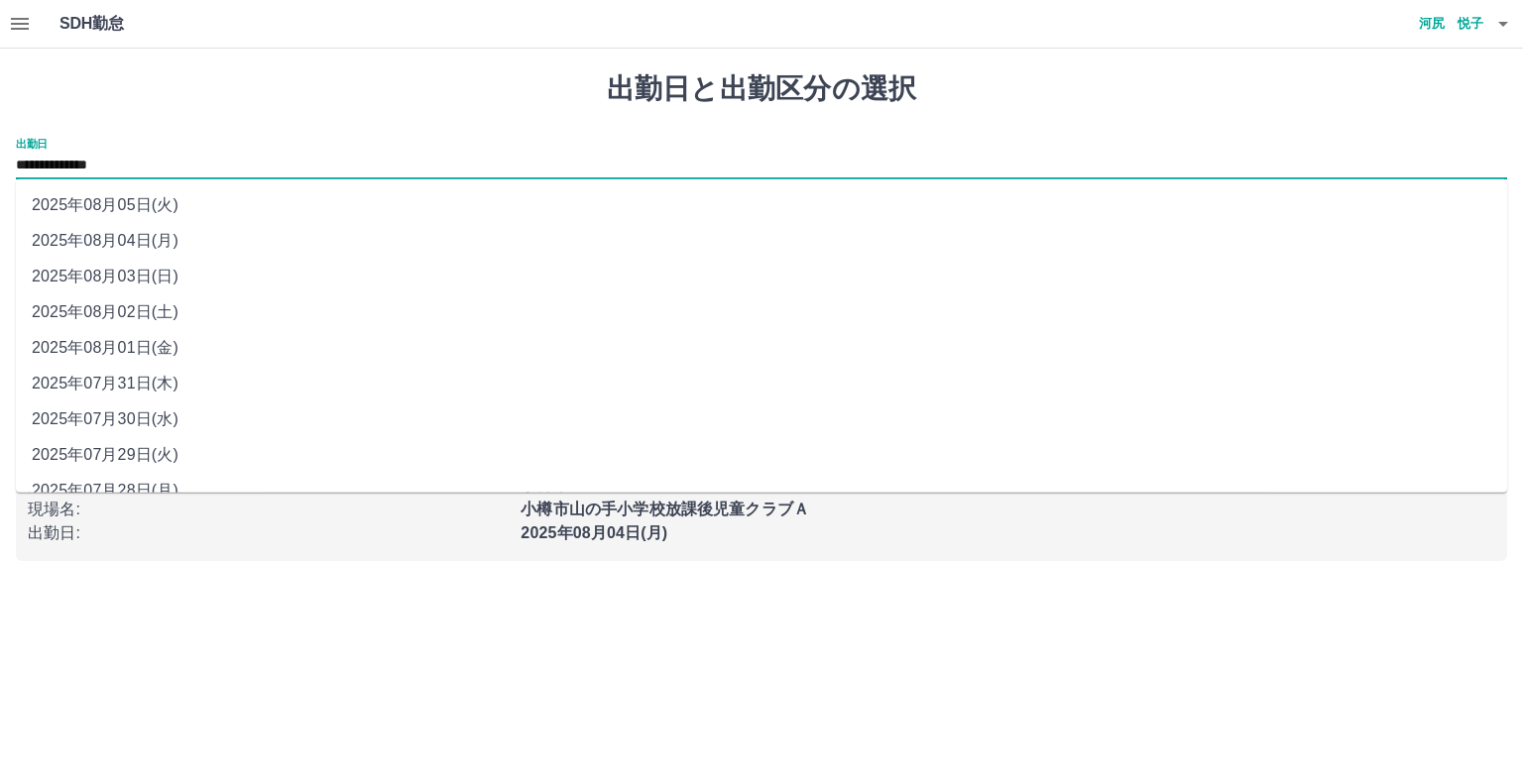 click on "**********" at bounding box center [762, 166] 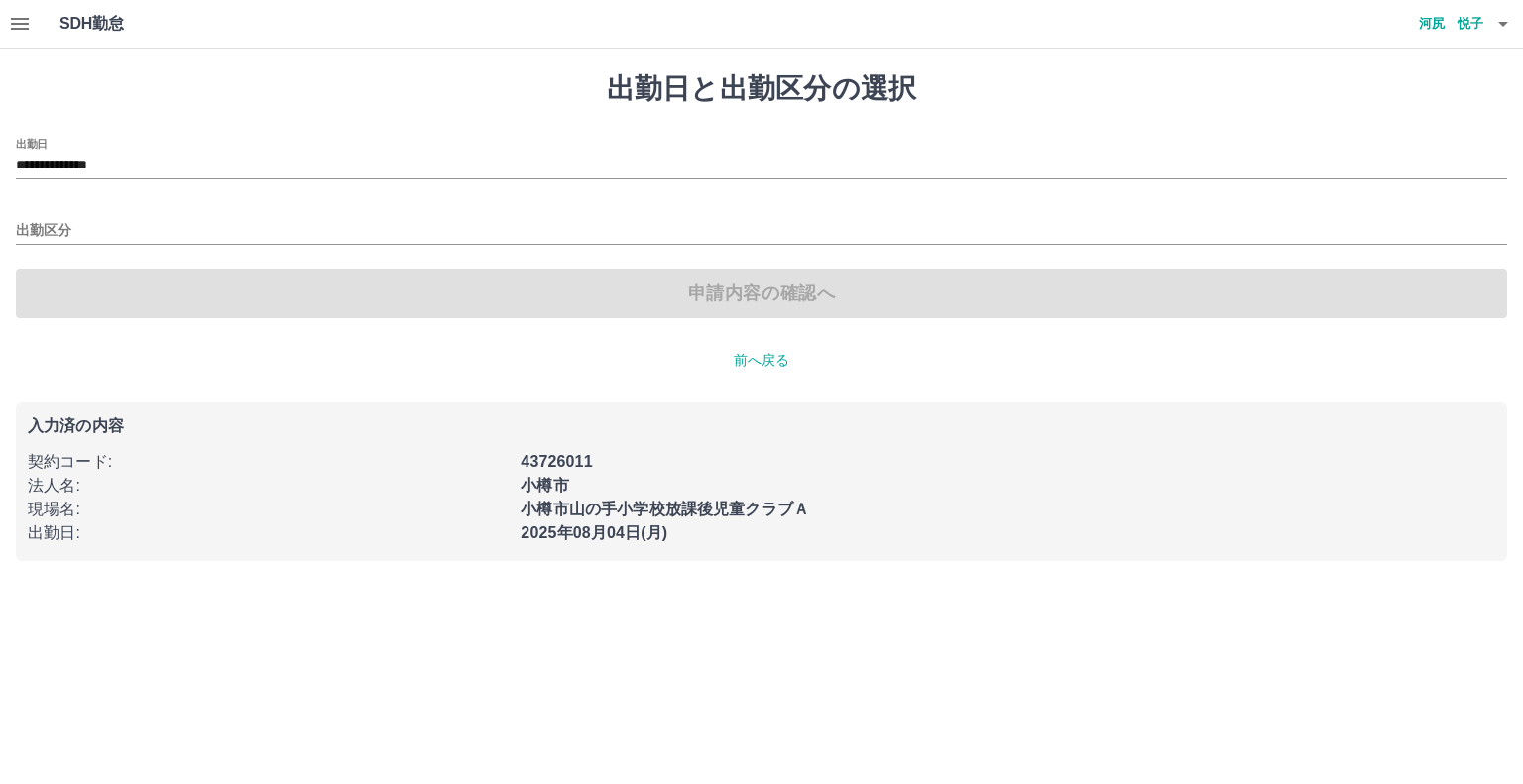 click on "**********" at bounding box center (762, 316) 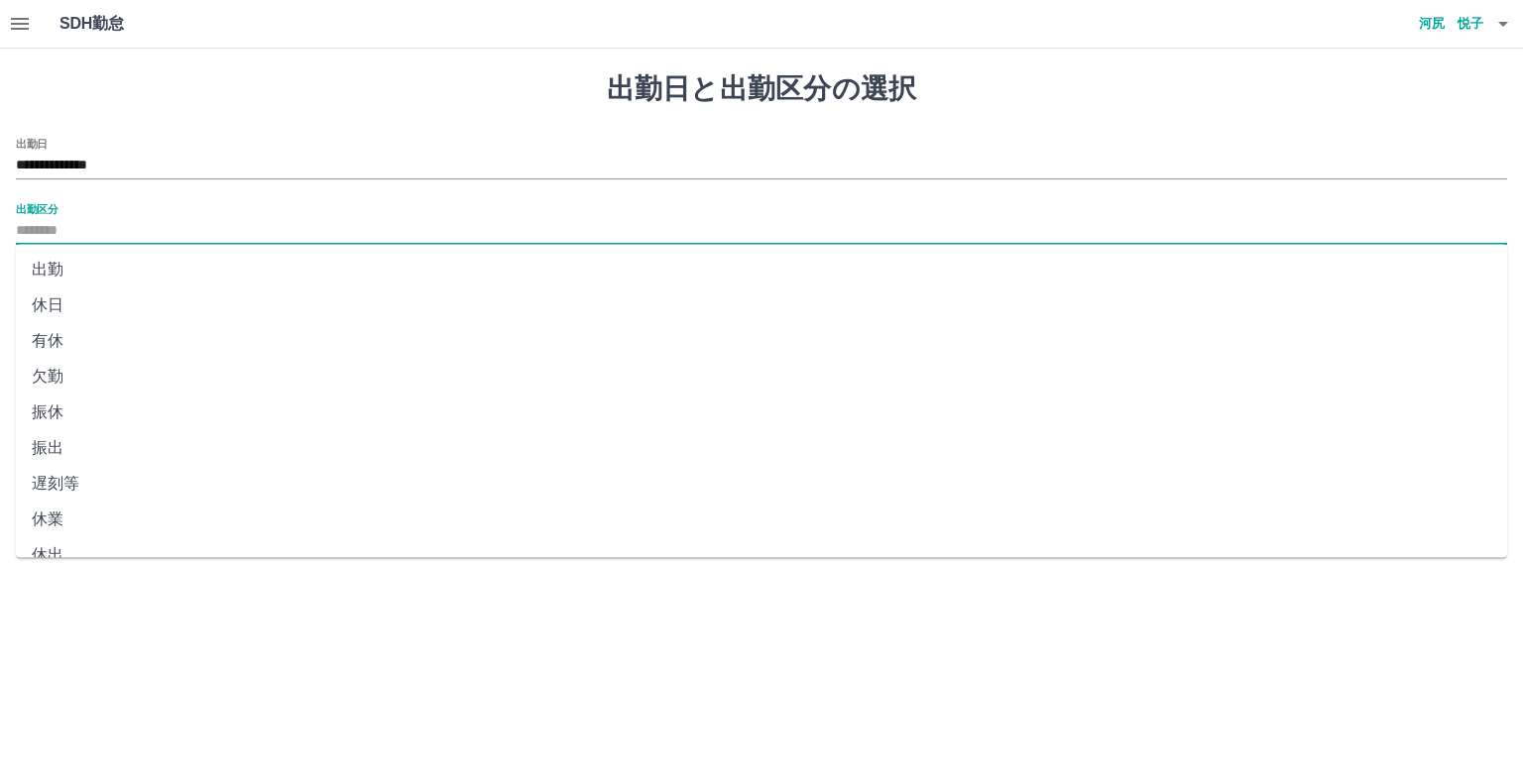 click on "出勤区分" at bounding box center [762, 231] 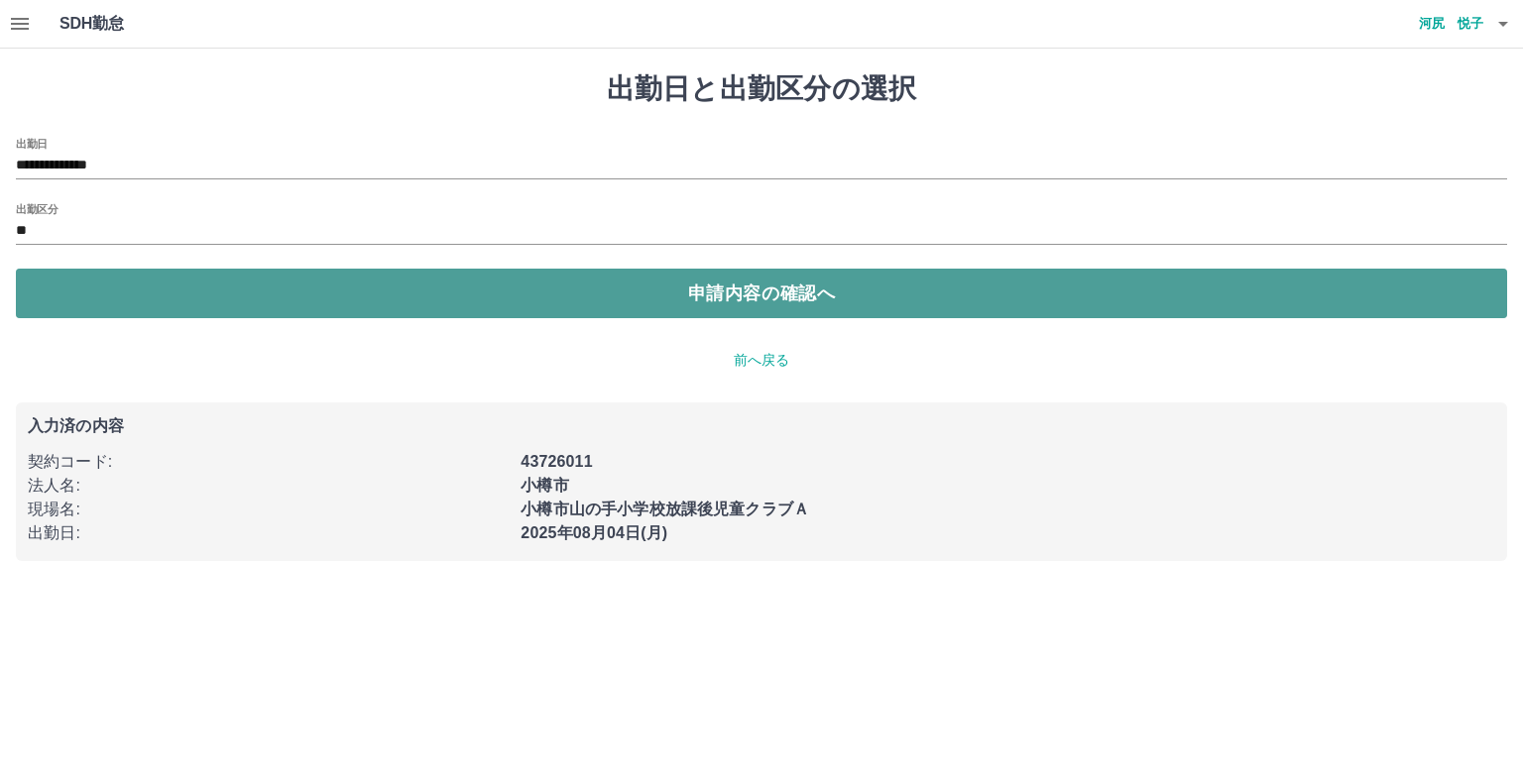 click on "申請内容の確認へ" at bounding box center (762, 293) 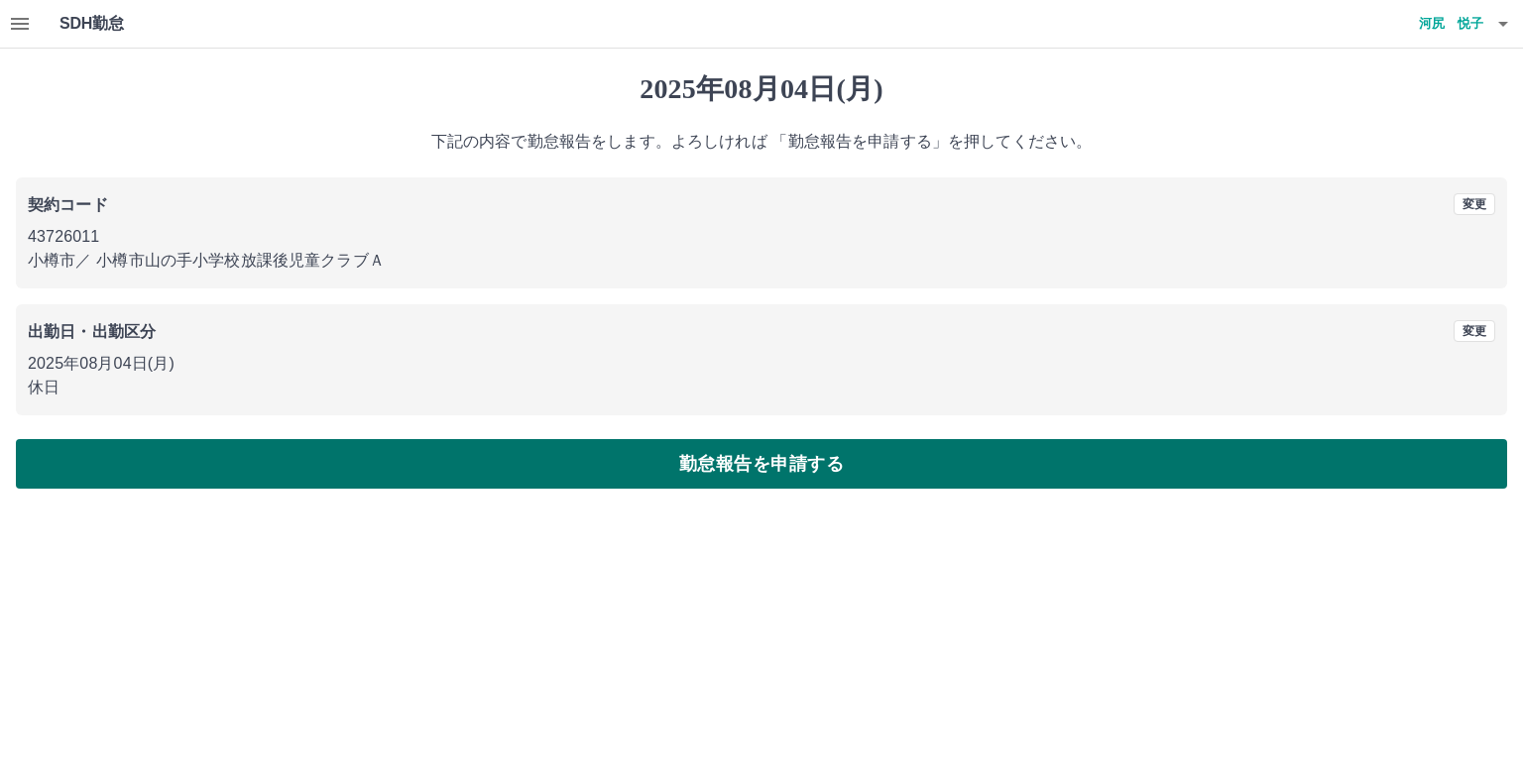 click on "勤怠報告を申請する" at bounding box center (762, 464) 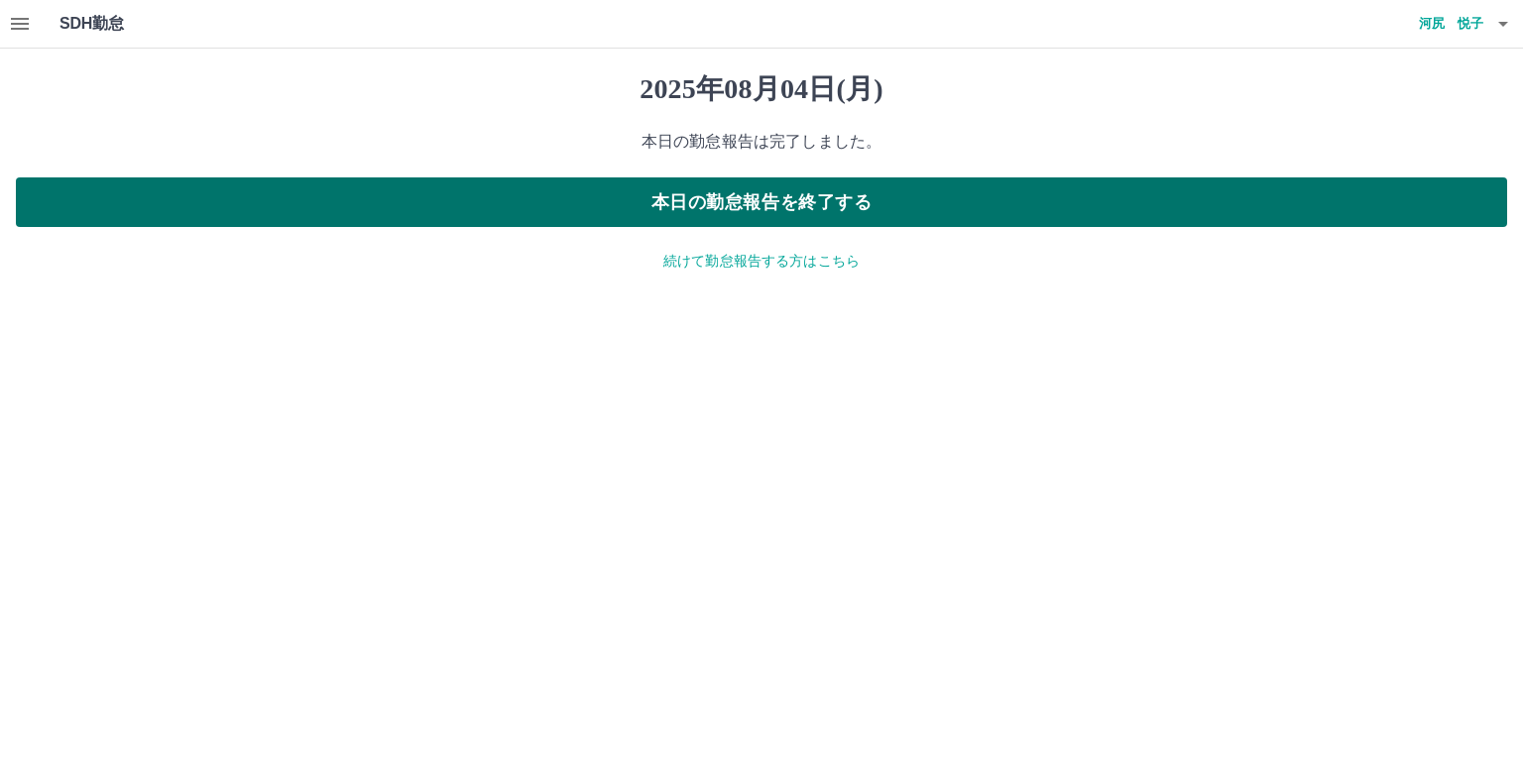 click on "本日の勤怠報告を終了する" at bounding box center (762, 202) 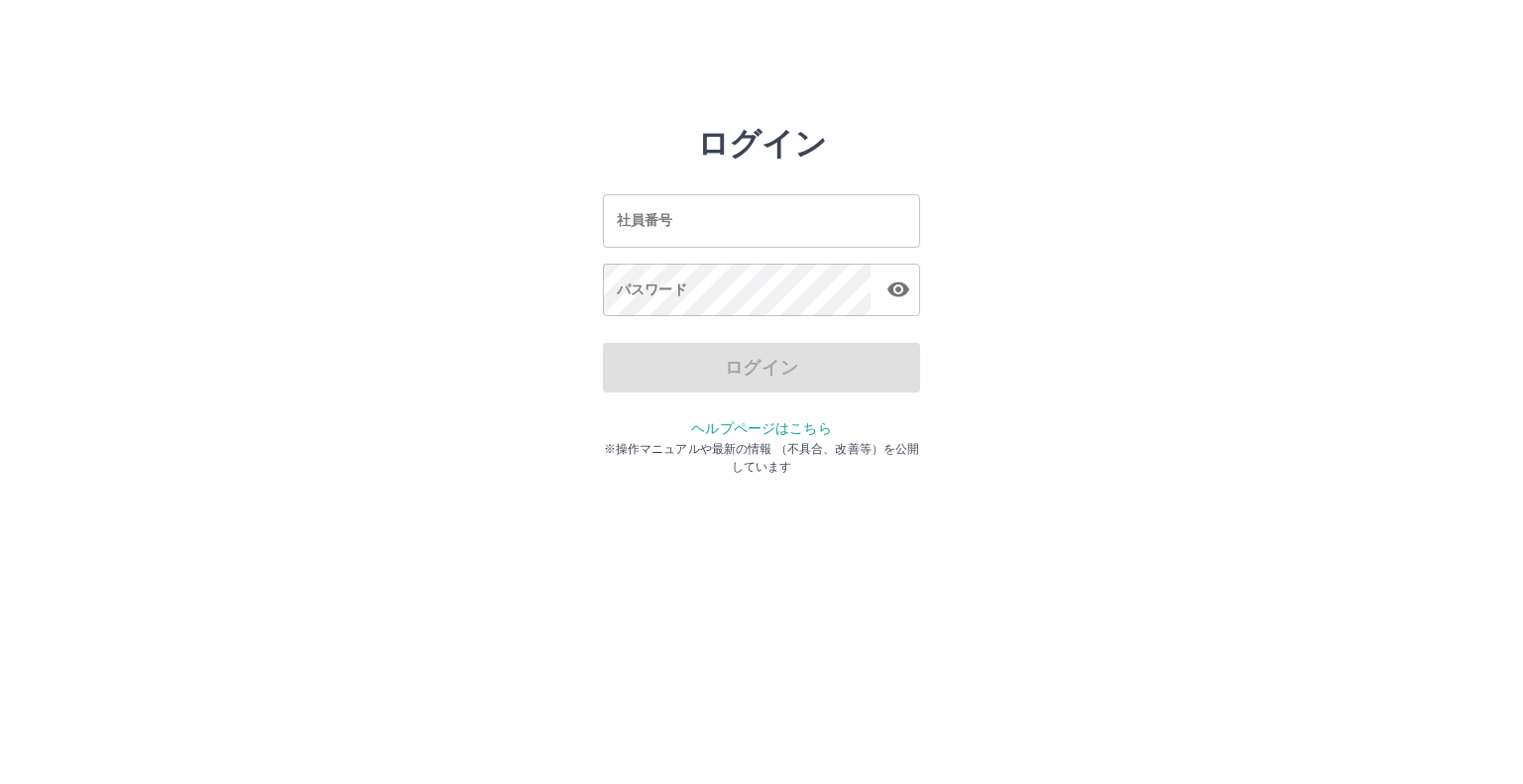 scroll, scrollTop: 0, scrollLeft: 0, axis: both 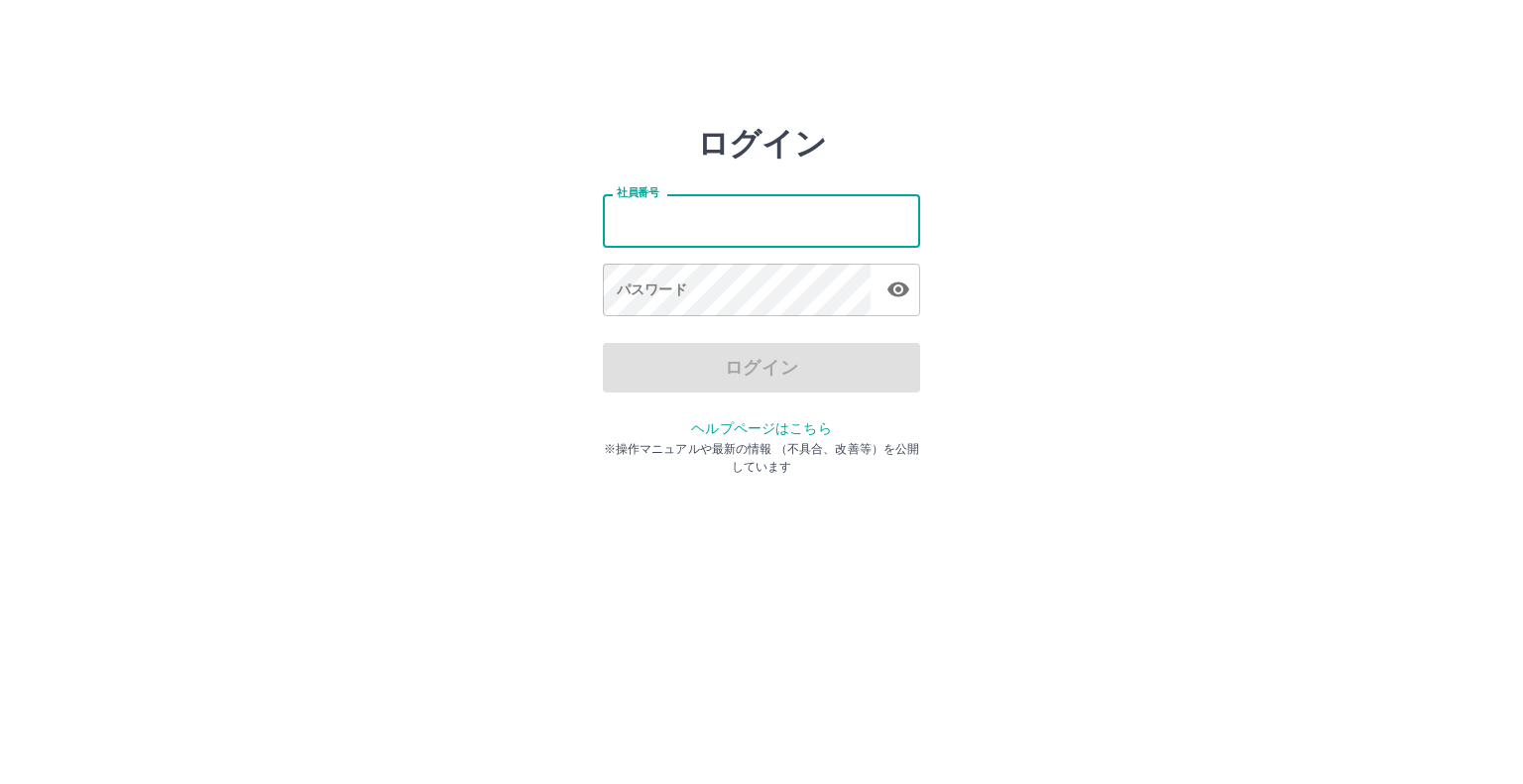 click on "社員番号" at bounding box center (762, 220) 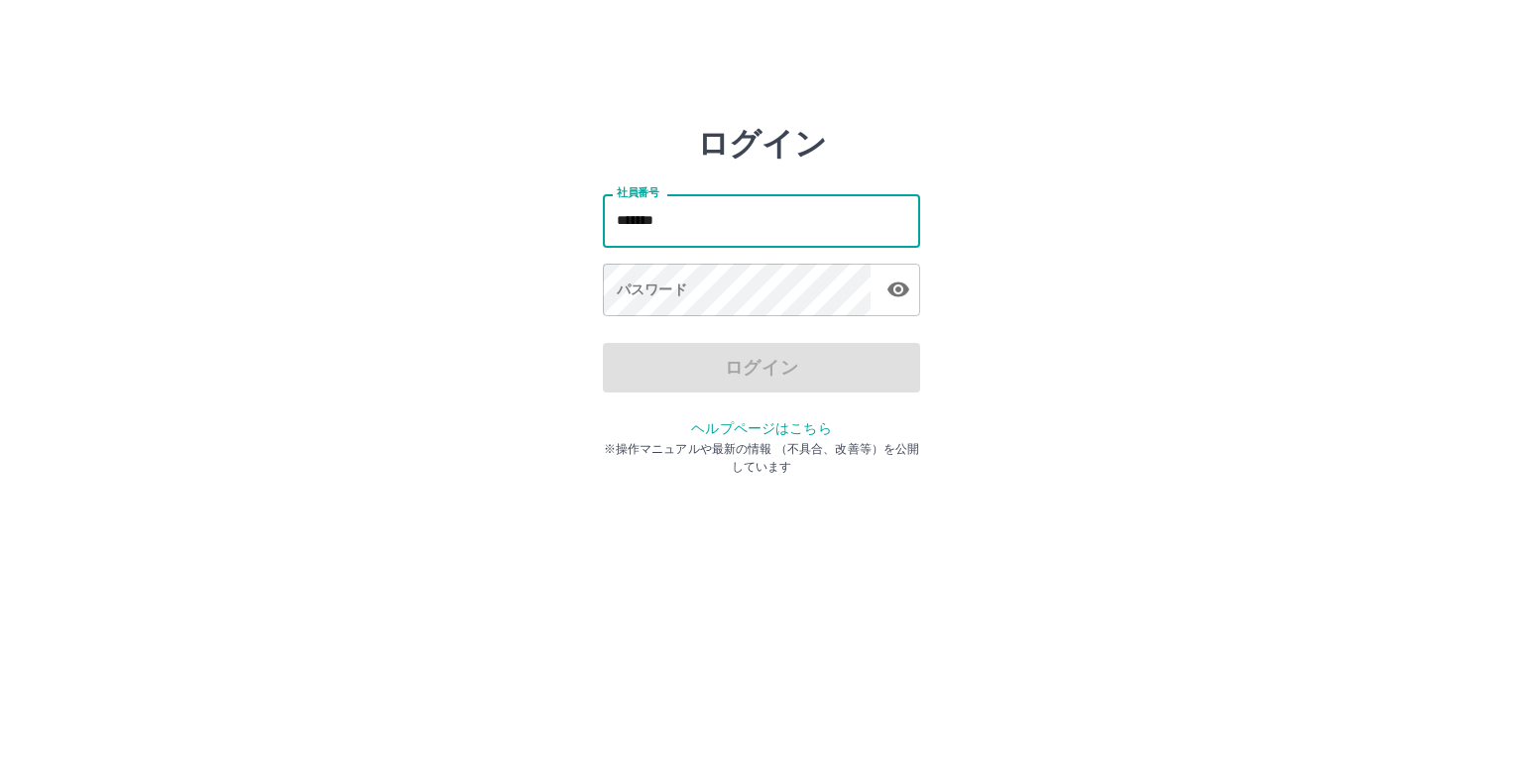 type on "*******" 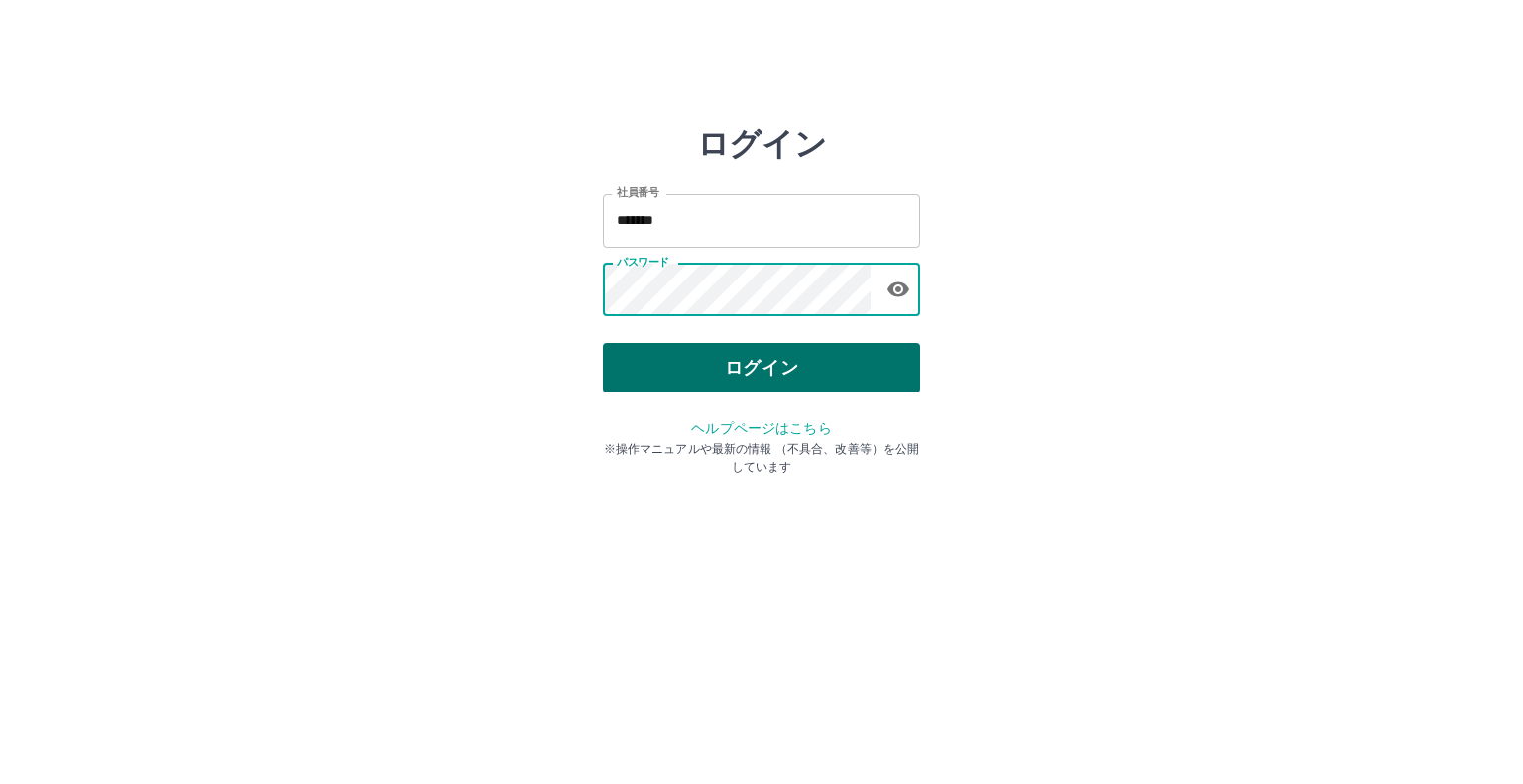 click on "ログイン" at bounding box center (762, 368) 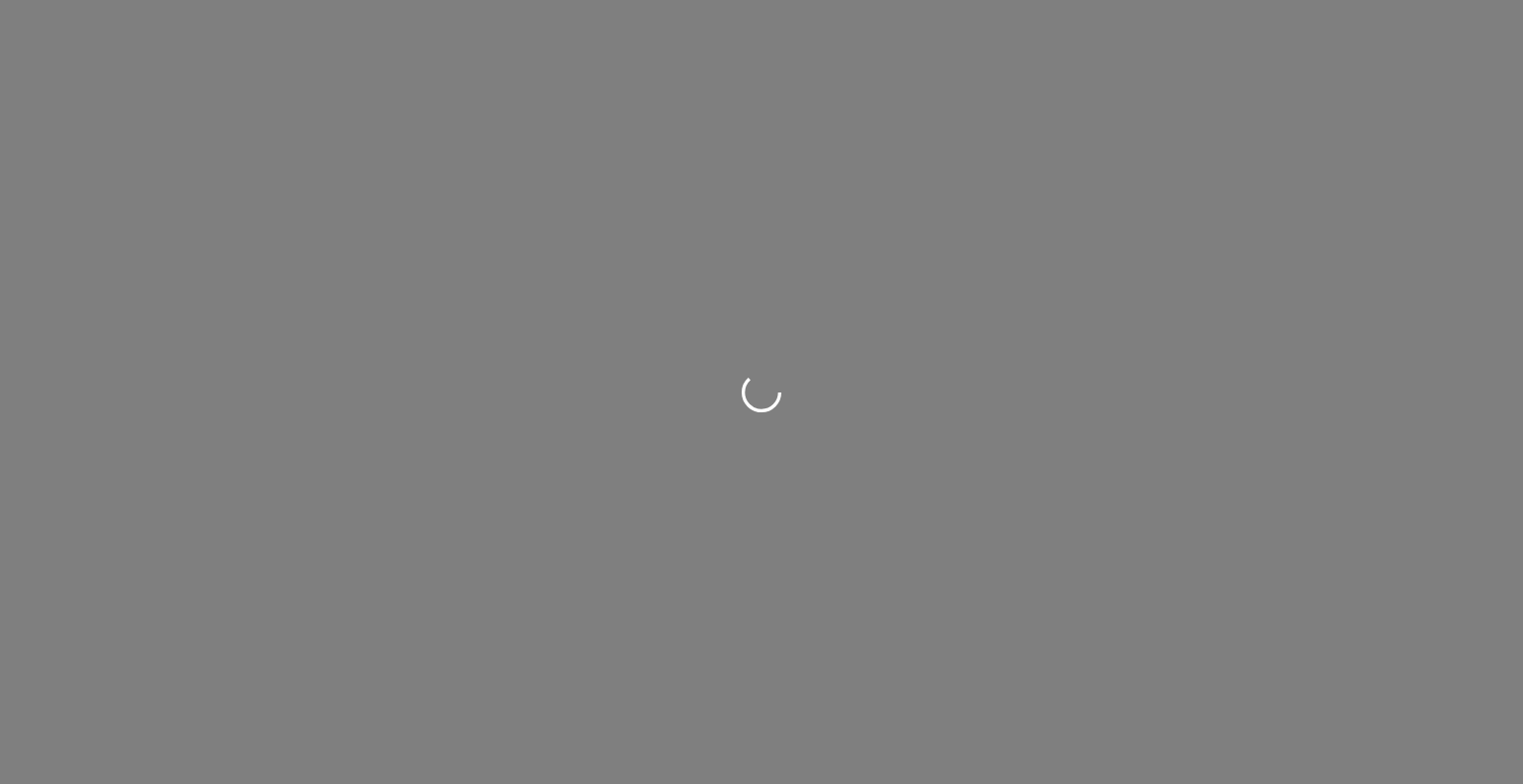 scroll, scrollTop: 0, scrollLeft: 0, axis: both 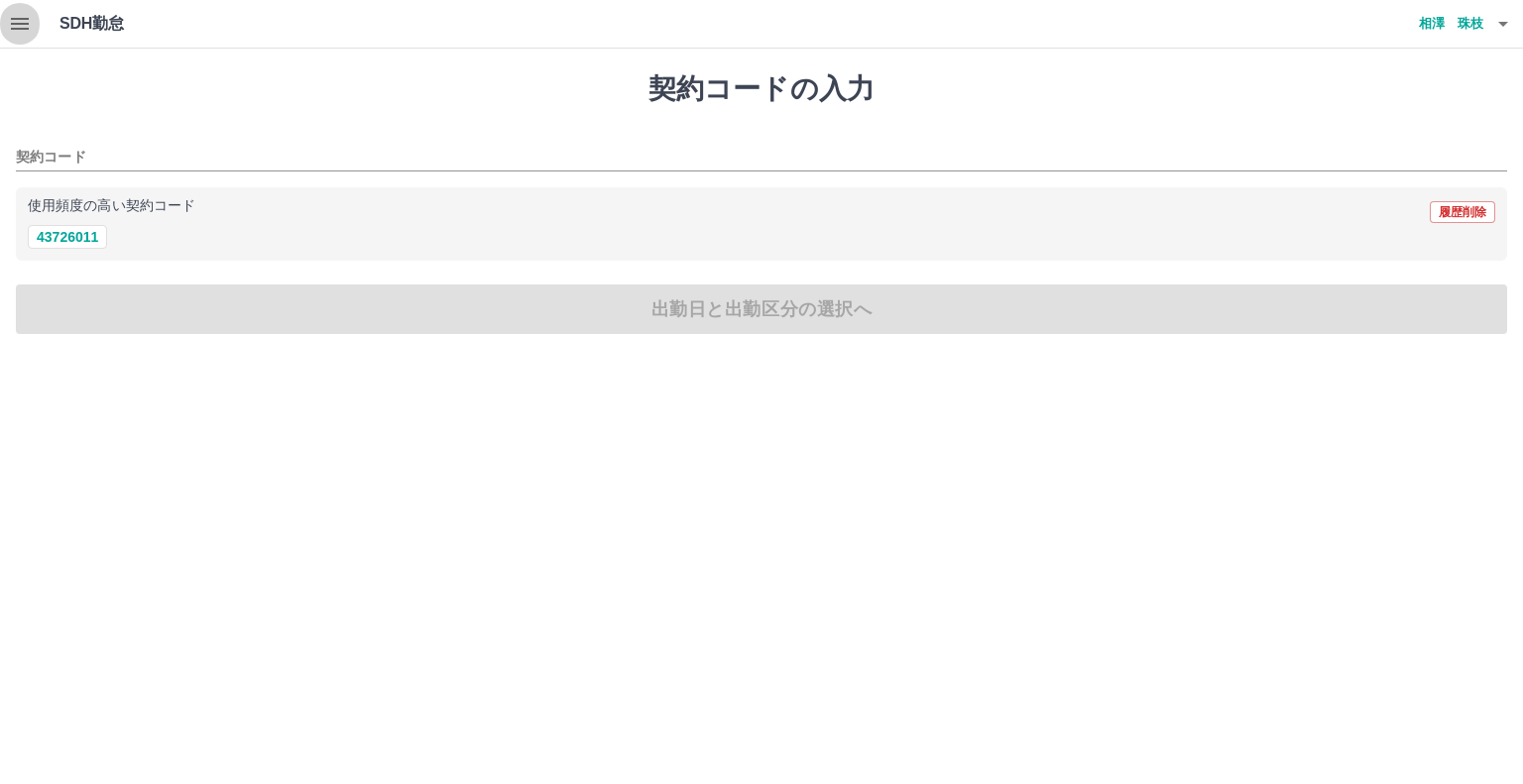 click 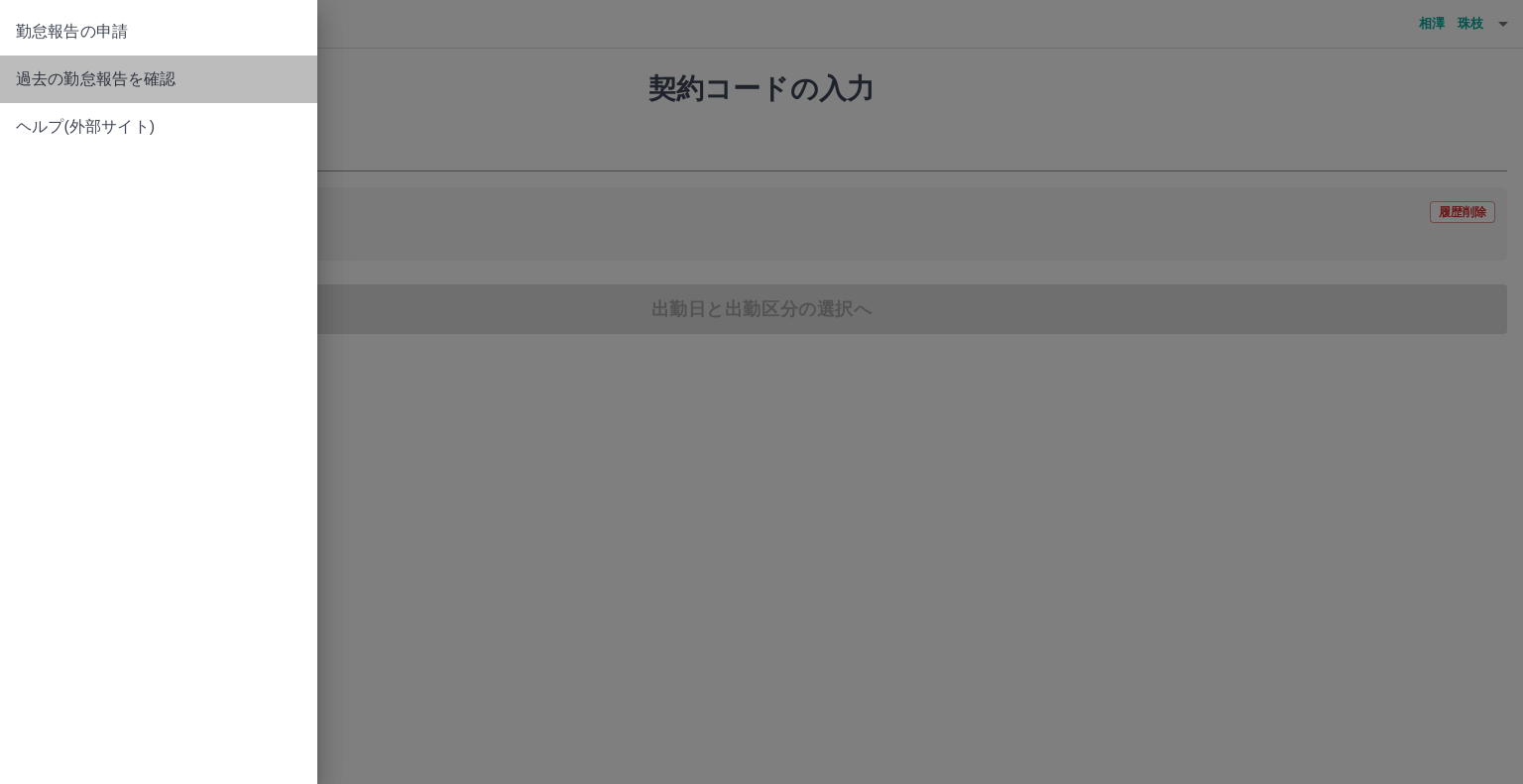 click on "過去の勤怠報告を確認" at bounding box center (159, 79) 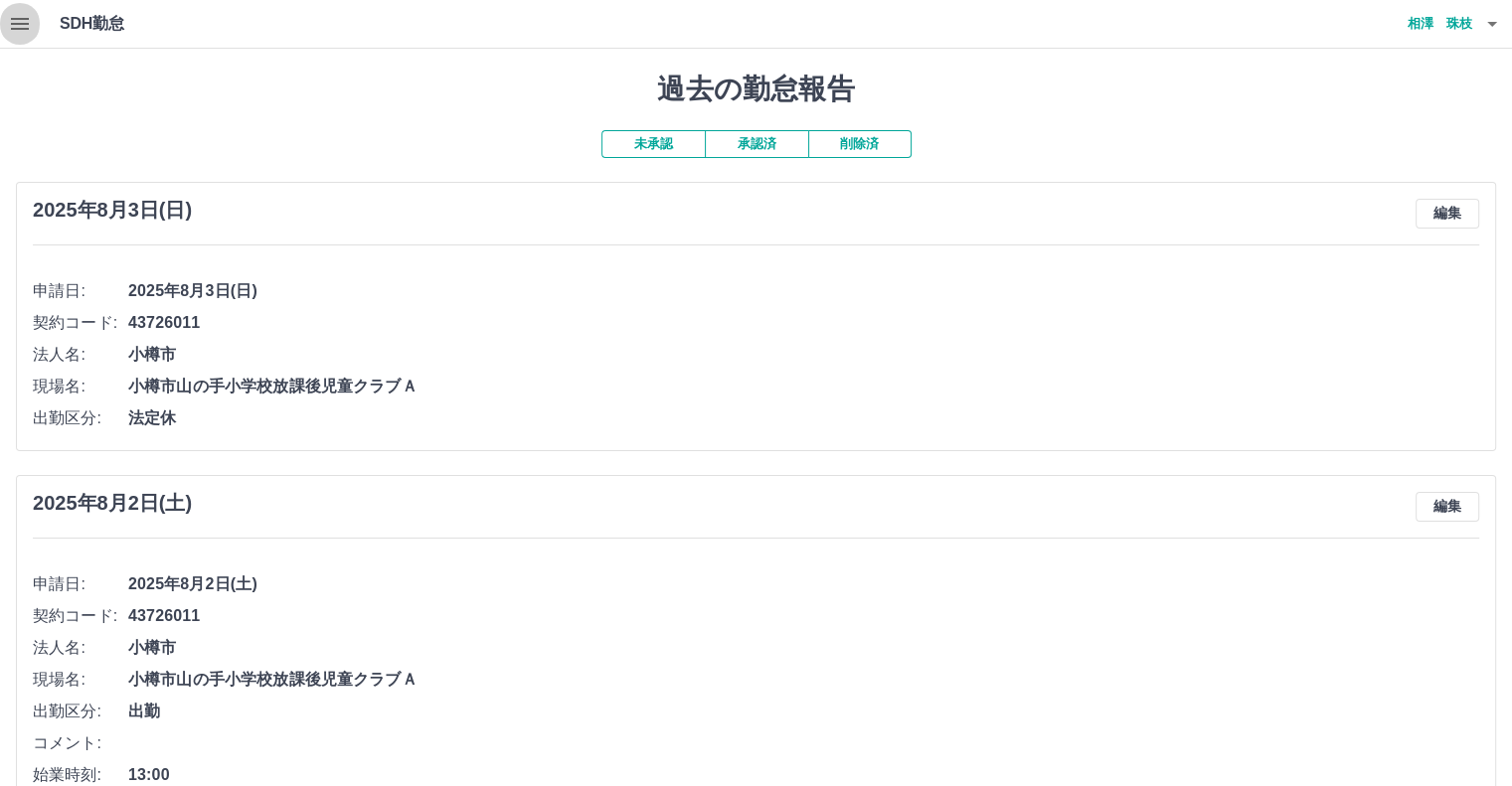 click 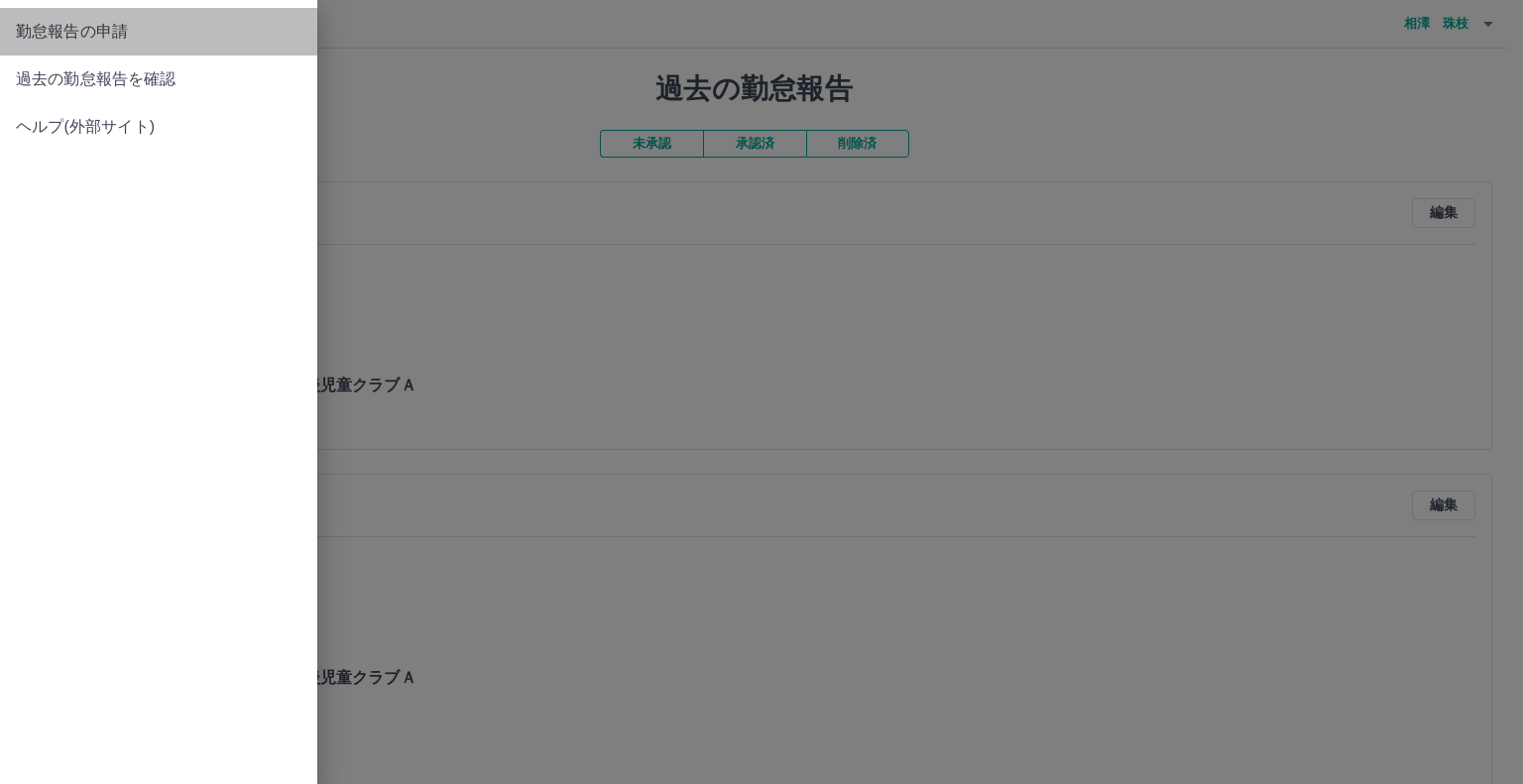 click on "勤怠報告の申請" at bounding box center [159, 32] 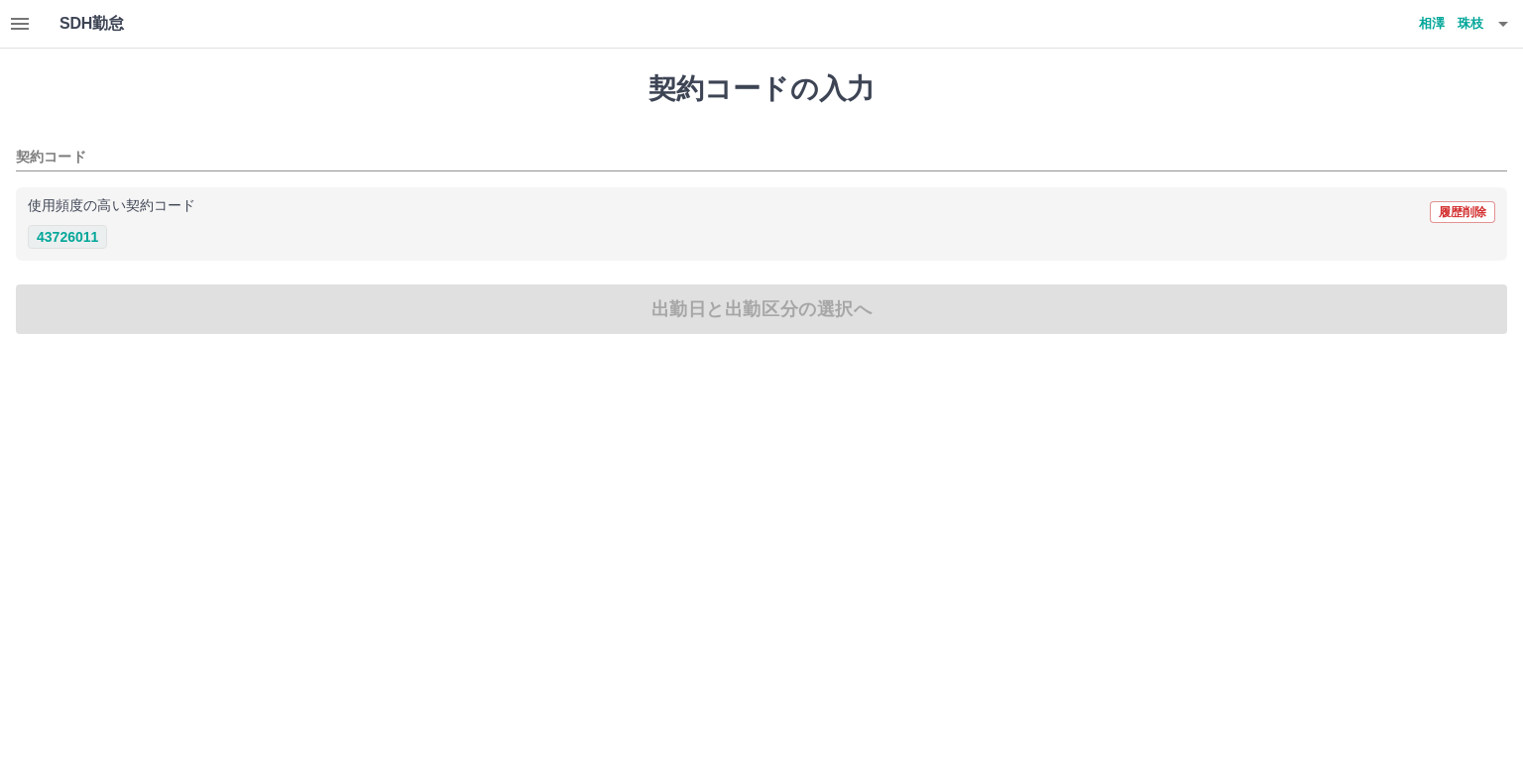click on "43726011" at bounding box center [67, 237] 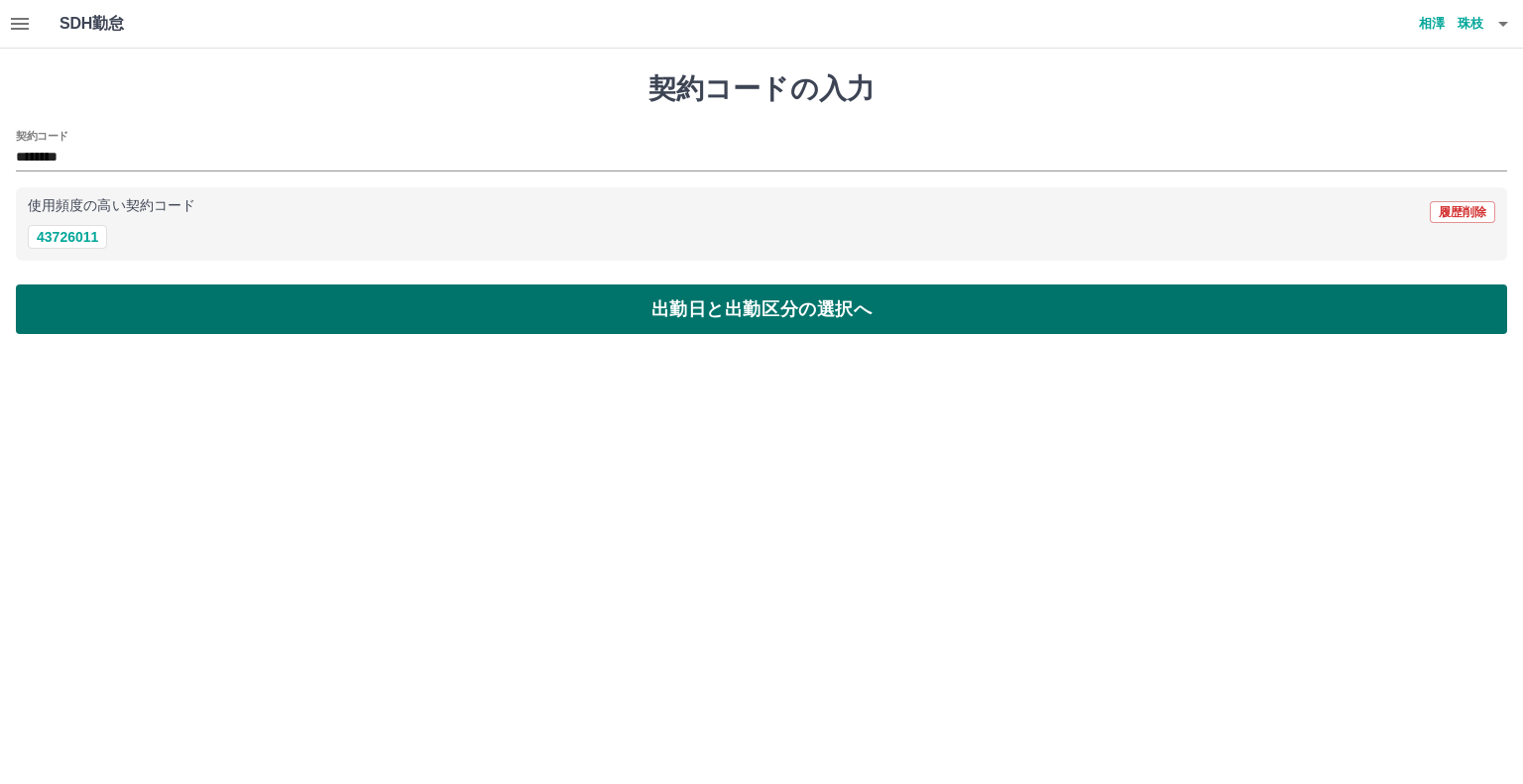 click on "出勤日と出勤区分の選択へ" at bounding box center (762, 309) 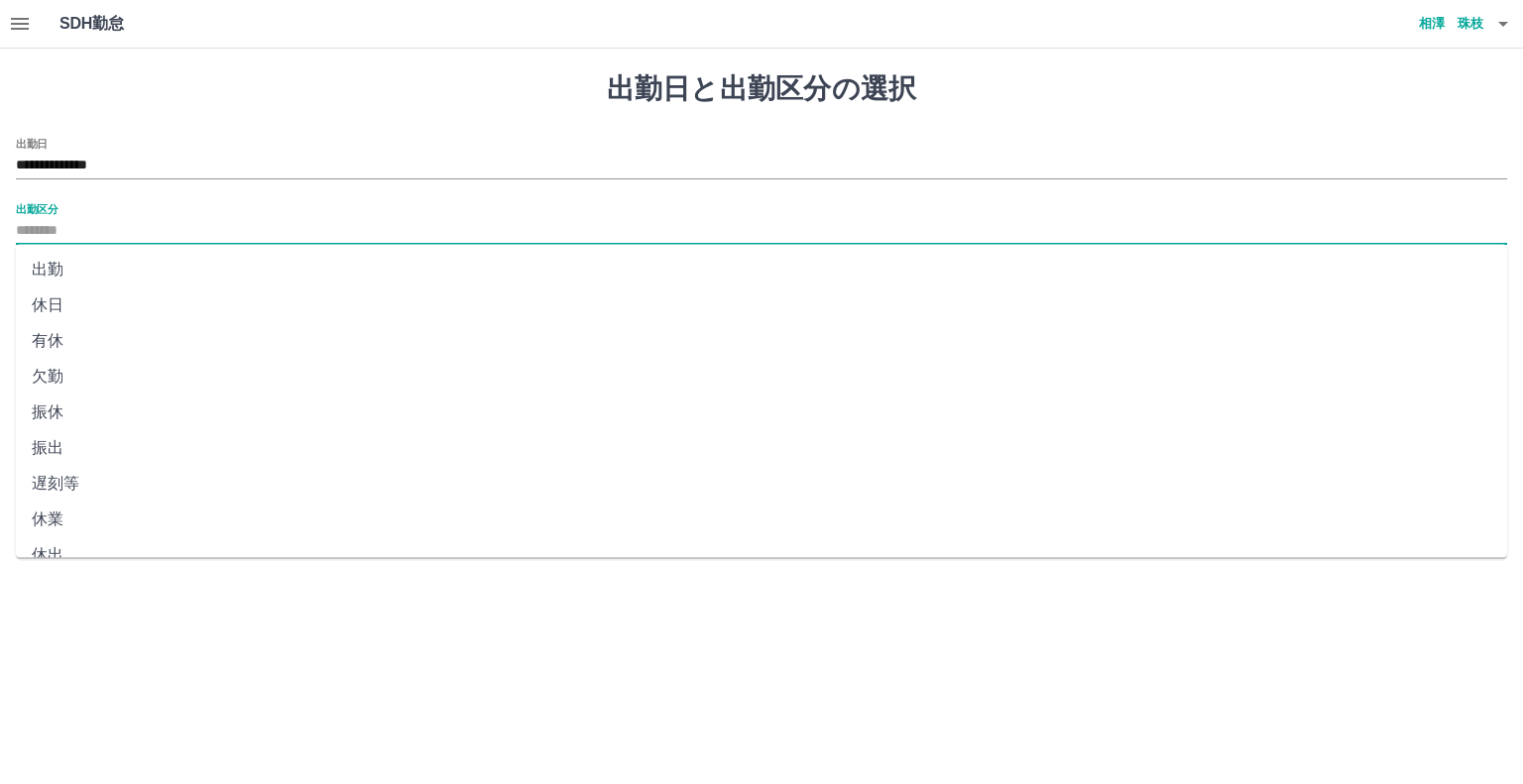 click on "出勤区分" at bounding box center (762, 231) 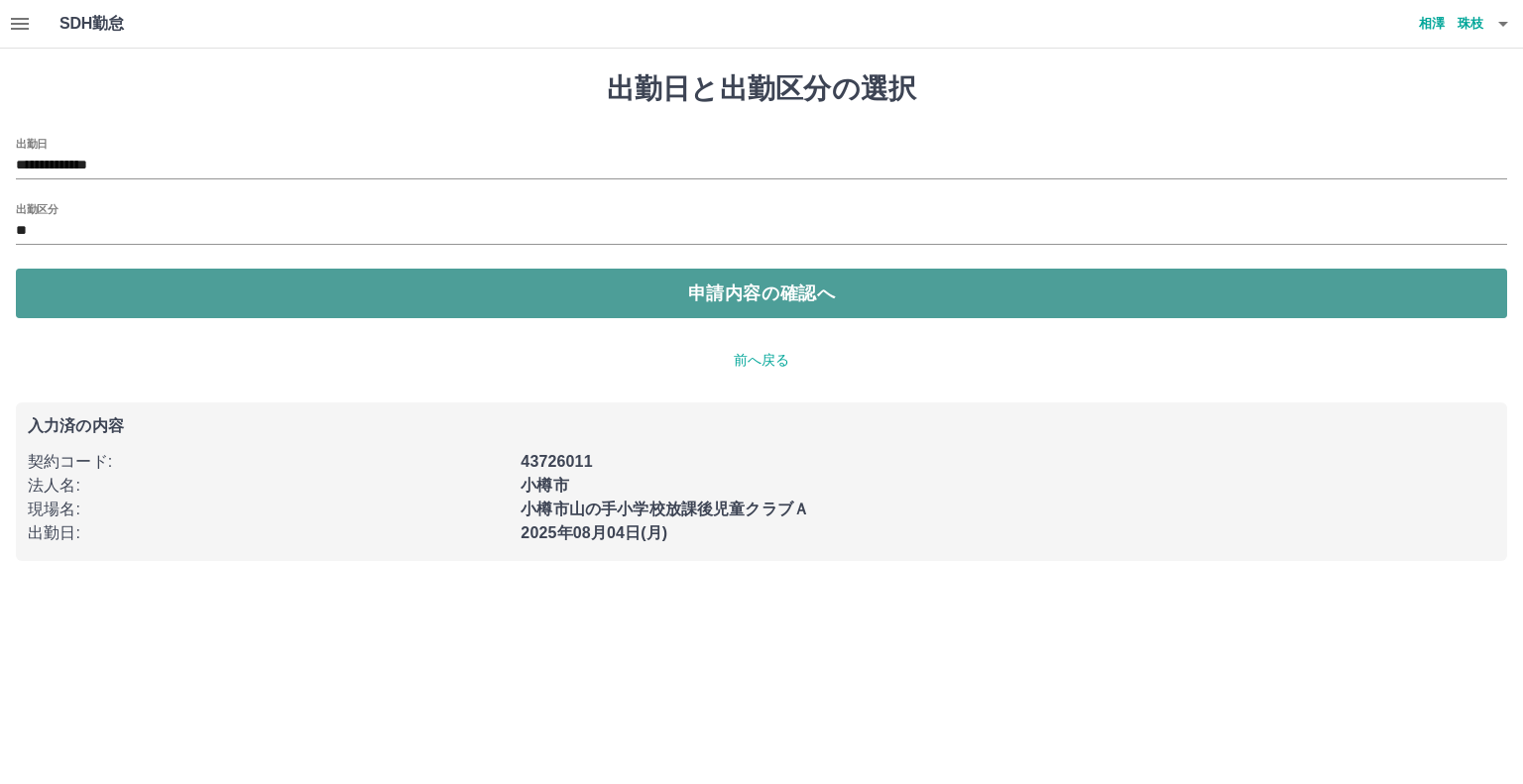 click on "申請内容の確認へ" at bounding box center (762, 293) 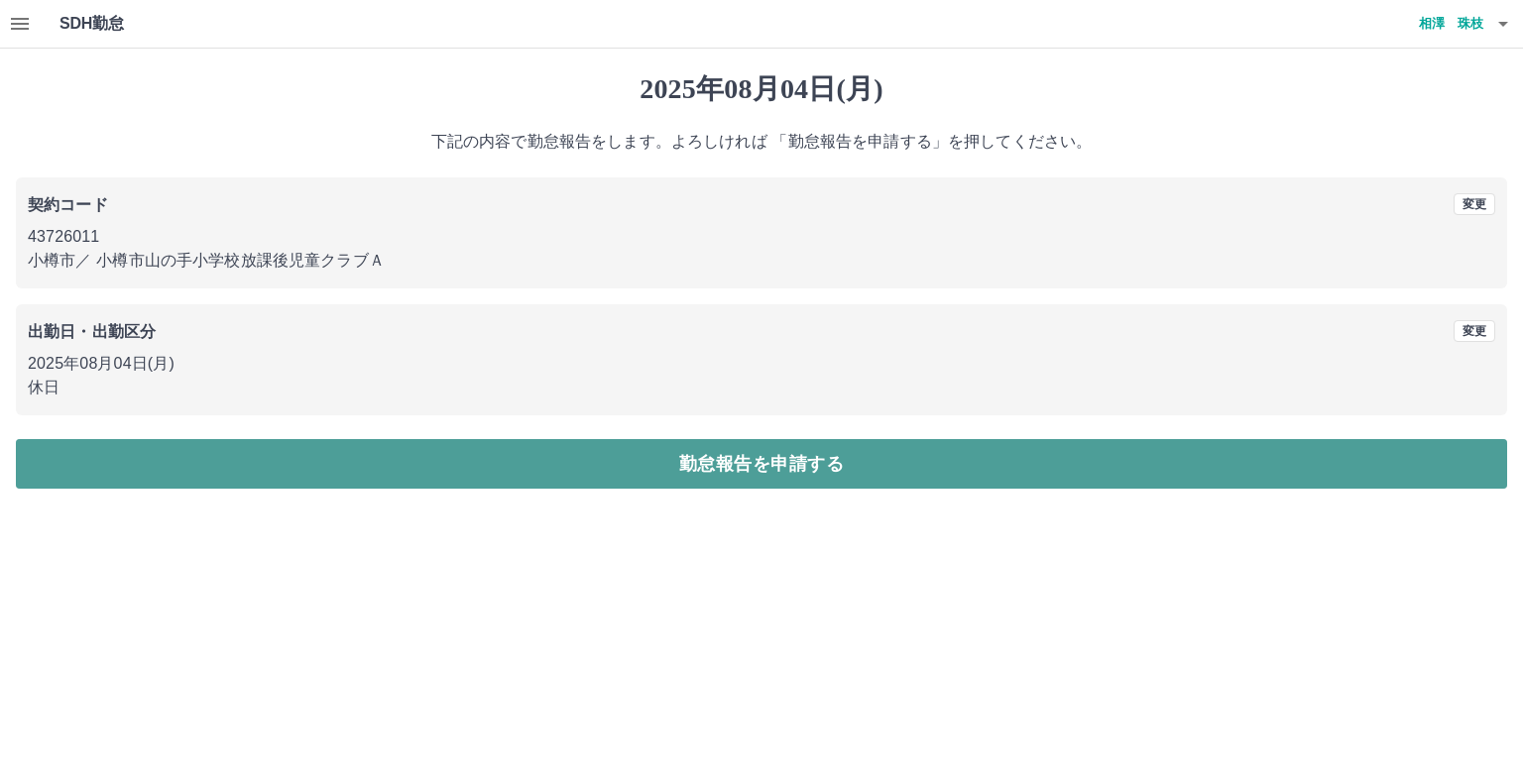 click on "勤怠報告を申請する" at bounding box center [762, 464] 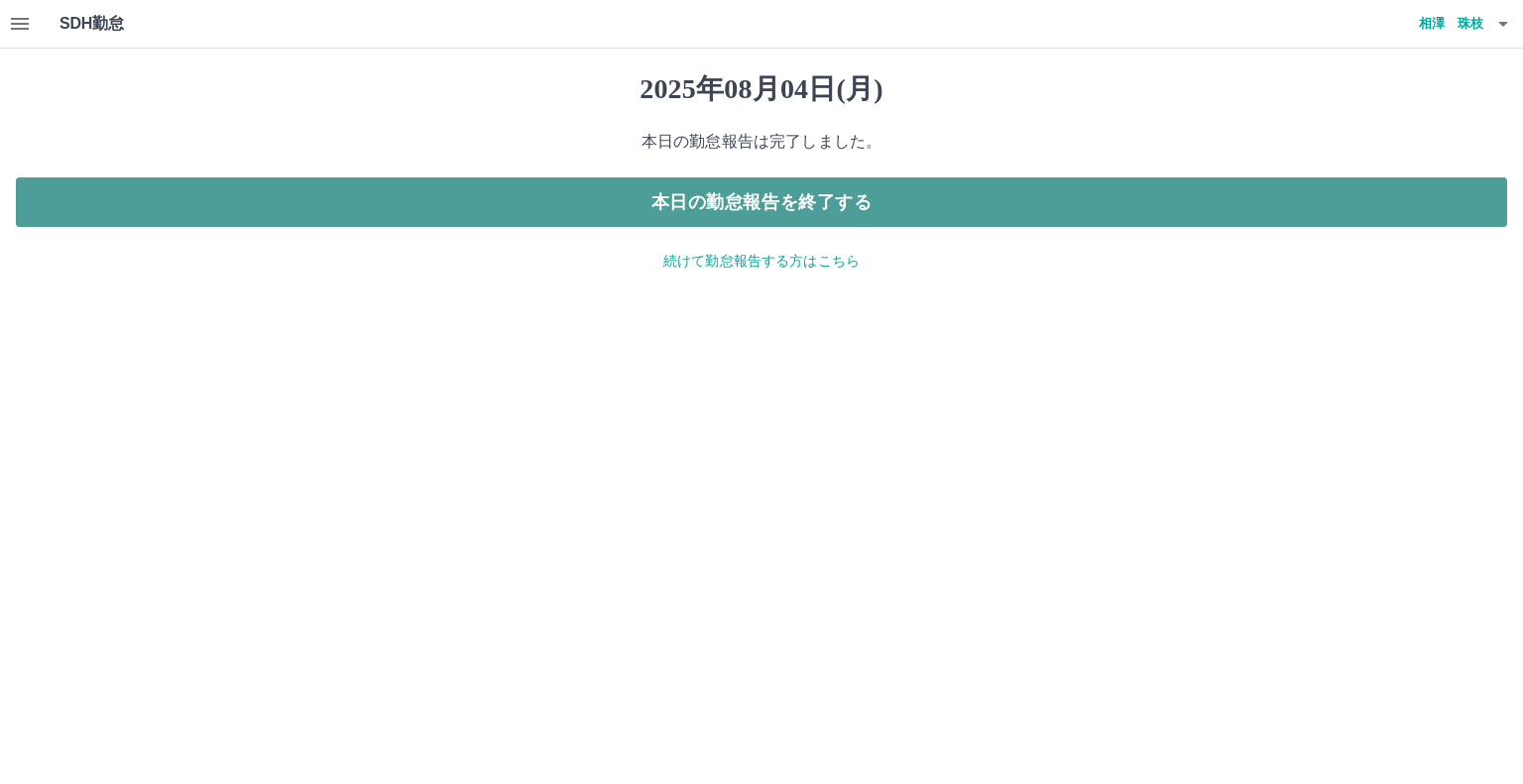 click on "本日の勤怠報告を終了する" at bounding box center (762, 202) 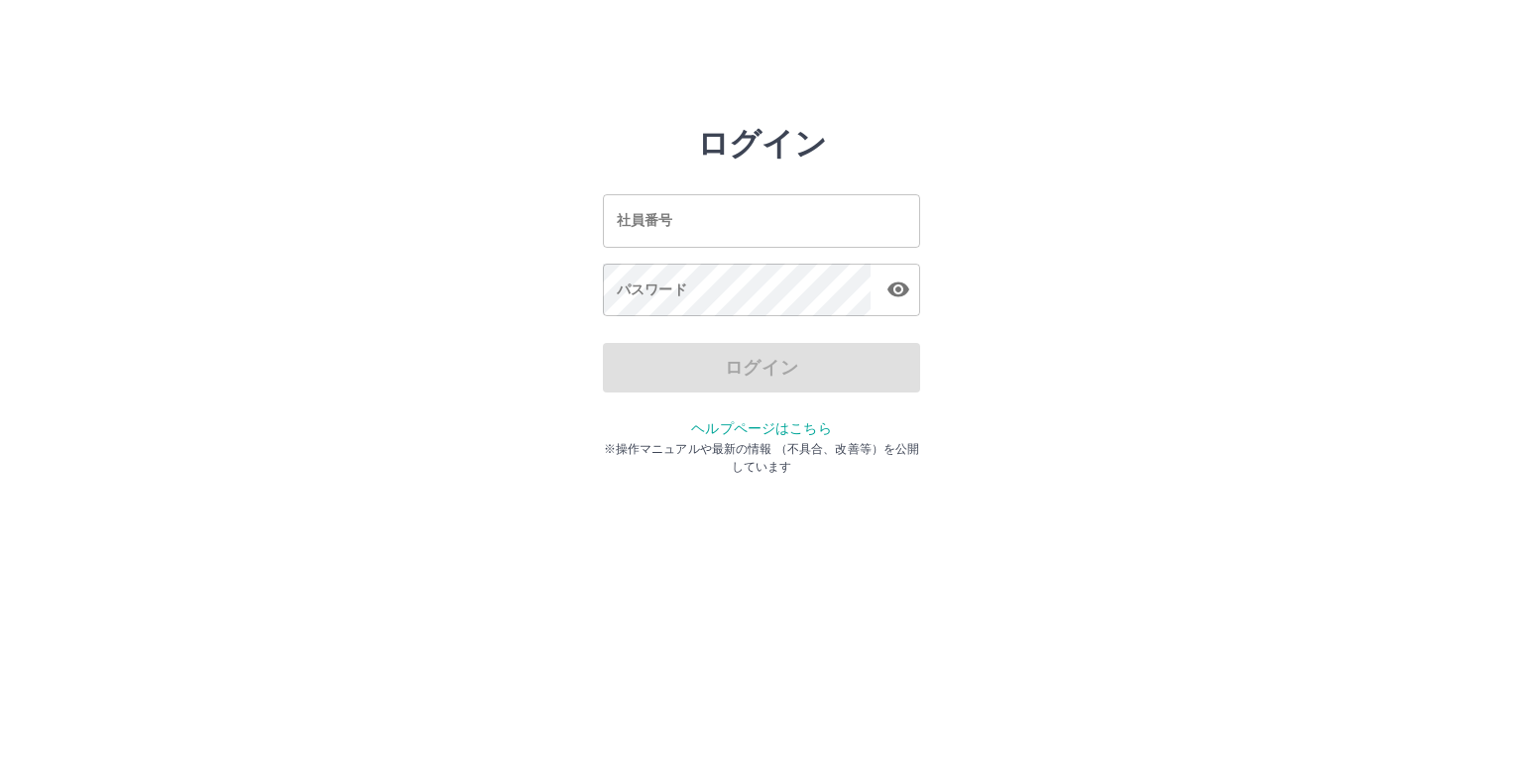 scroll, scrollTop: 0, scrollLeft: 0, axis: both 